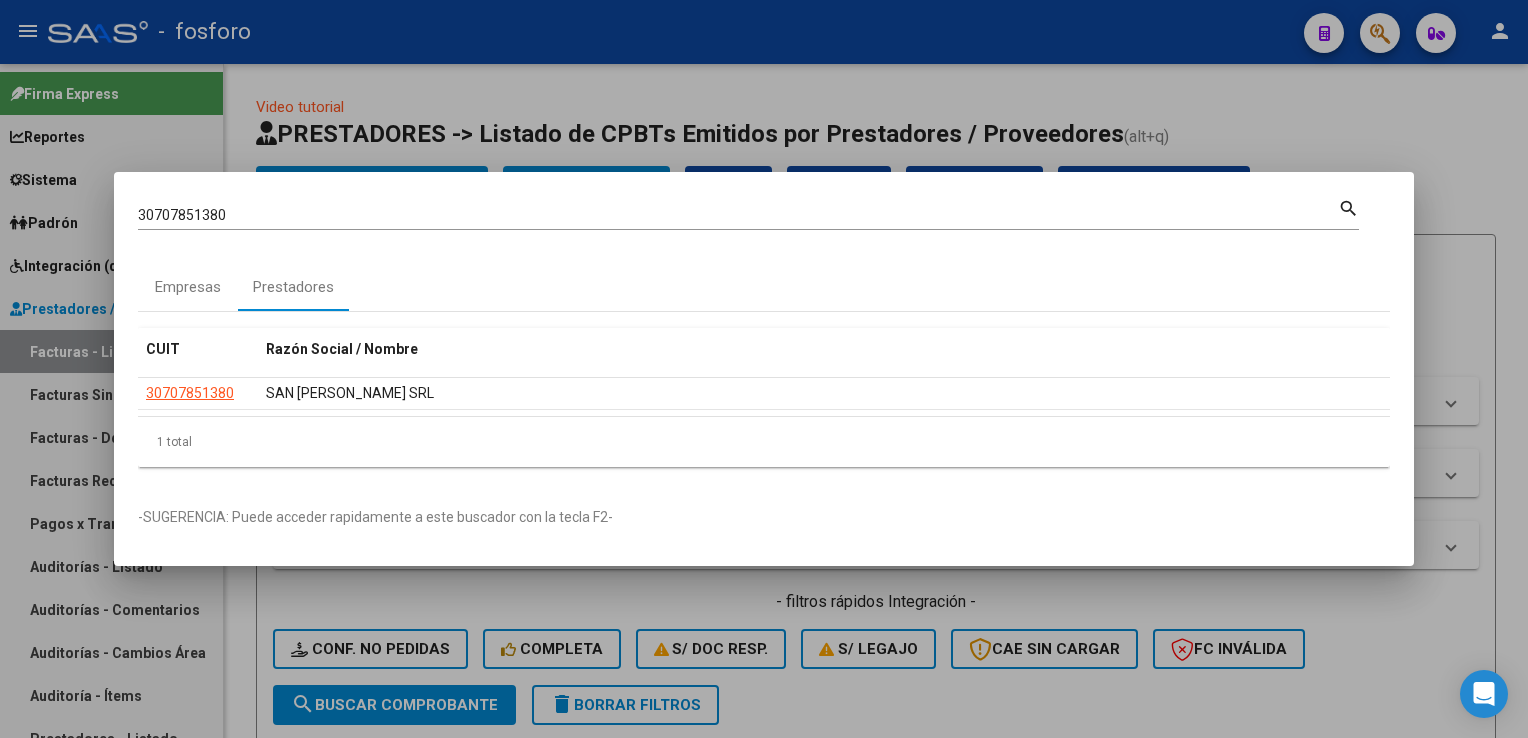 scroll, scrollTop: 0, scrollLeft: 0, axis: both 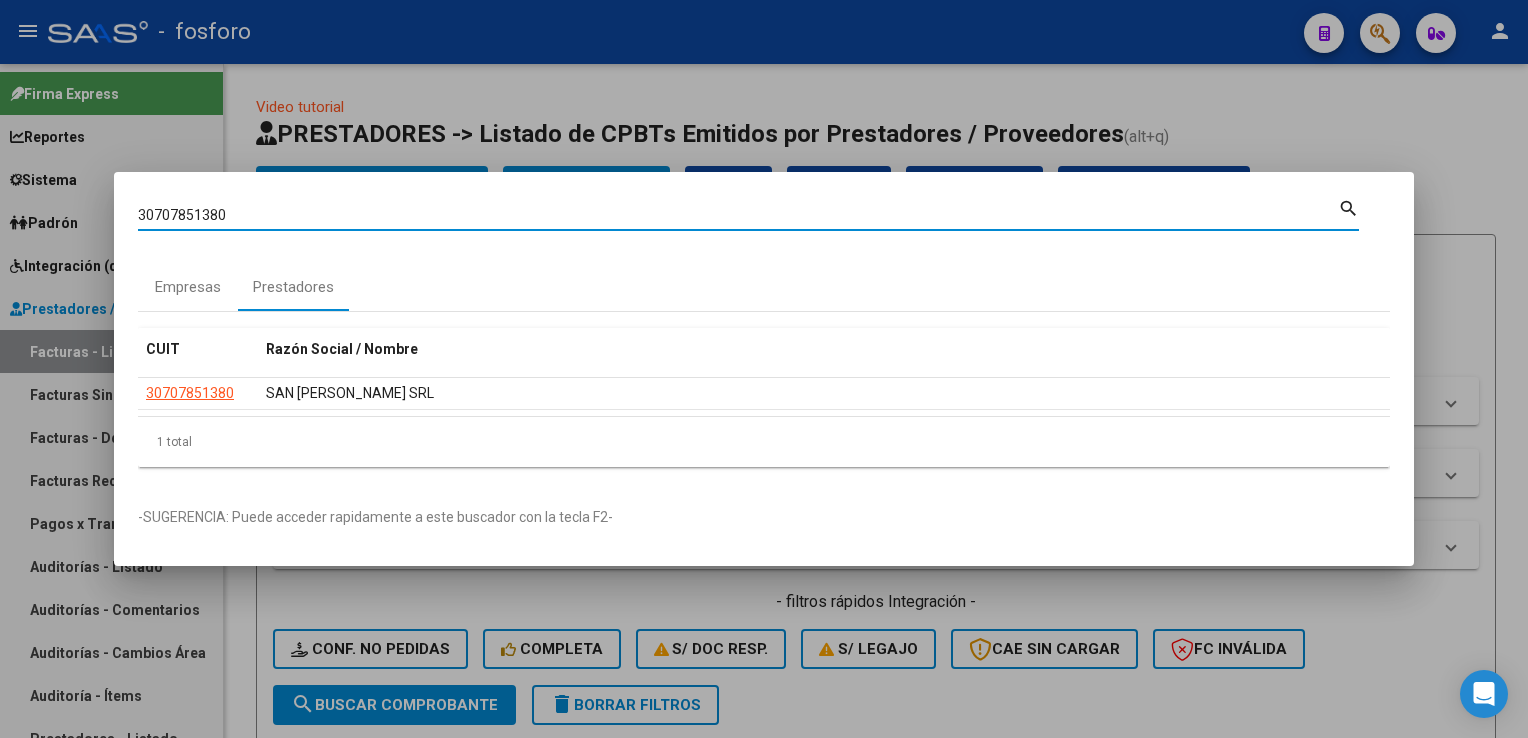 drag, startPoint x: 269, startPoint y: 217, endPoint x: 284, endPoint y: 207, distance: 18.027756 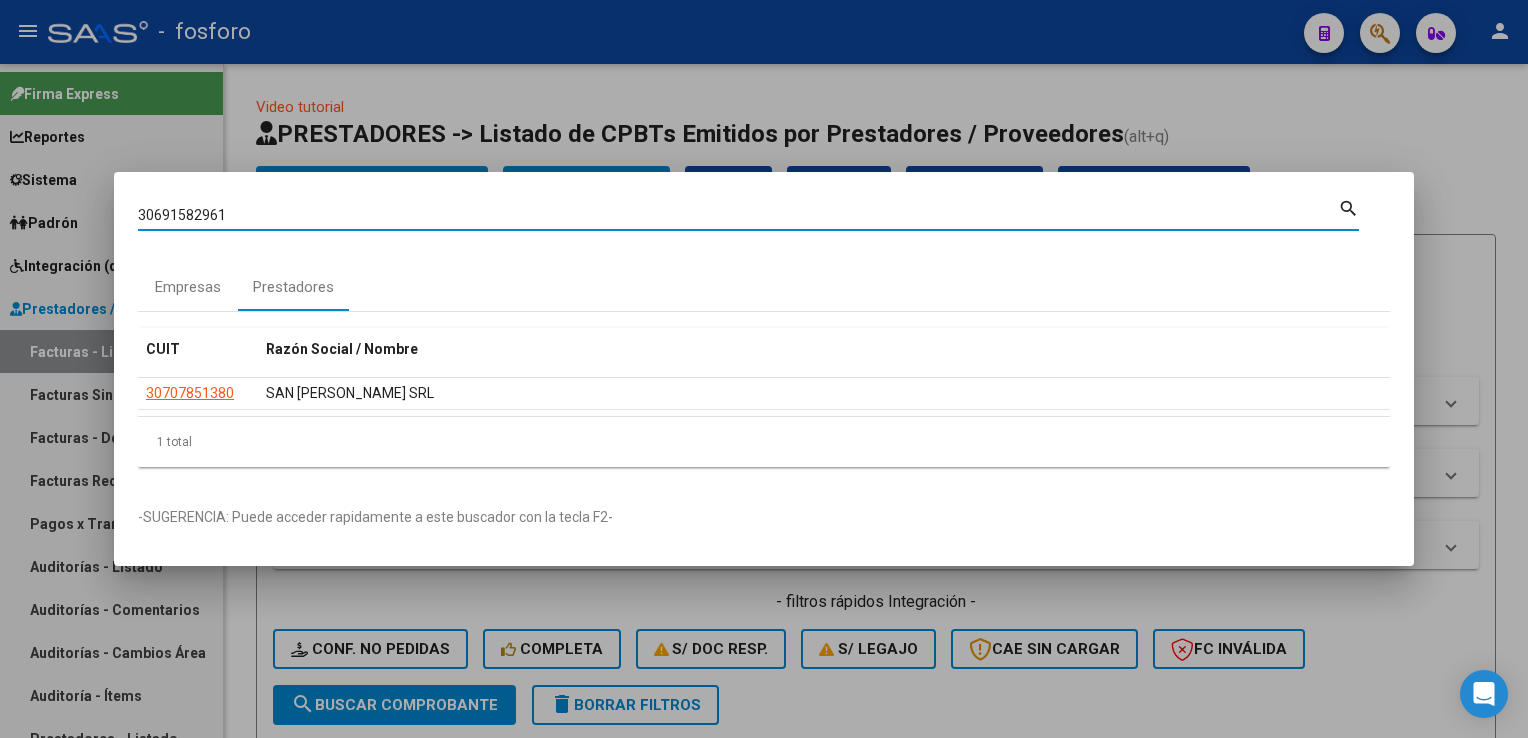 type on "30691582961" 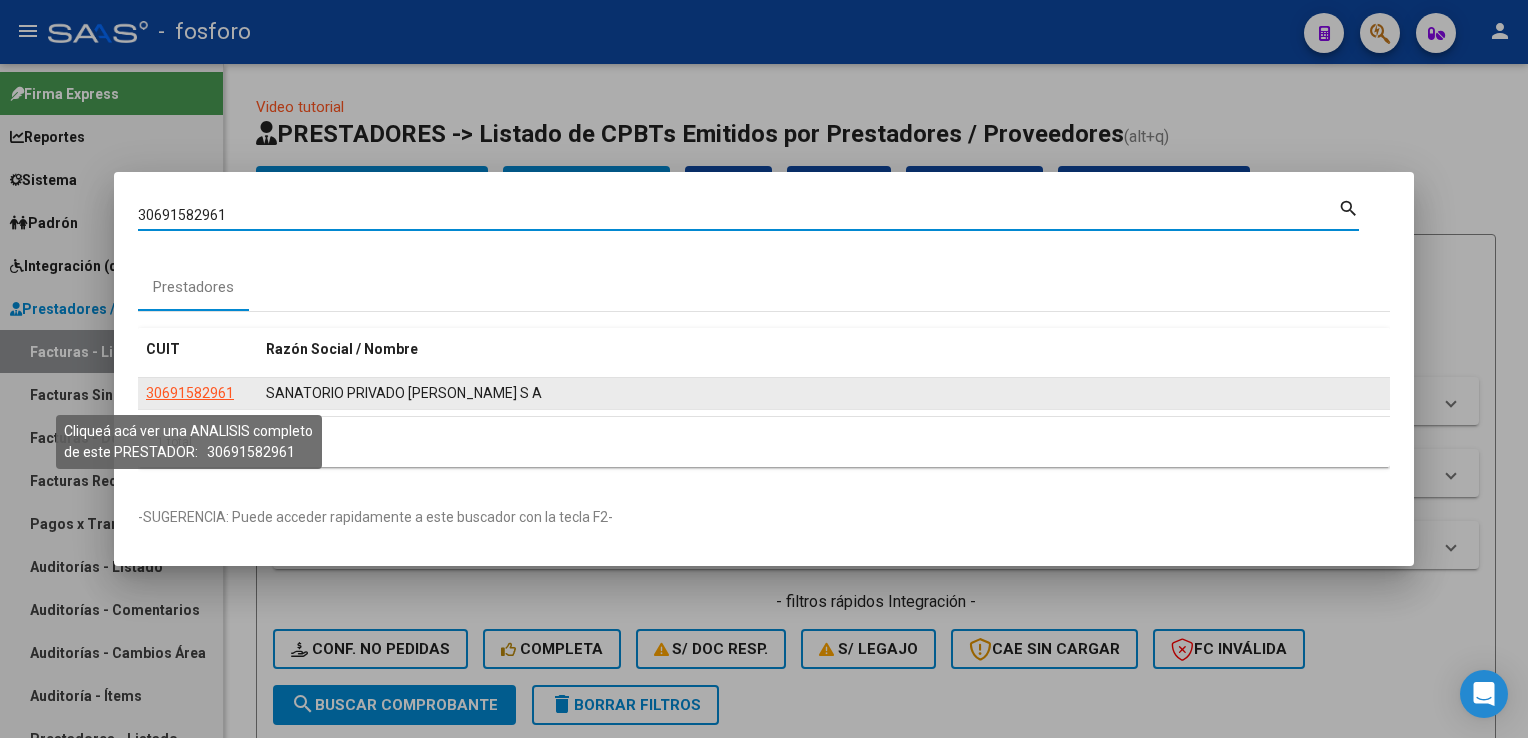 click on "30691582961" 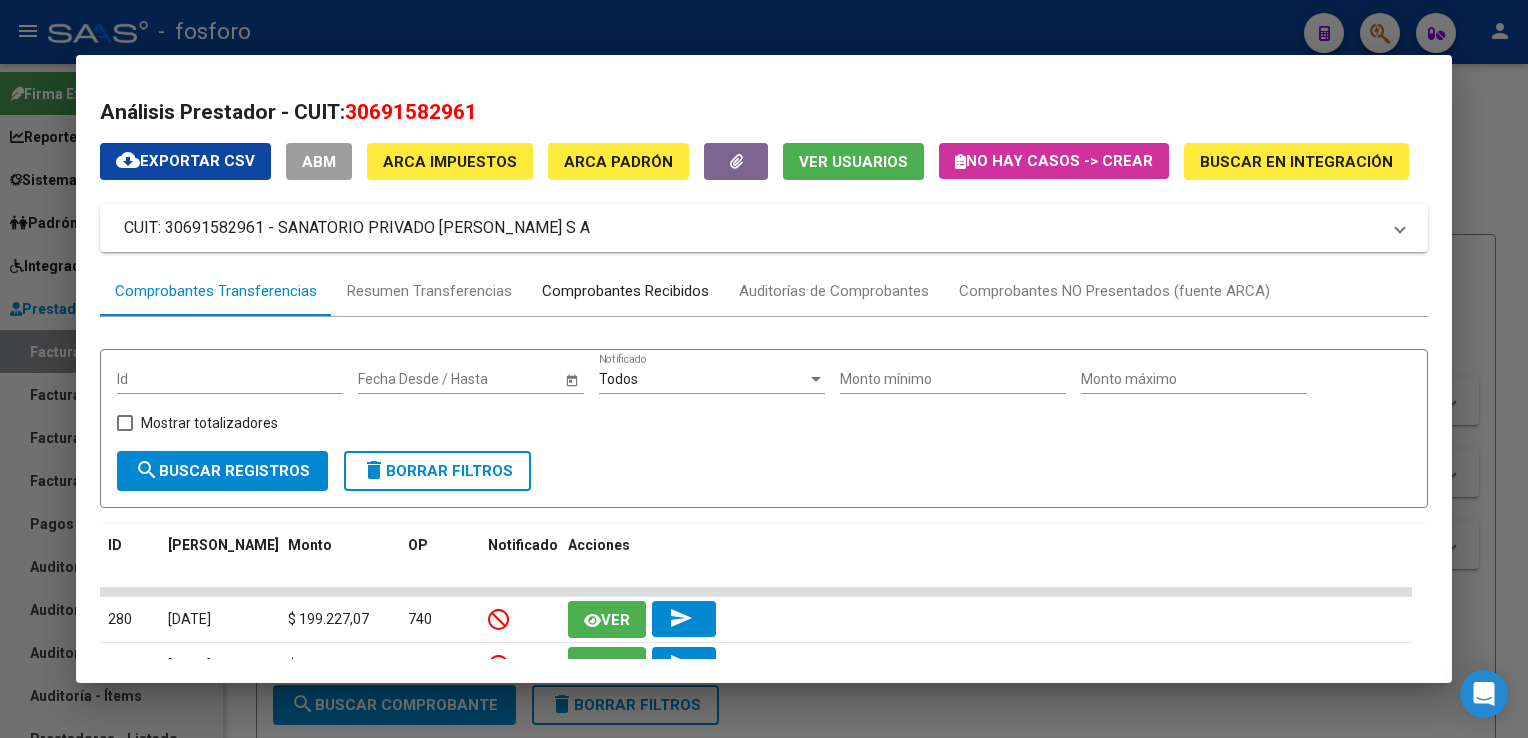 click on "Comprobantes Recibidos" at bounding box center [625, 291] 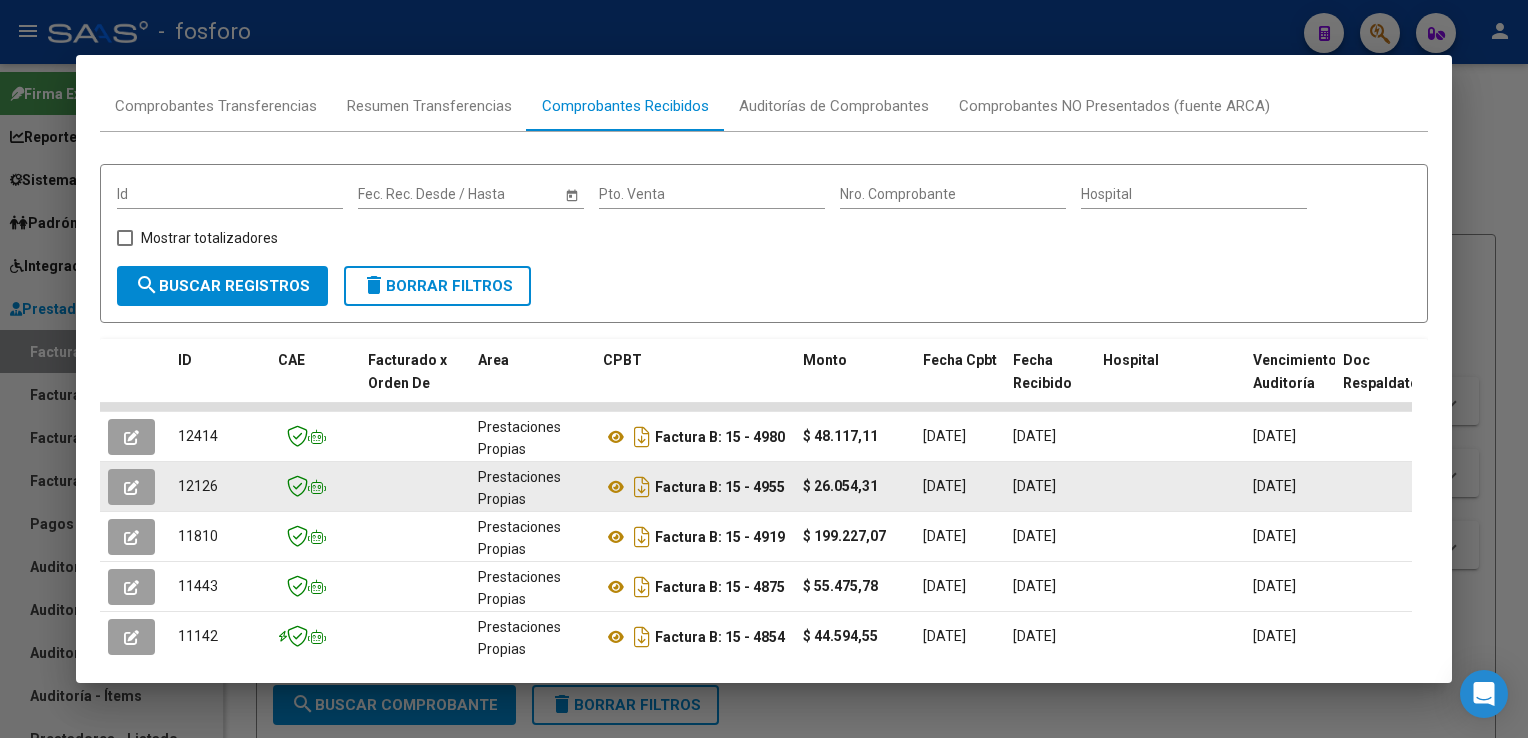 scroll, scrollTop: 100, scrollLeft: 0, axis: vertical 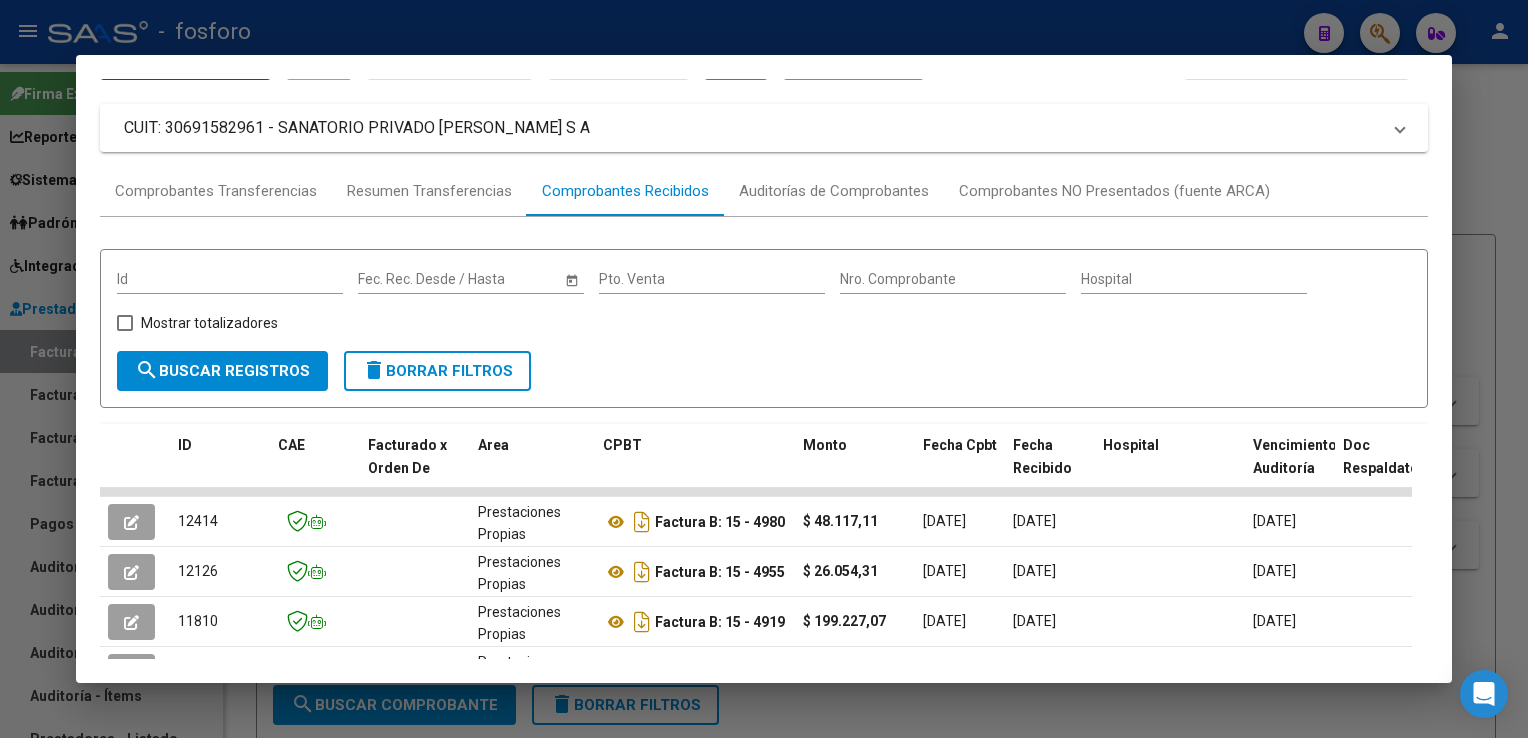 drag, startPoint x: 1507, startPoint y: 210, endPoint x: 1151, endPoint y: 196, distance: 356.27518 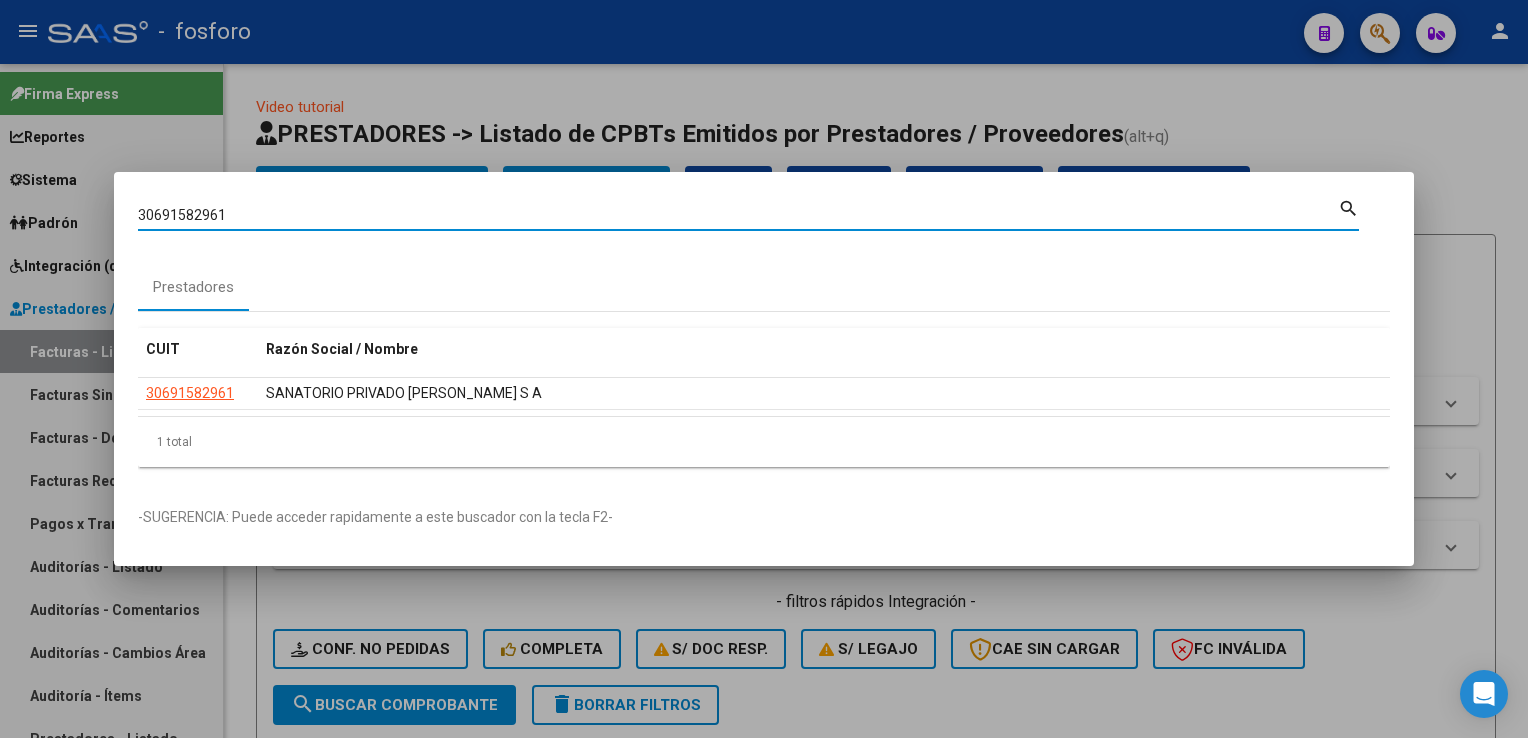 drag, startPoint x: 296, startPoint y: 212, endPoint x: -4, endPoint y: 233, distance: 300.7341 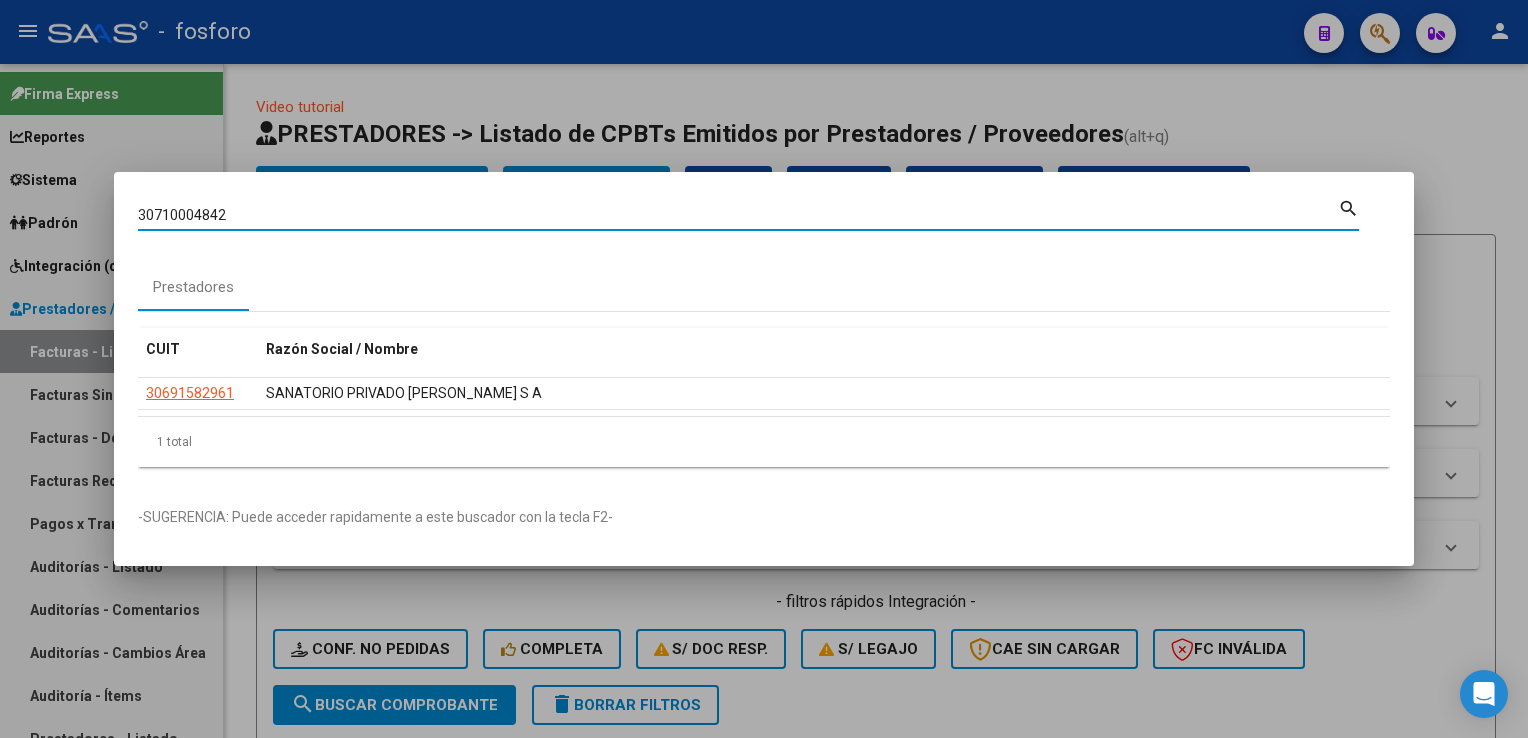 type on "30710004842" 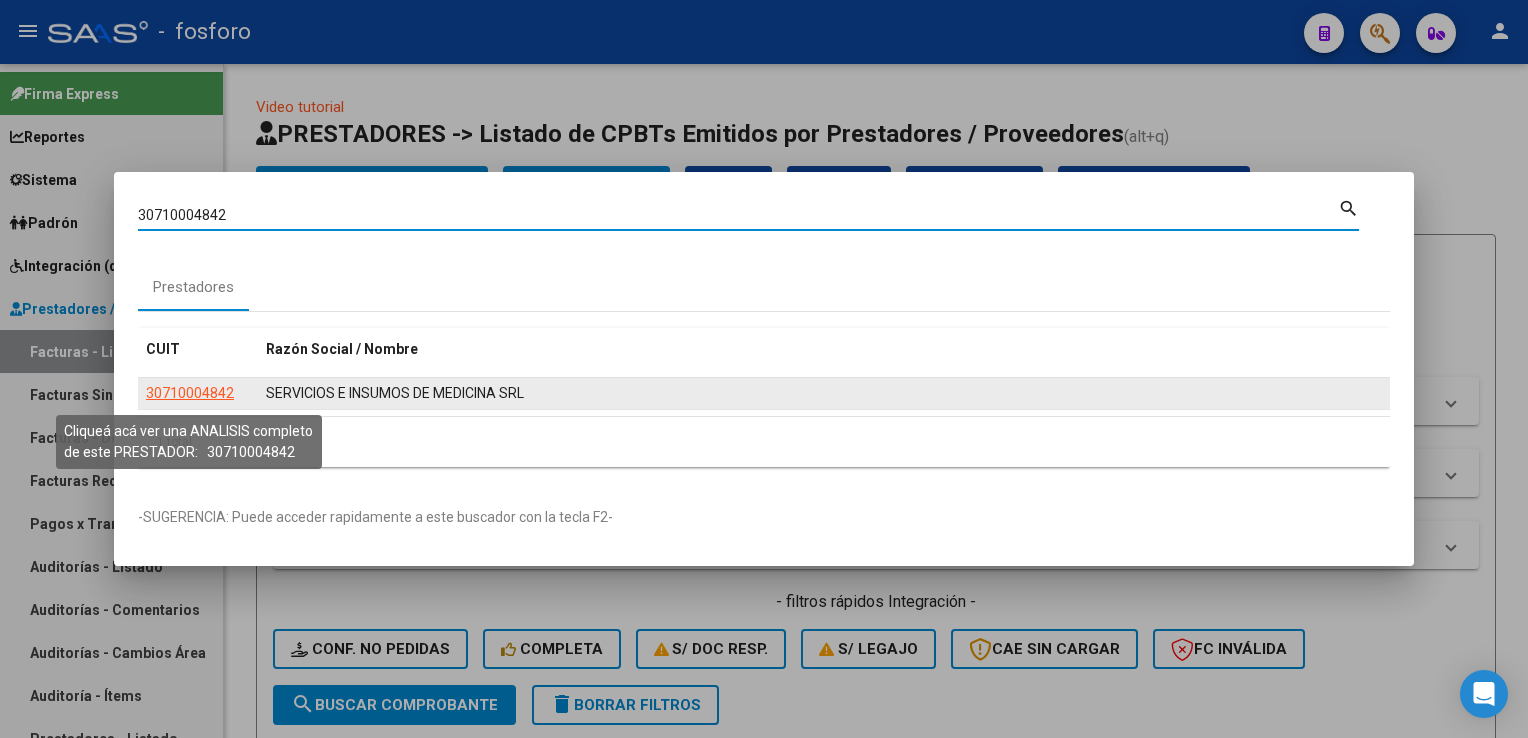 click on "30710004842" 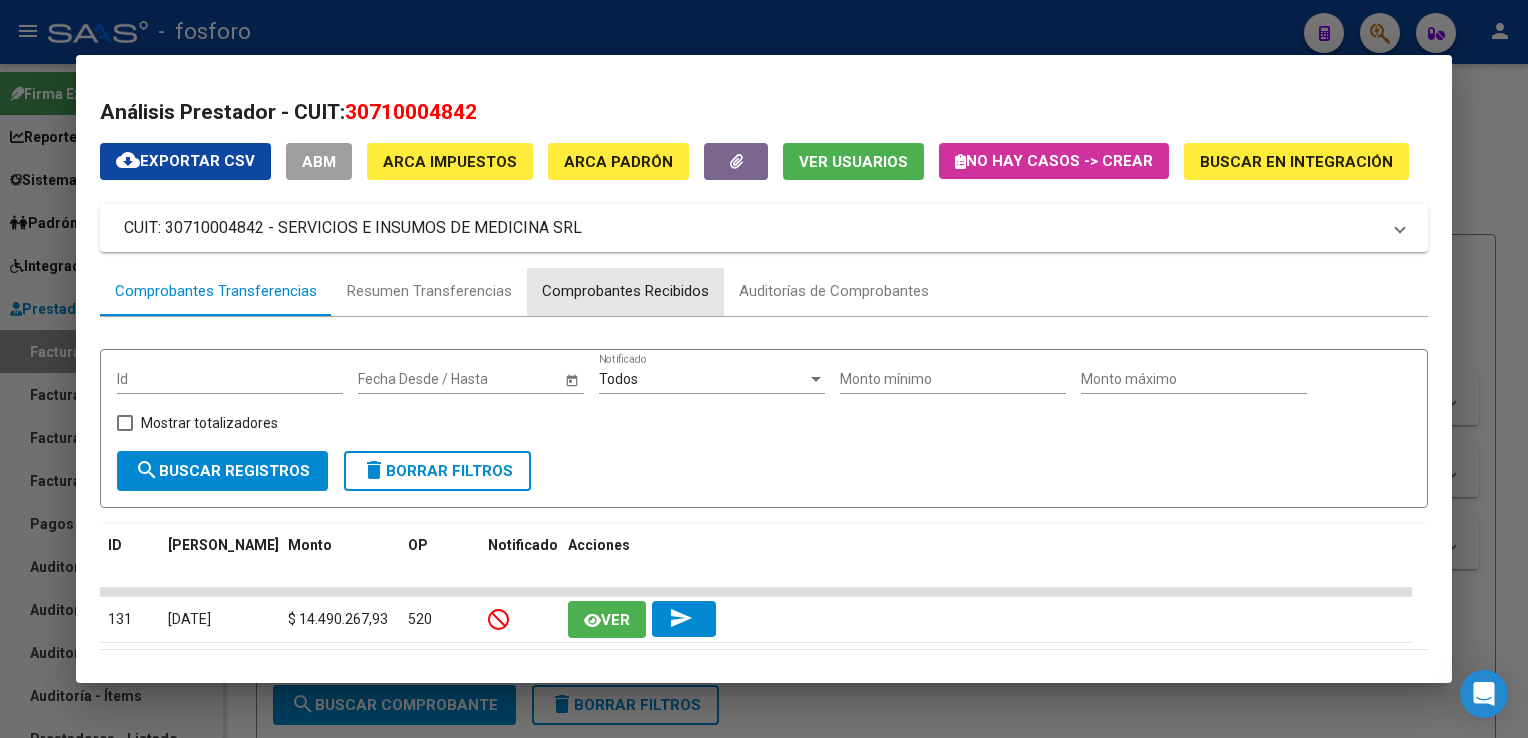 click on "Comprobantes Recibidos" at bounding box center [625, 291] 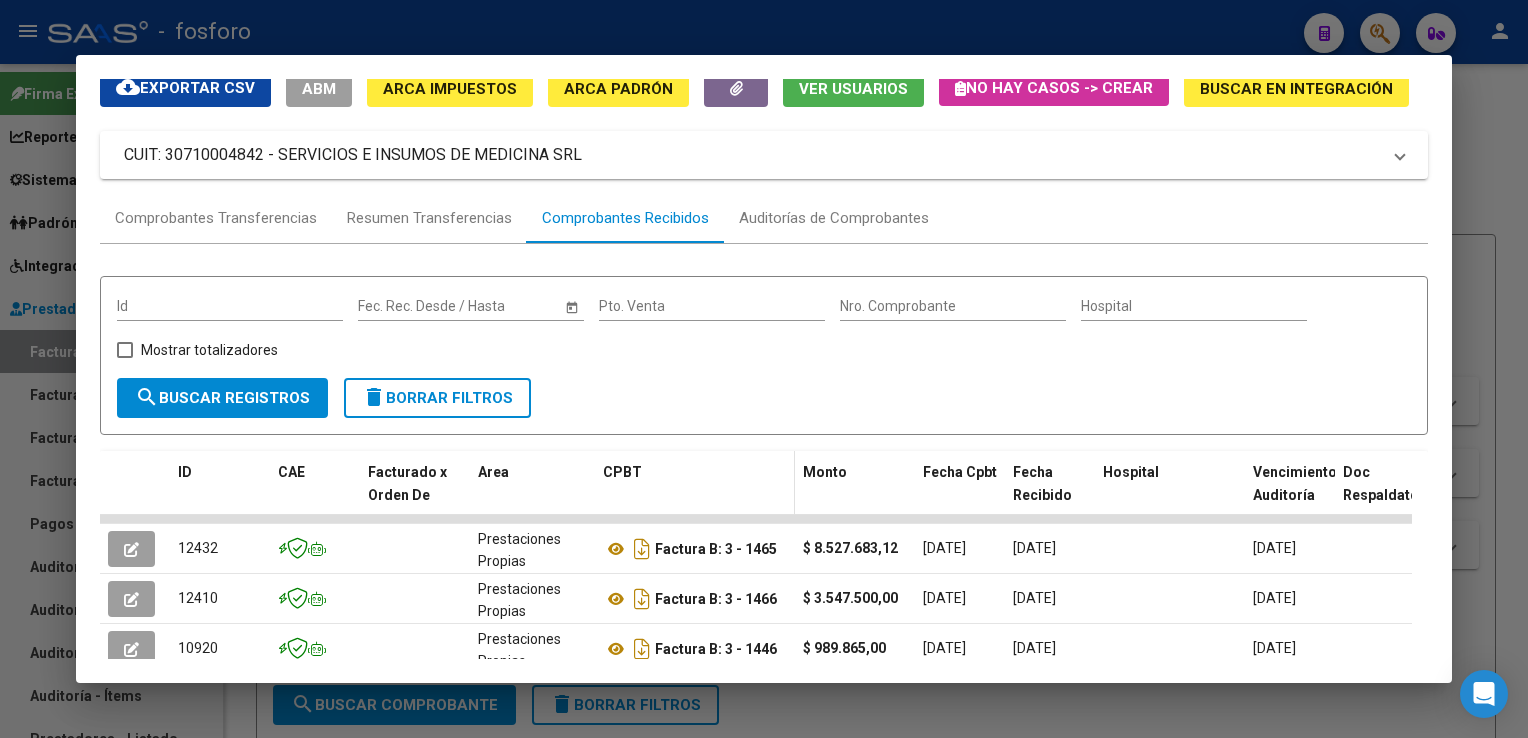 scroll, scrollTop: 100, scrollLeft: 0, axis: vertical 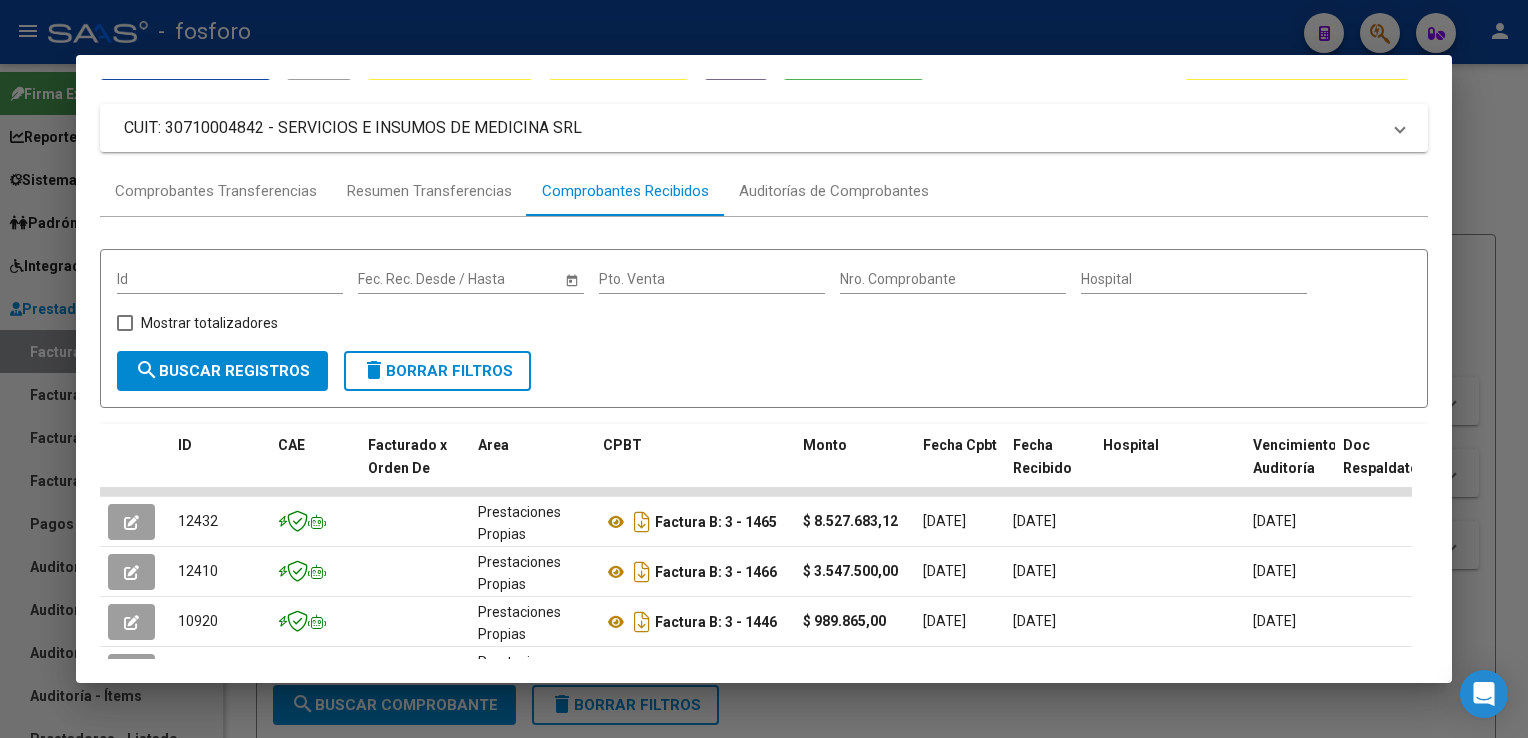 click at bounding box center [764, 369] 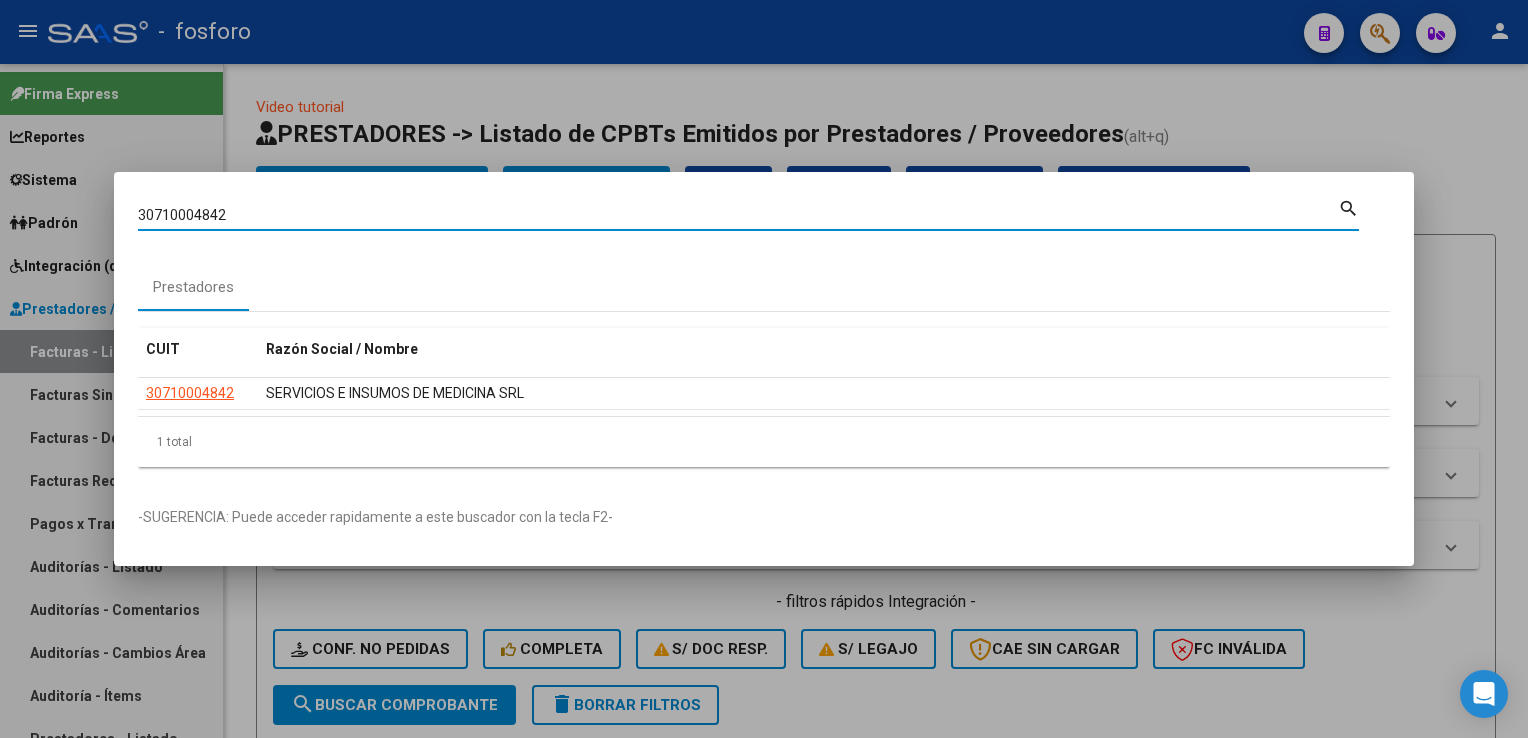 drag, startPoint x: 321, startPoint y: 223, endPoint x: 0, endPoint y: 212, distance: 321.18842 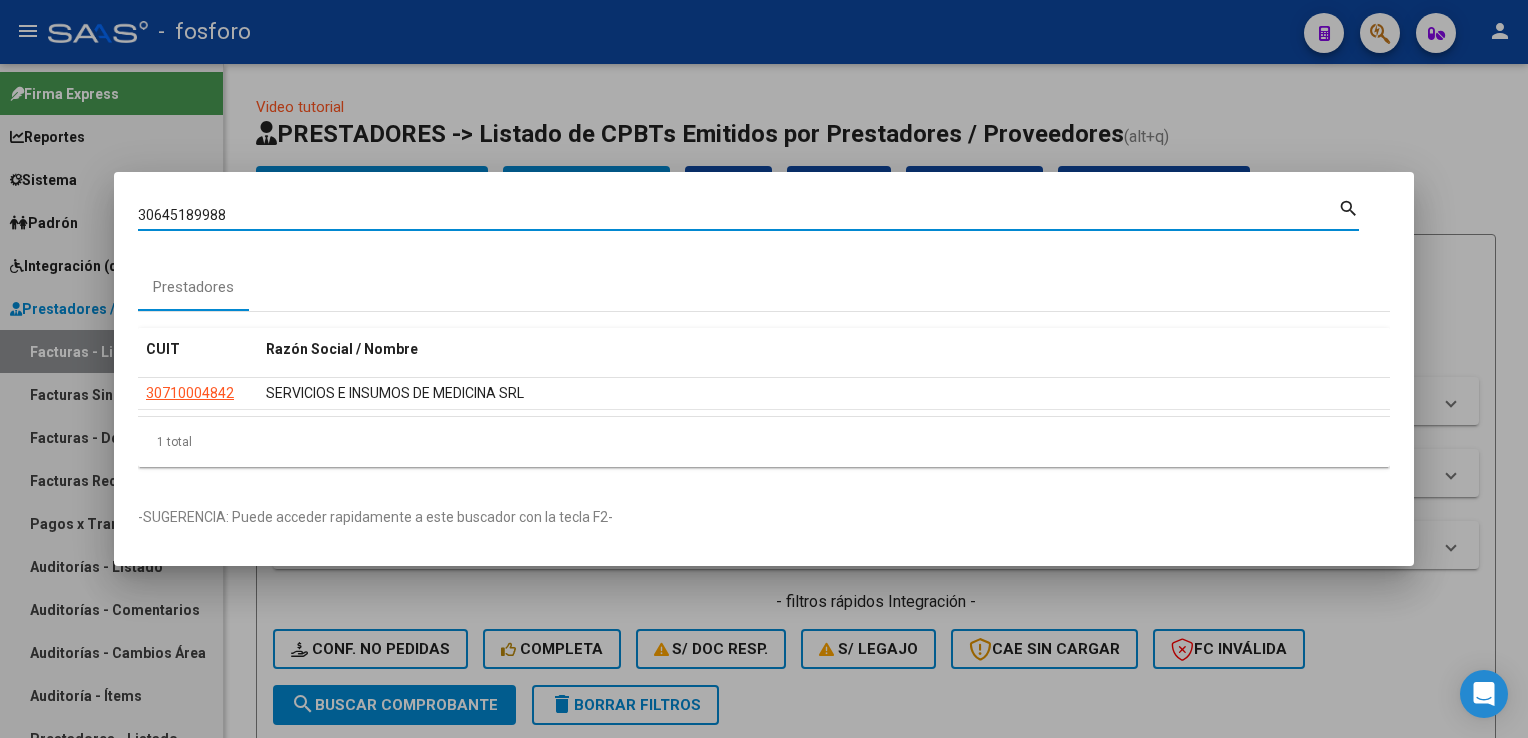 type on "30645189988" 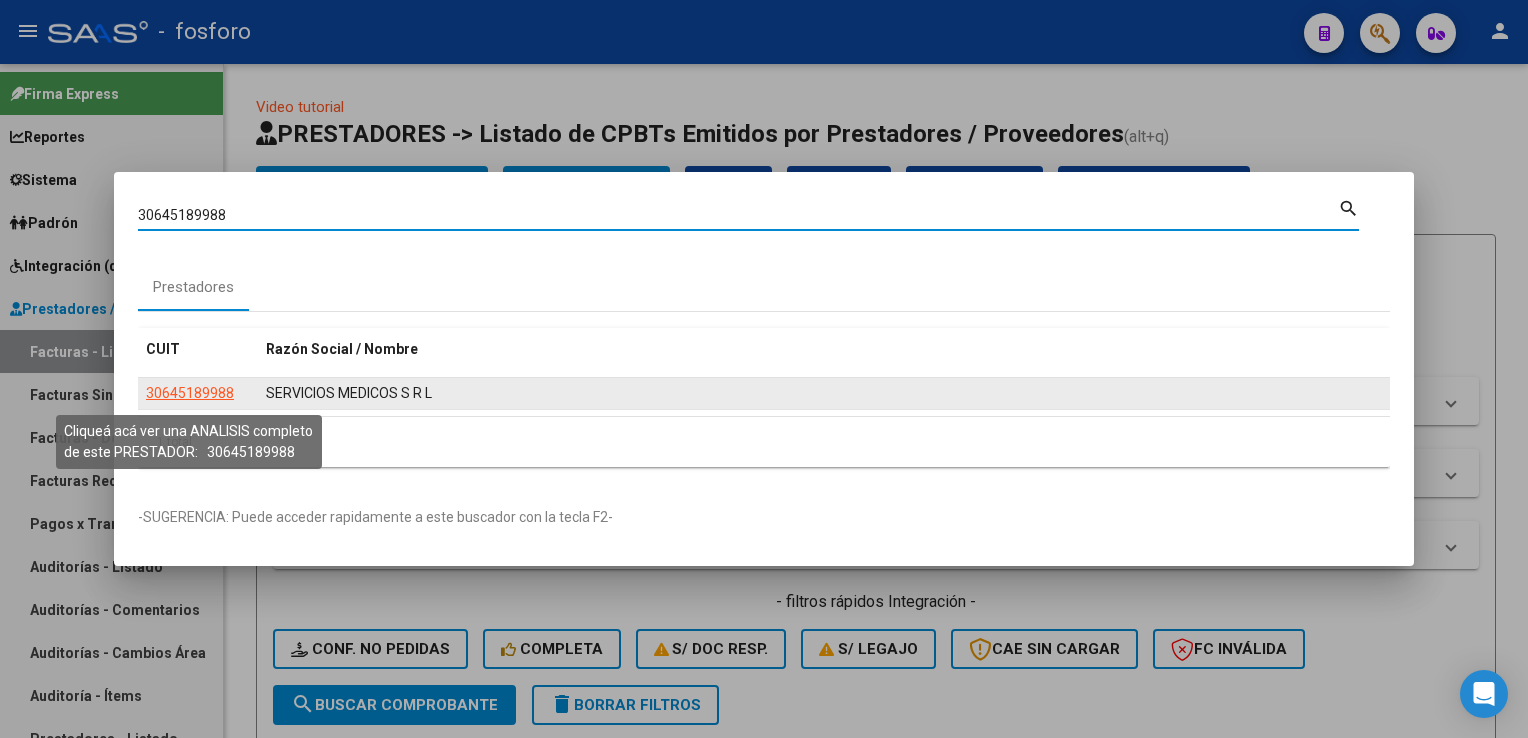 click on "30645189988" 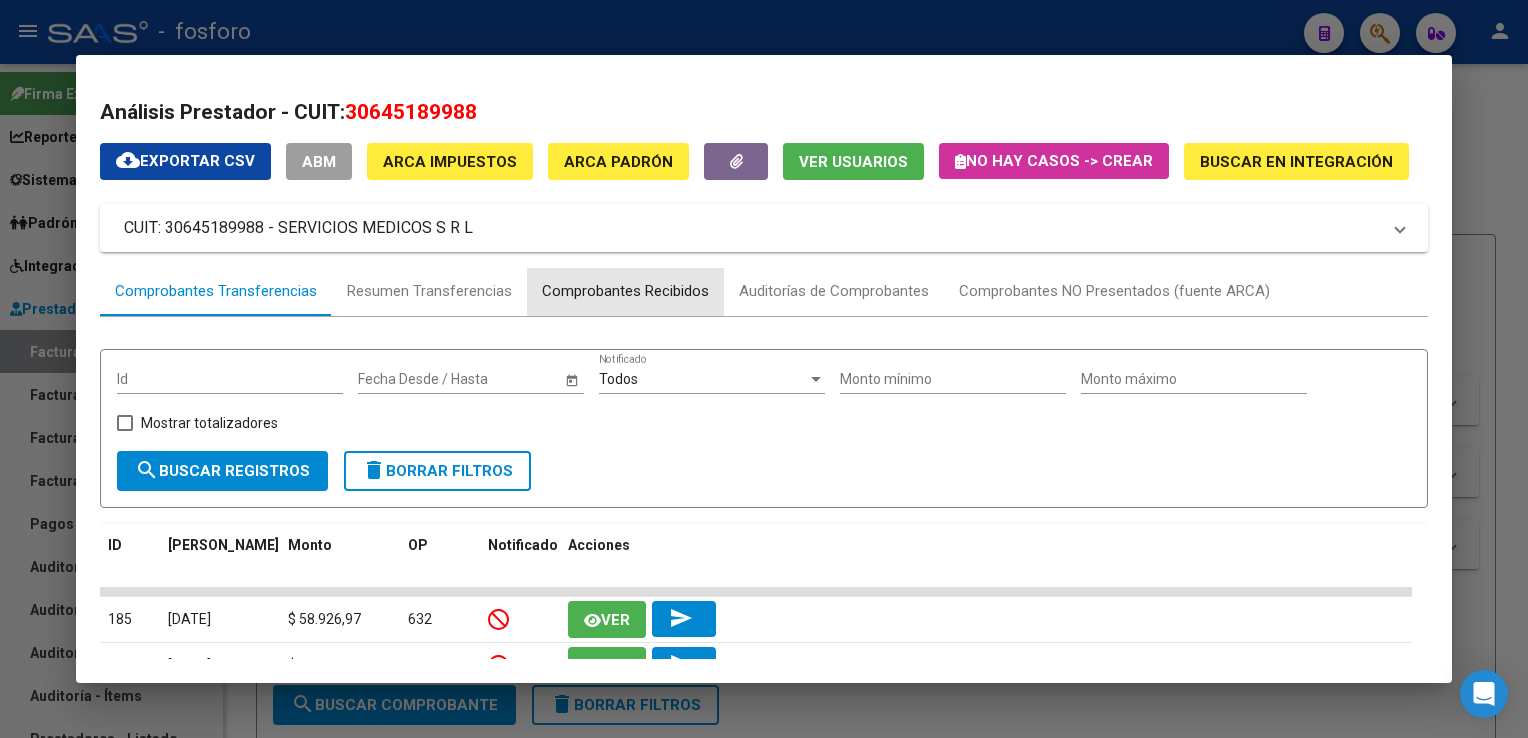 click on "Comprobantes Recibidos" at bounding box center (625, 292) 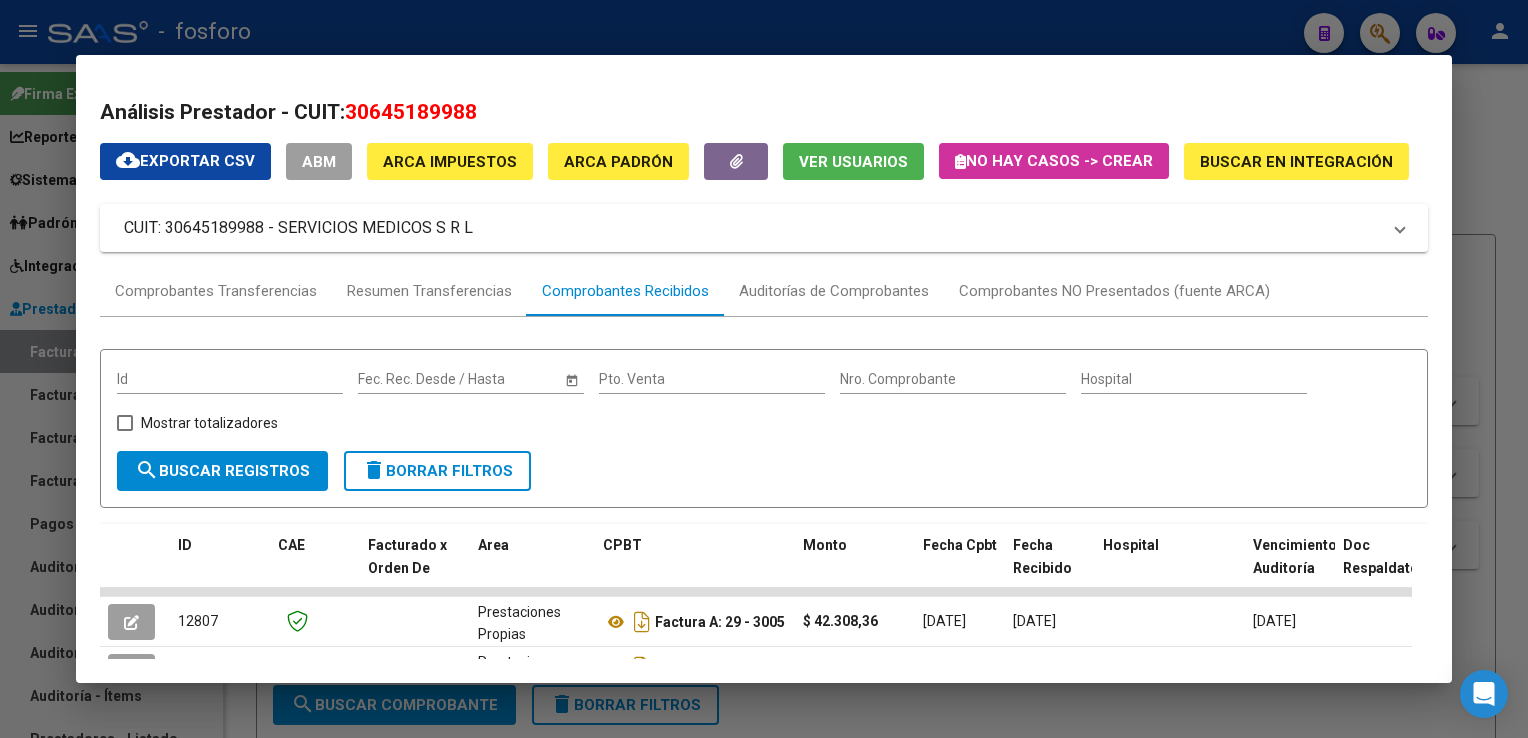 scroll, scrollTop: 0, scrollLeft: 0, axis: both 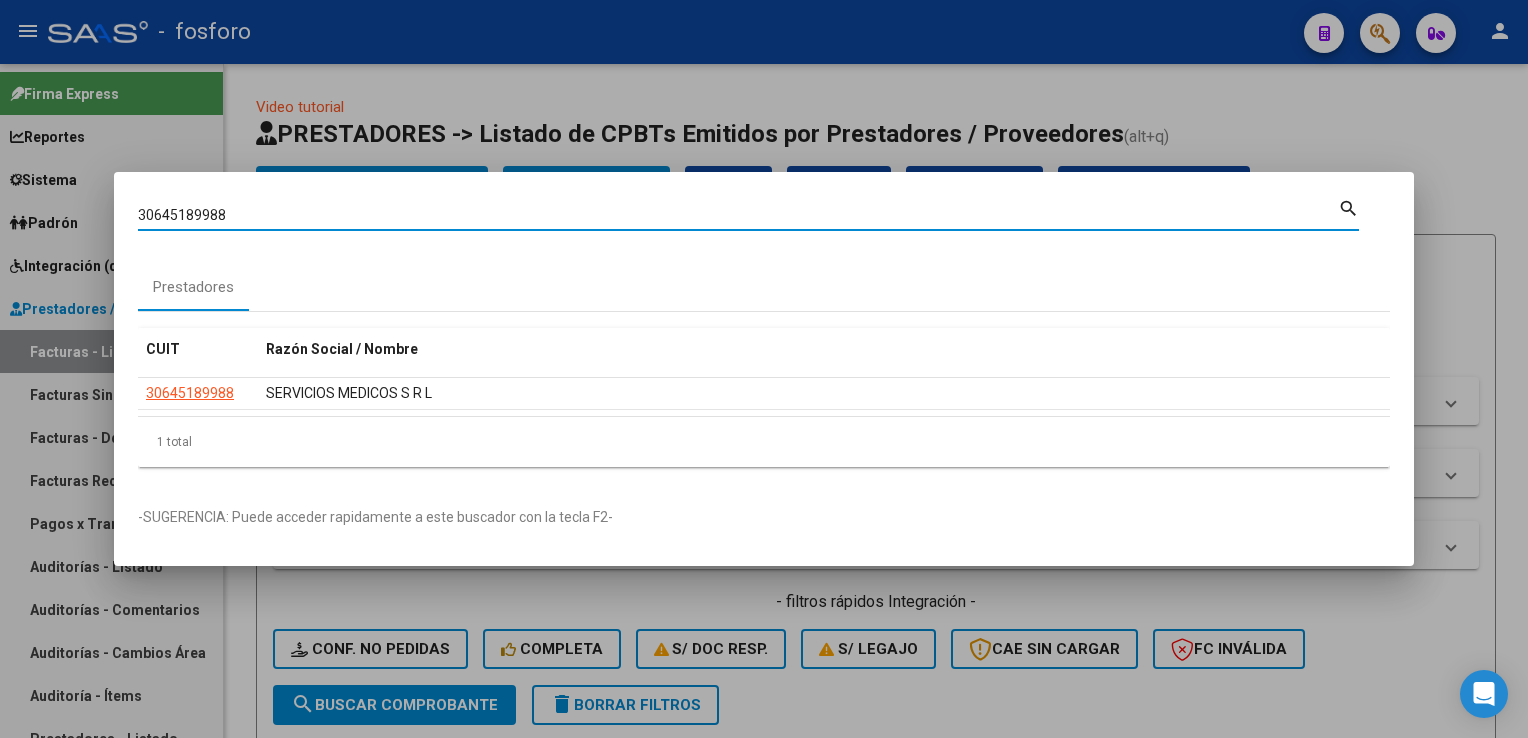 drag, startPoint x: 133, startPoint y: 222, endPoint x: 127, endPoint y: 206, distance: 17.088007 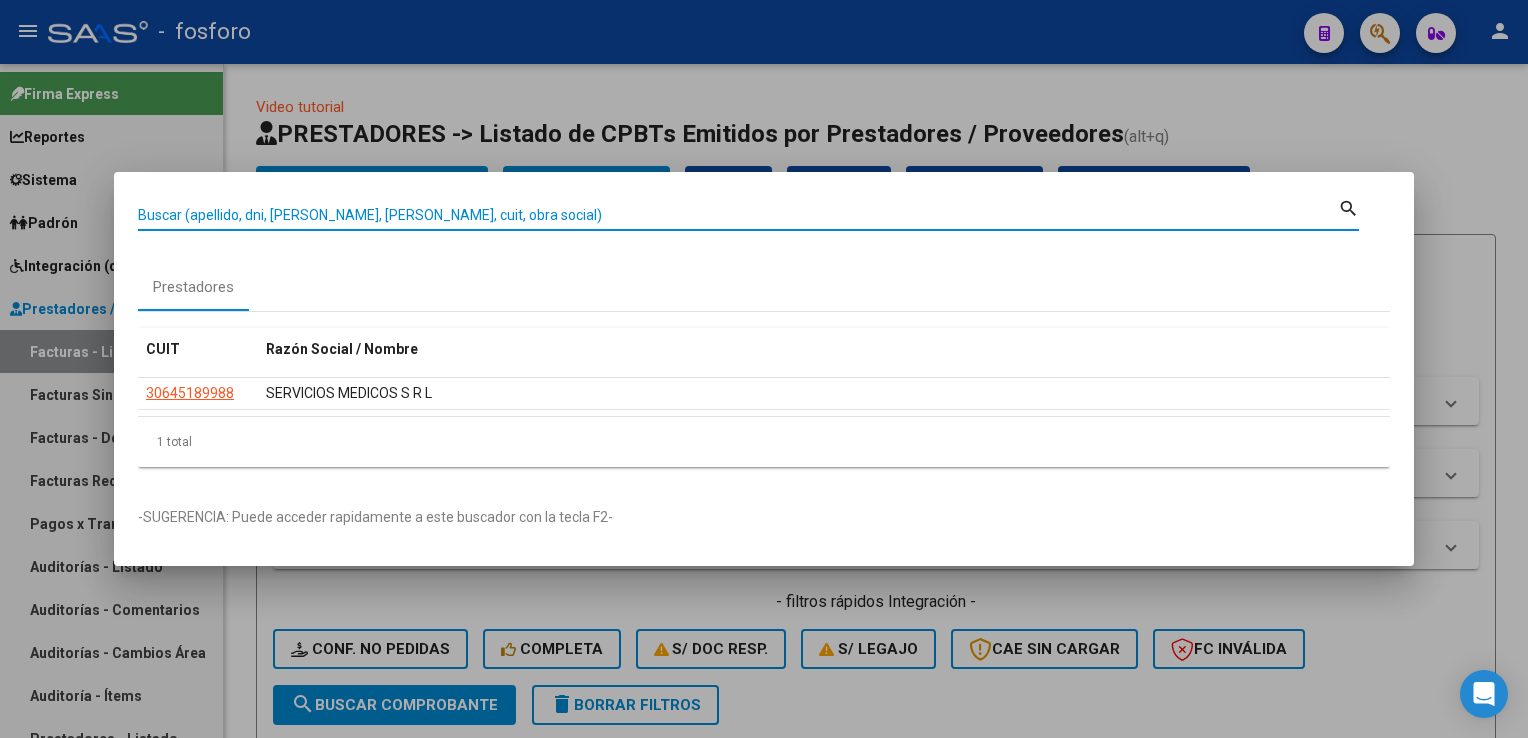 paste on "30712294287" 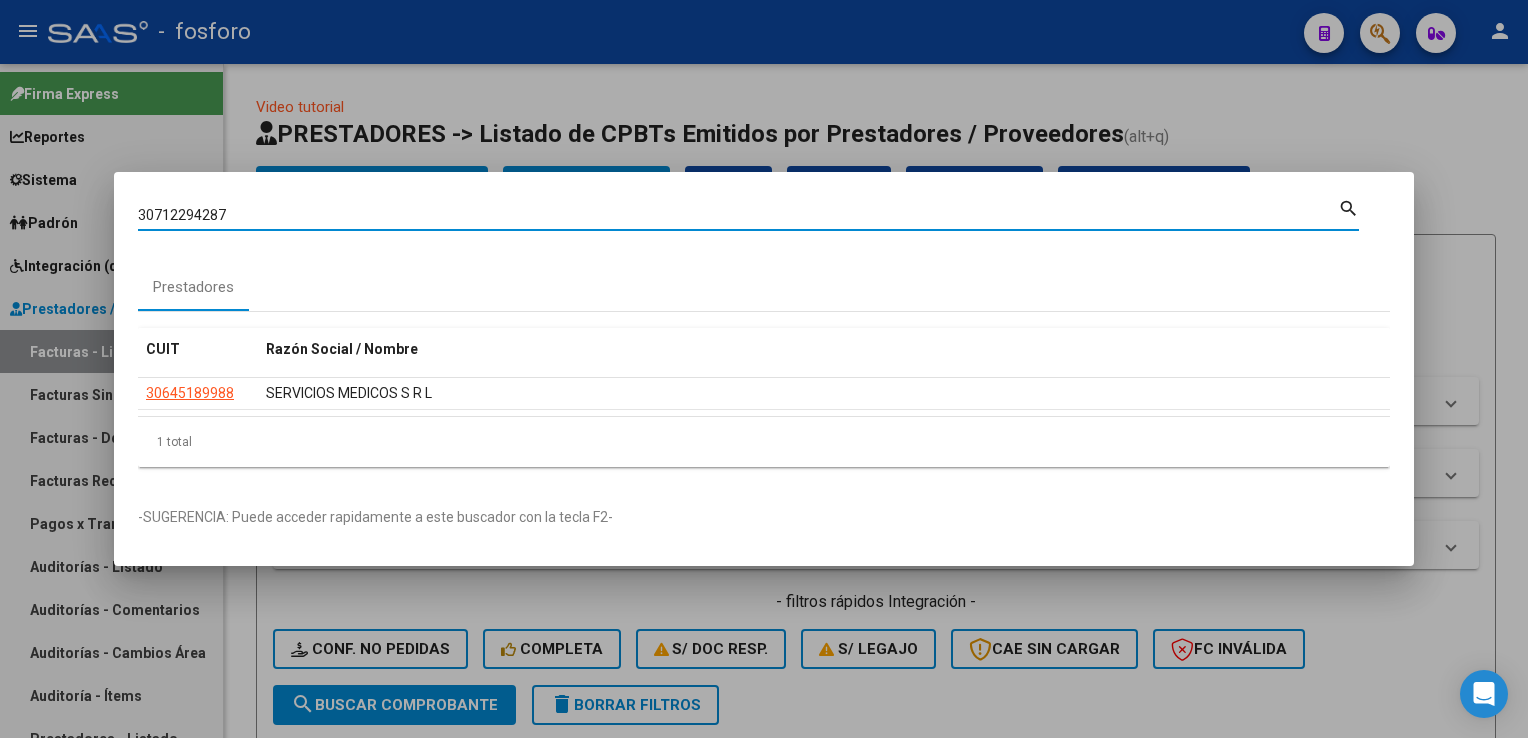 type on "30712294287" 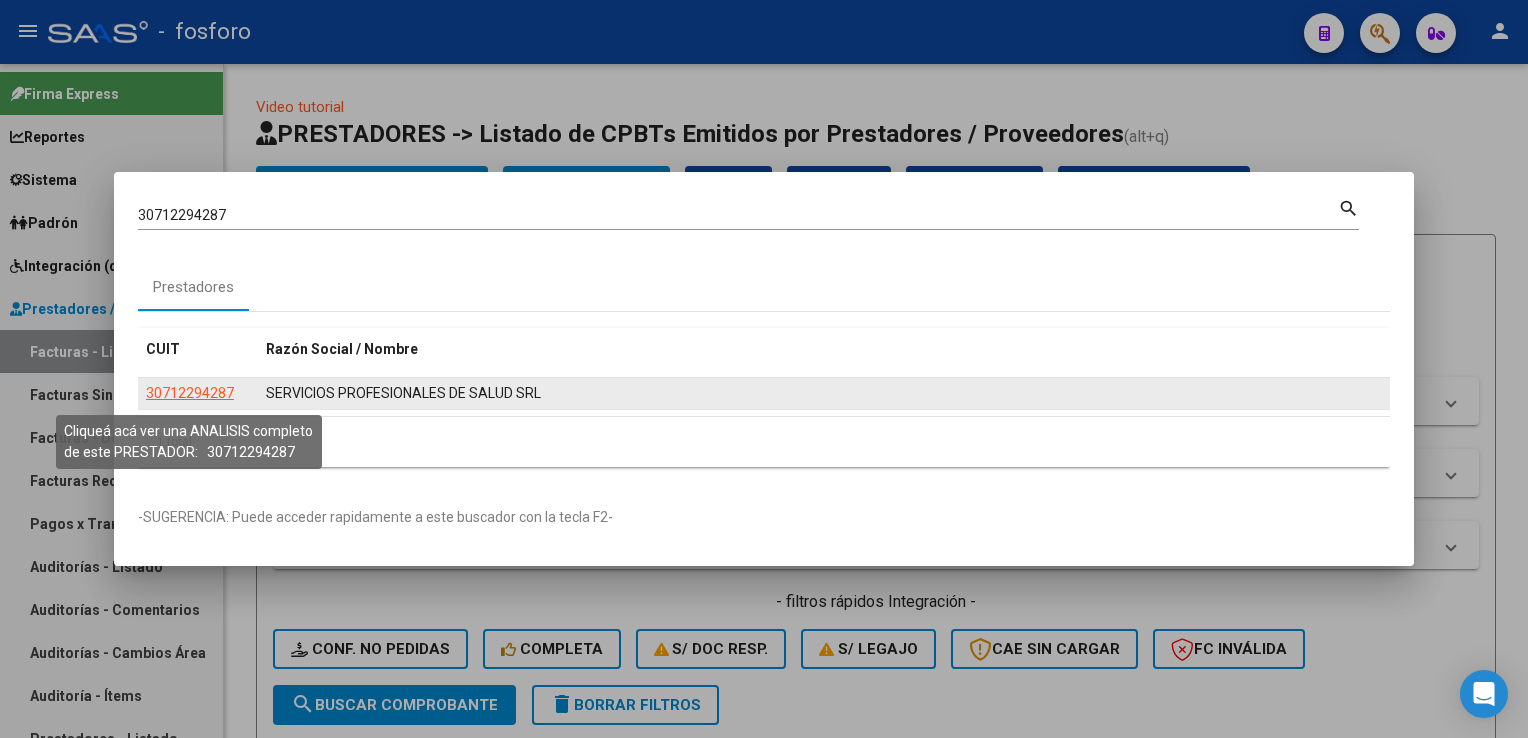 click on "30712294287" 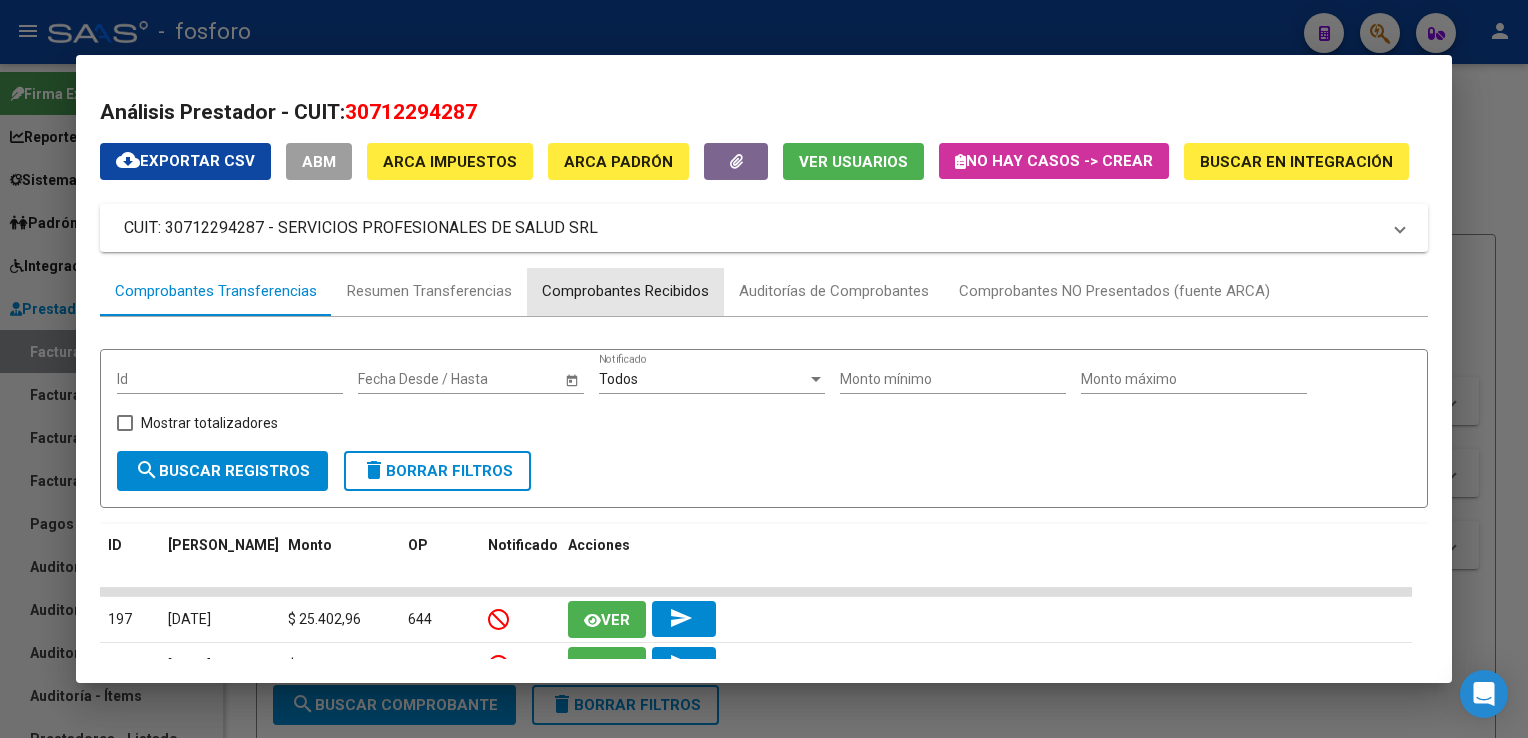 click on "Comprobantes Recibidos" at bounding box center (625, 291) 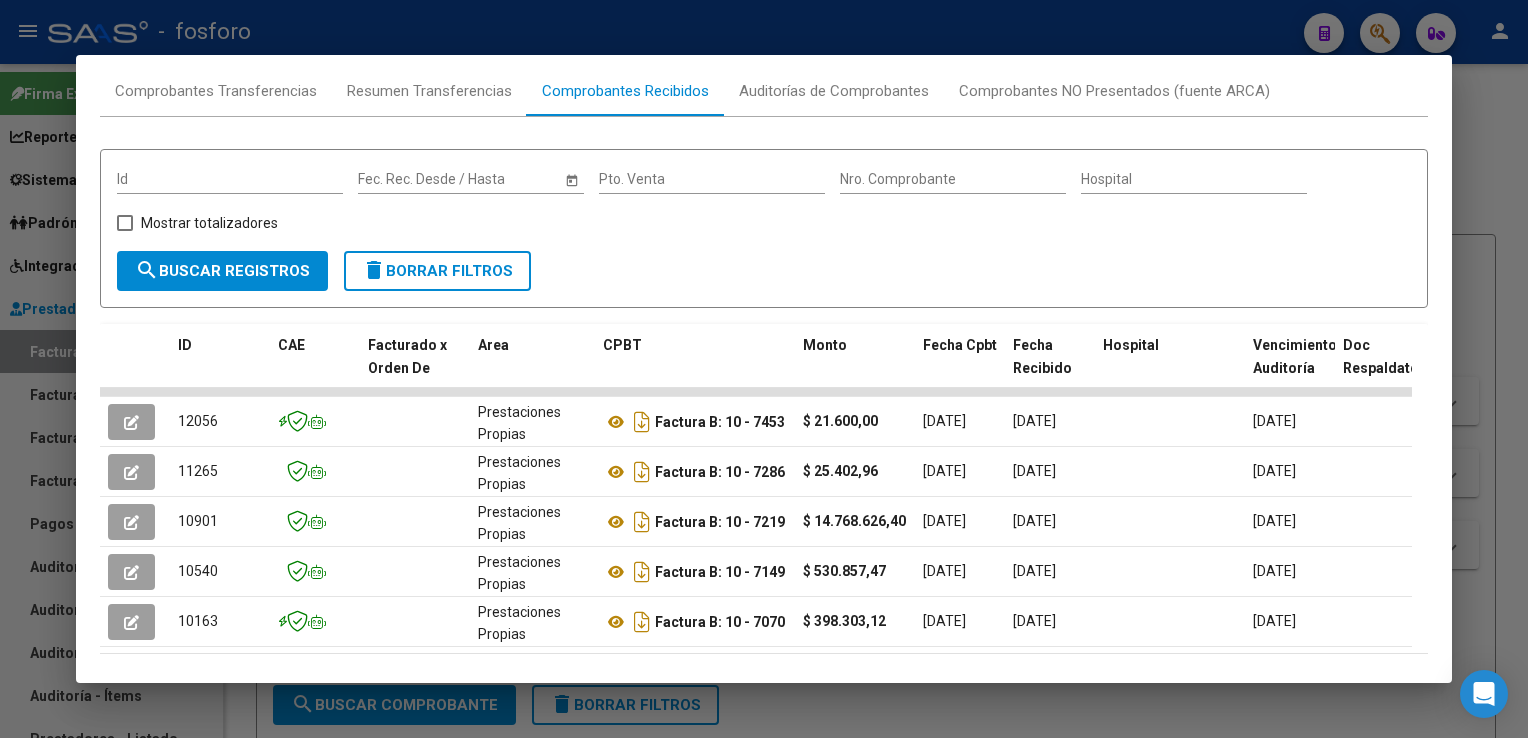 scroll, scrollTop: 100, scrollLeft: 0, axis: vertical 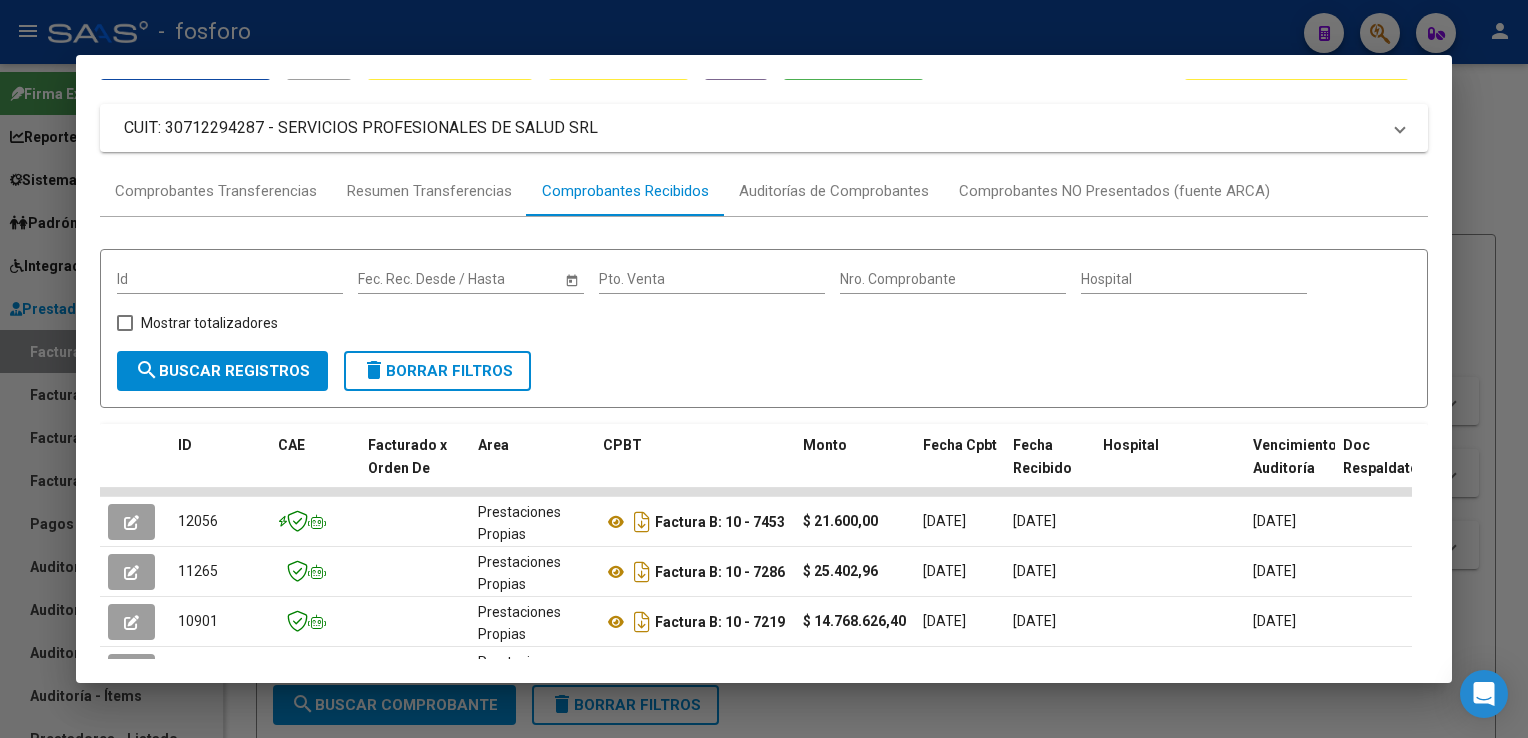 click at bounding box center [764, 369] 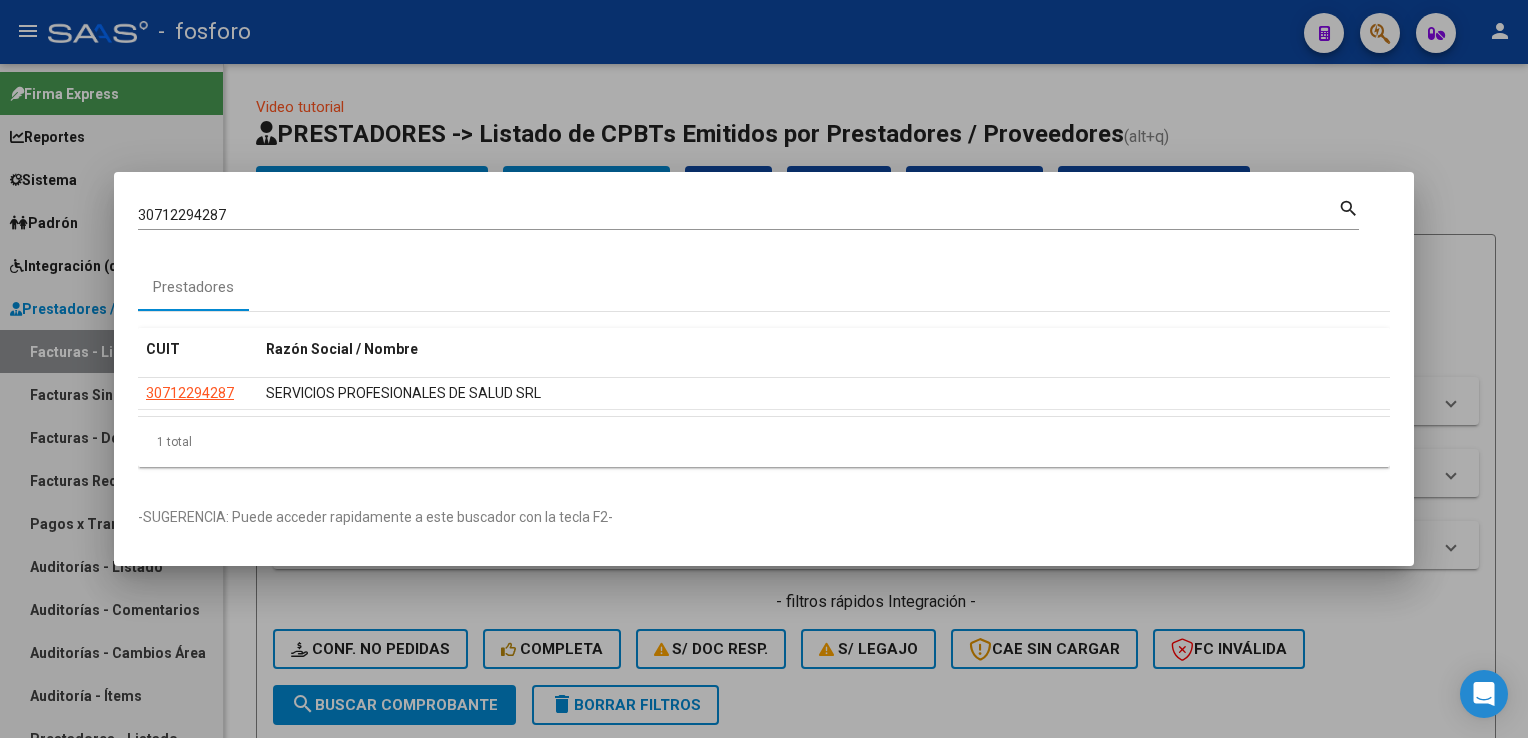 click at bounding box center [764, 369] 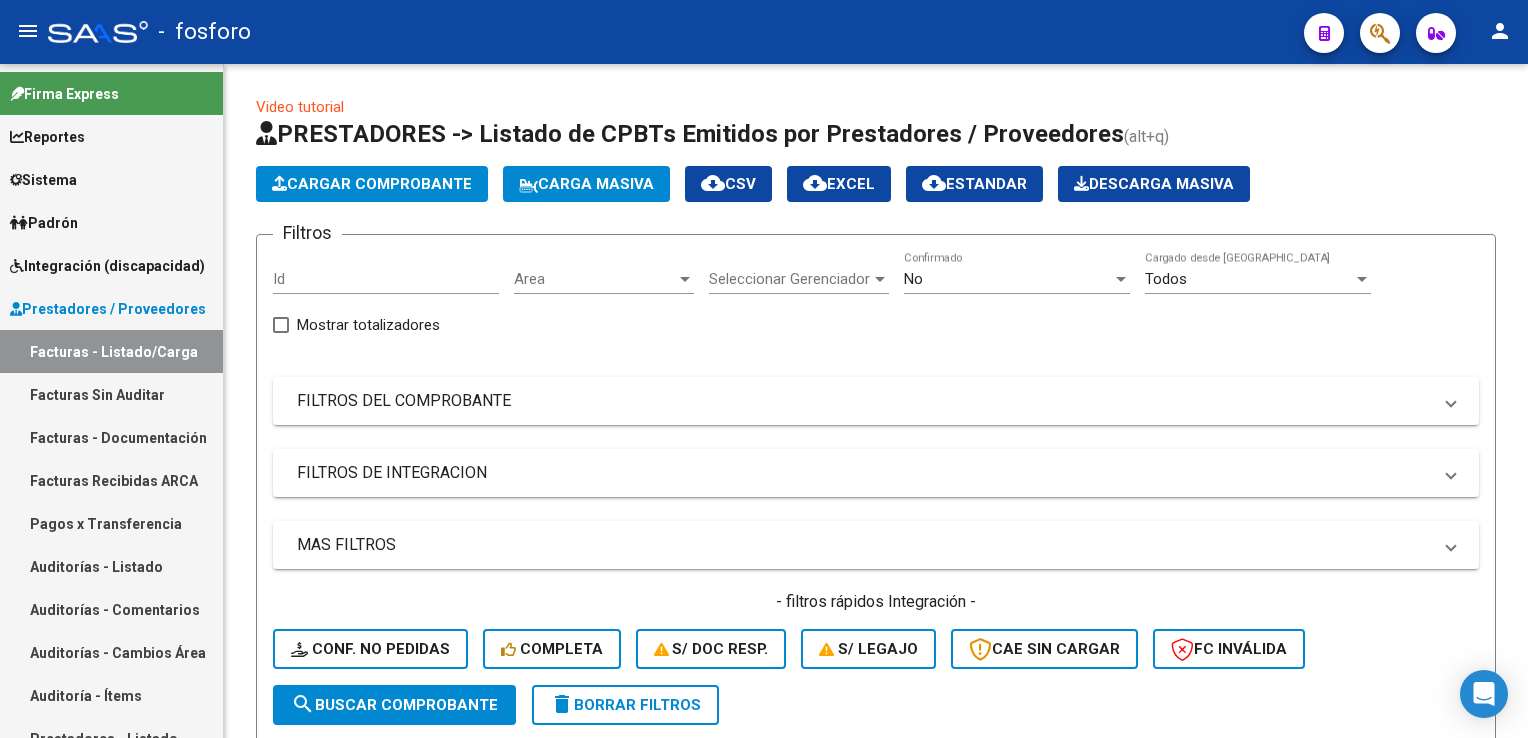 scroll, scrollTop: 200, scrollLeft: 0, axis: vertical 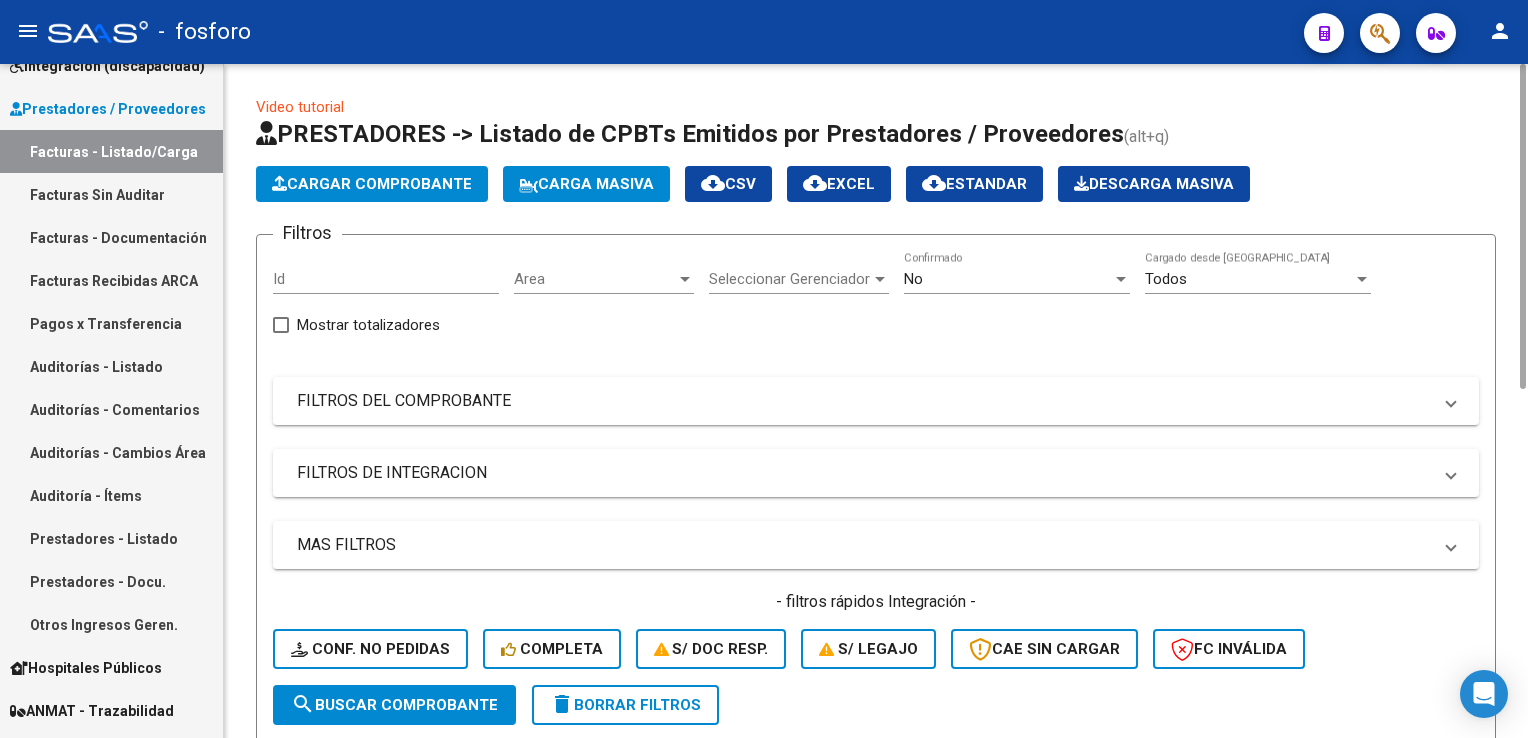 click on "Area Area" 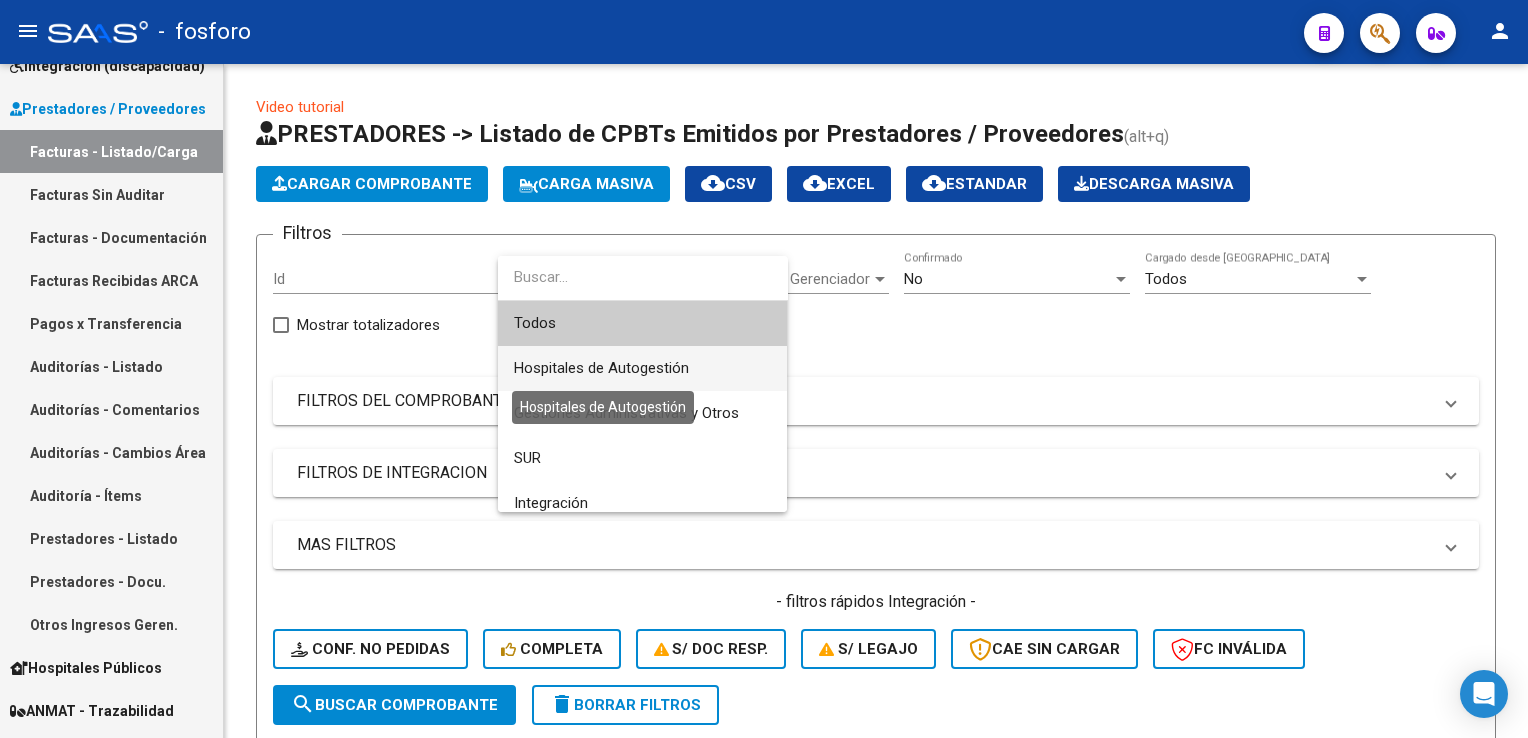 click on "Hospitales de Autogestión" at bounding box center (601, 368) 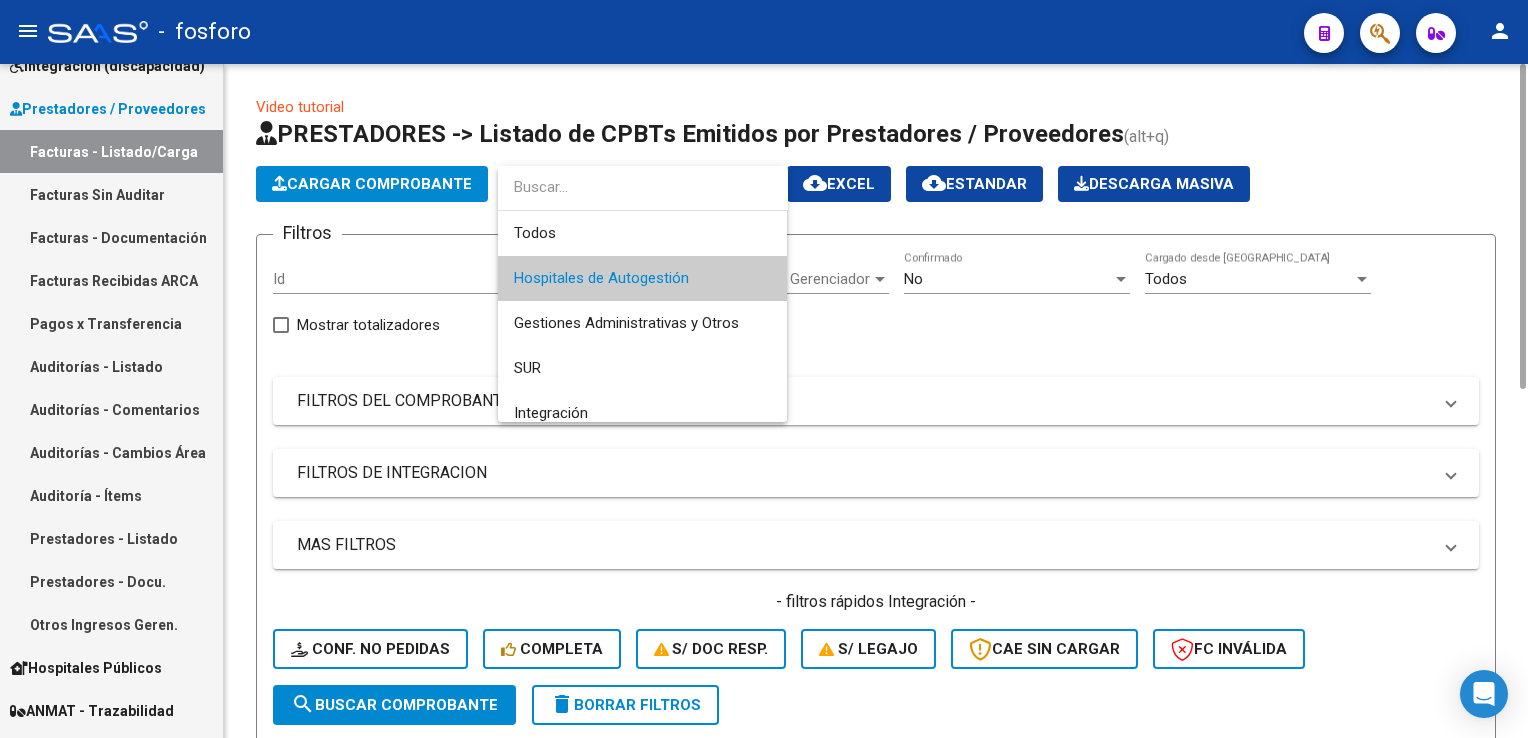 click at bounding box center (764, 369) 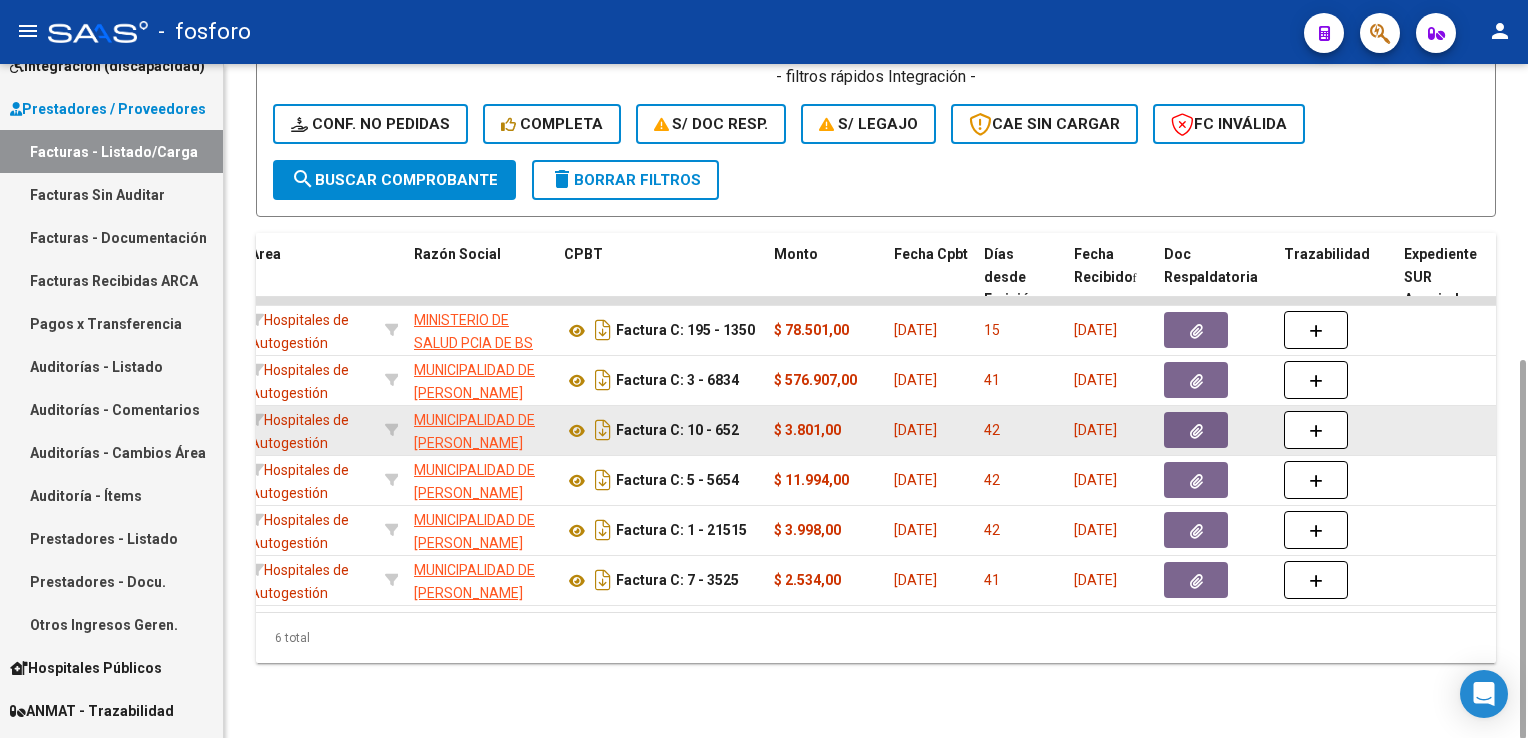scroll, scrollTop: 125, scrollLeft: 0, axis: vertical 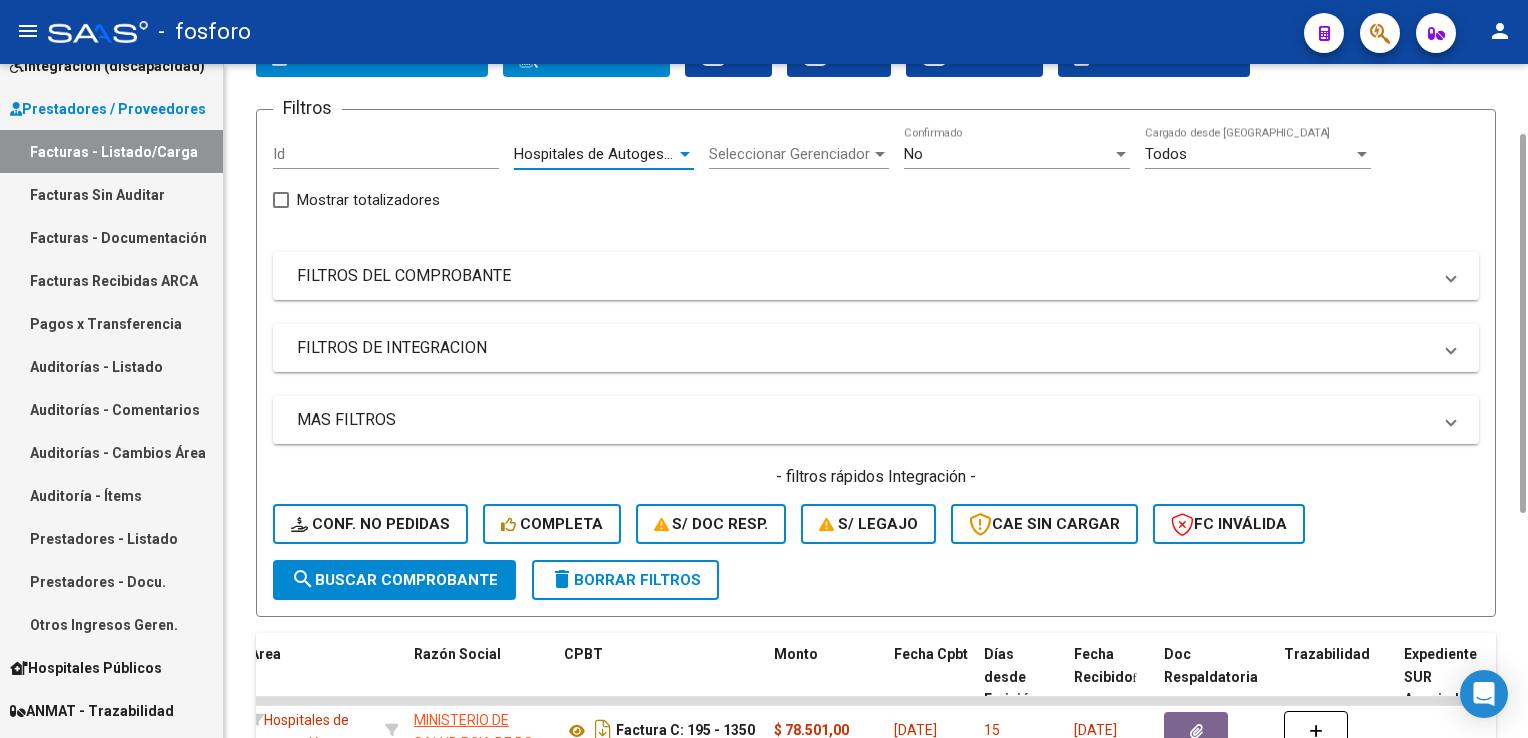 click on "Hospitales de Autogestión" at bounding box center [595, 154] 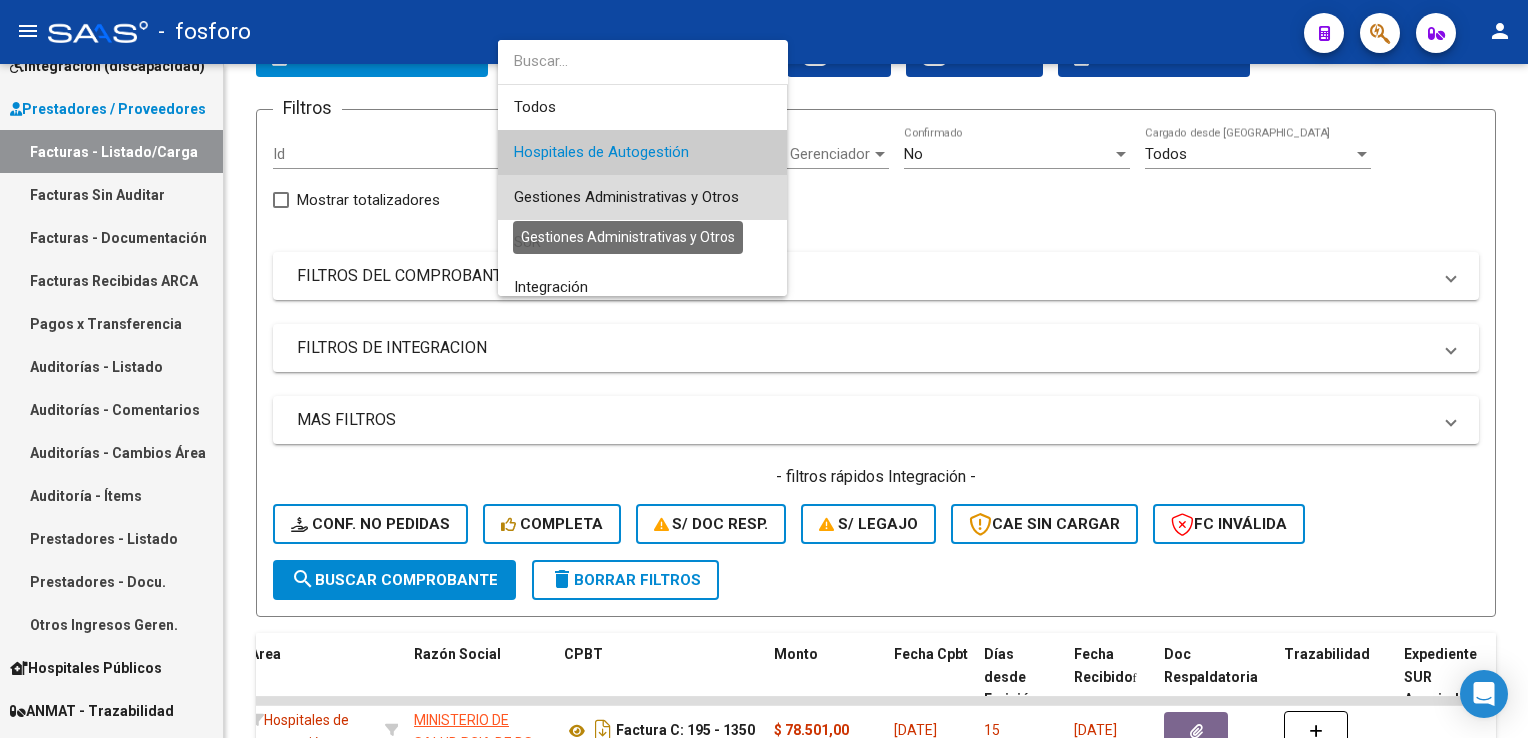 click on "Gestiones Administrativas y Otros" at bounding box center (626, 197) 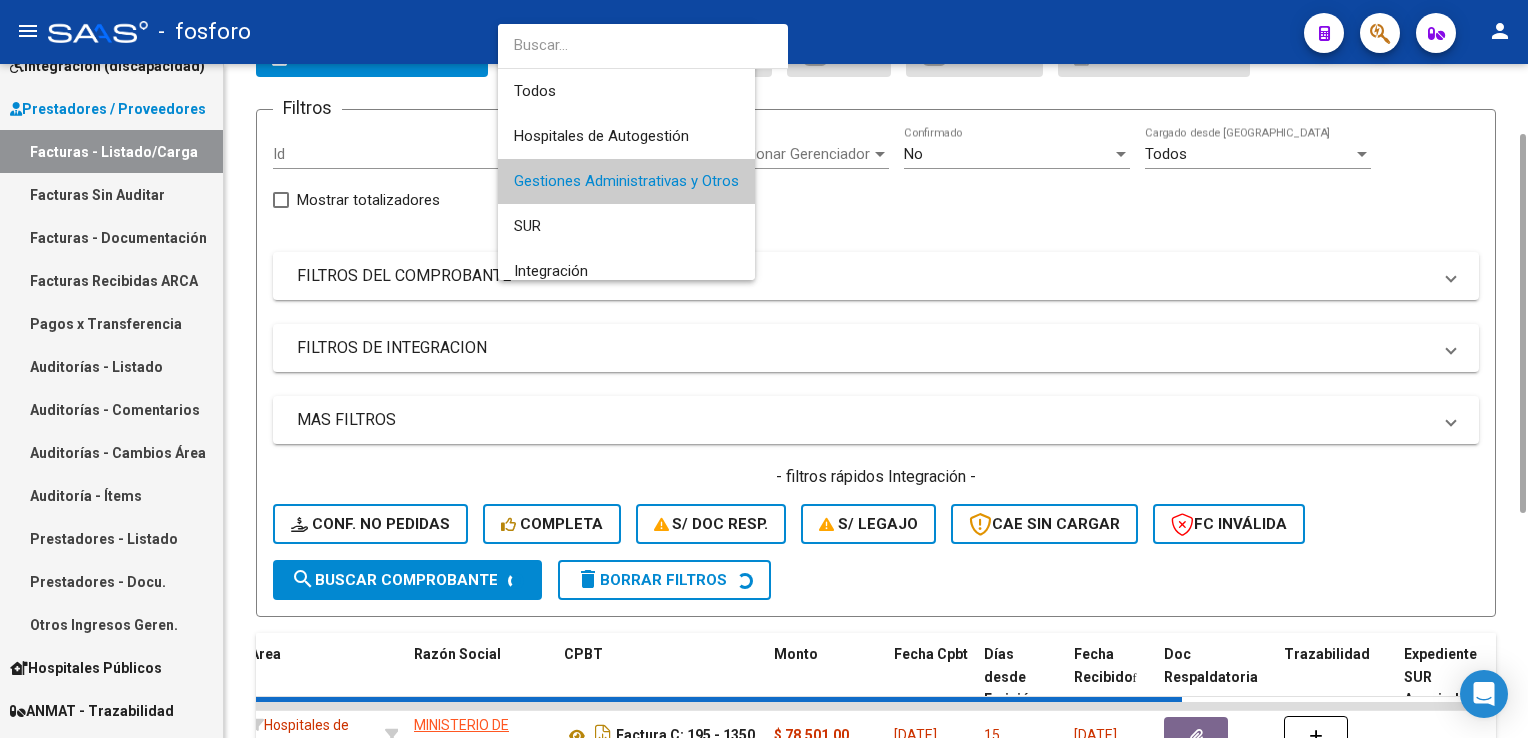 scroll, scrollTop: 29, scrollLeft: 0, axis: vertical 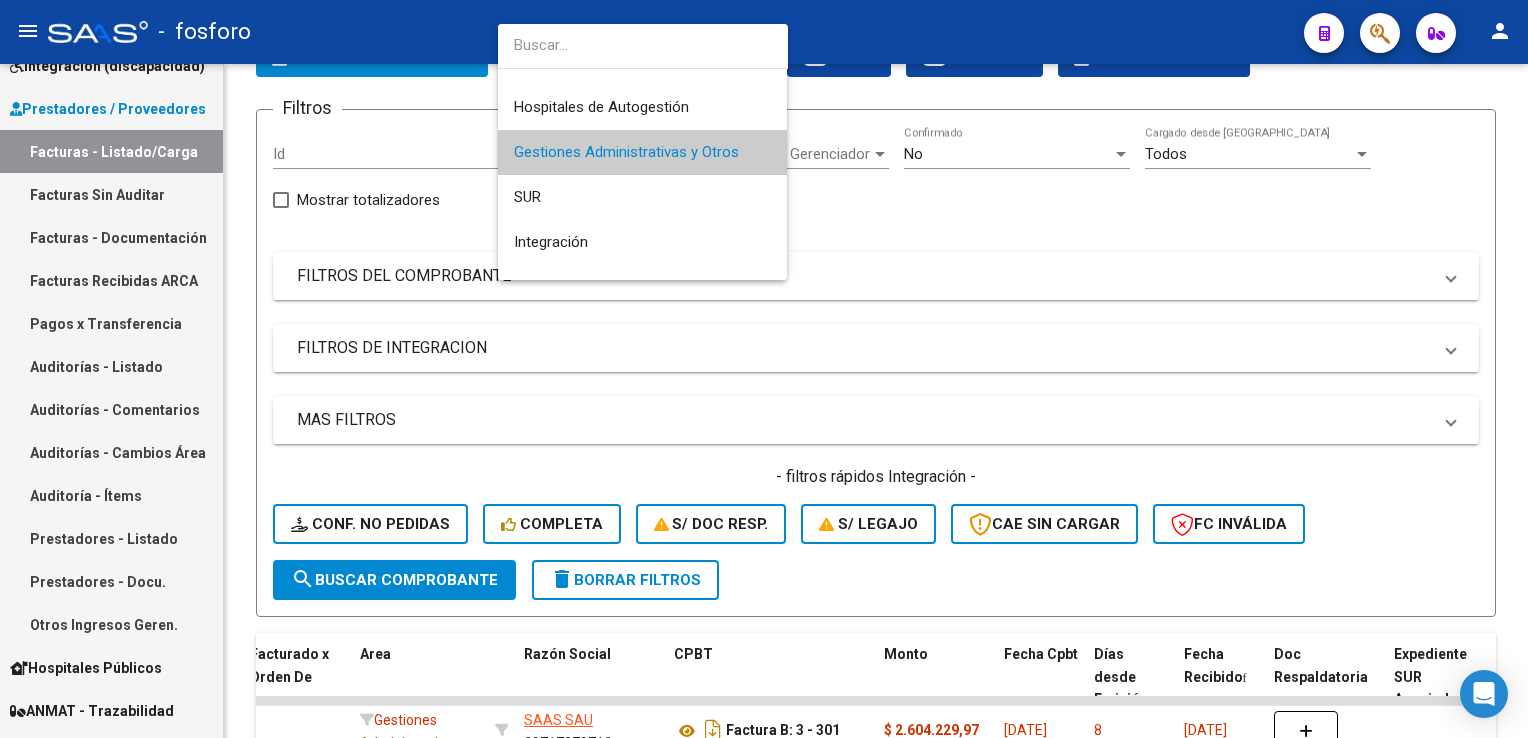 click at bounding box center (764, 369) 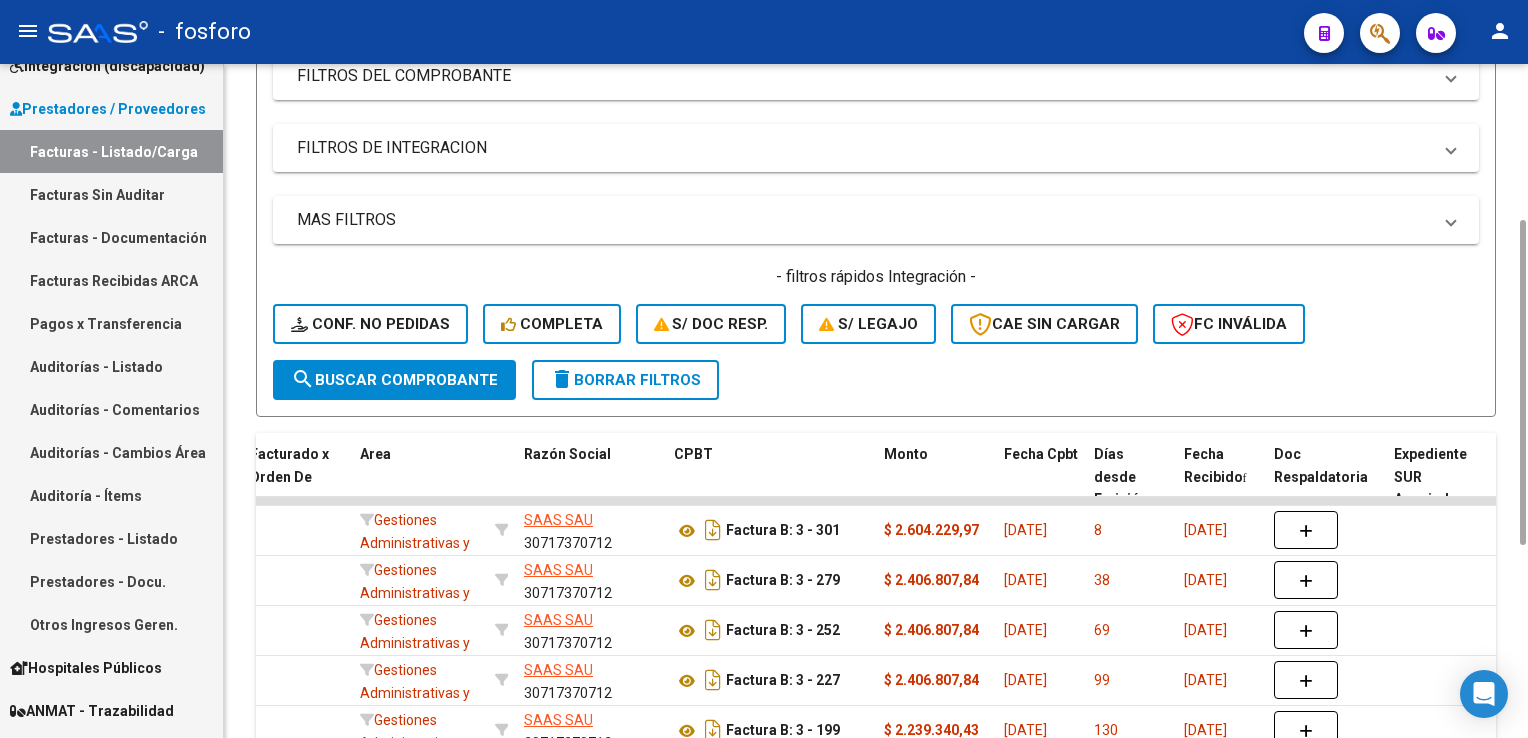 scroll, scrollTop: 725, scrollLeft: 0, axis: vertical 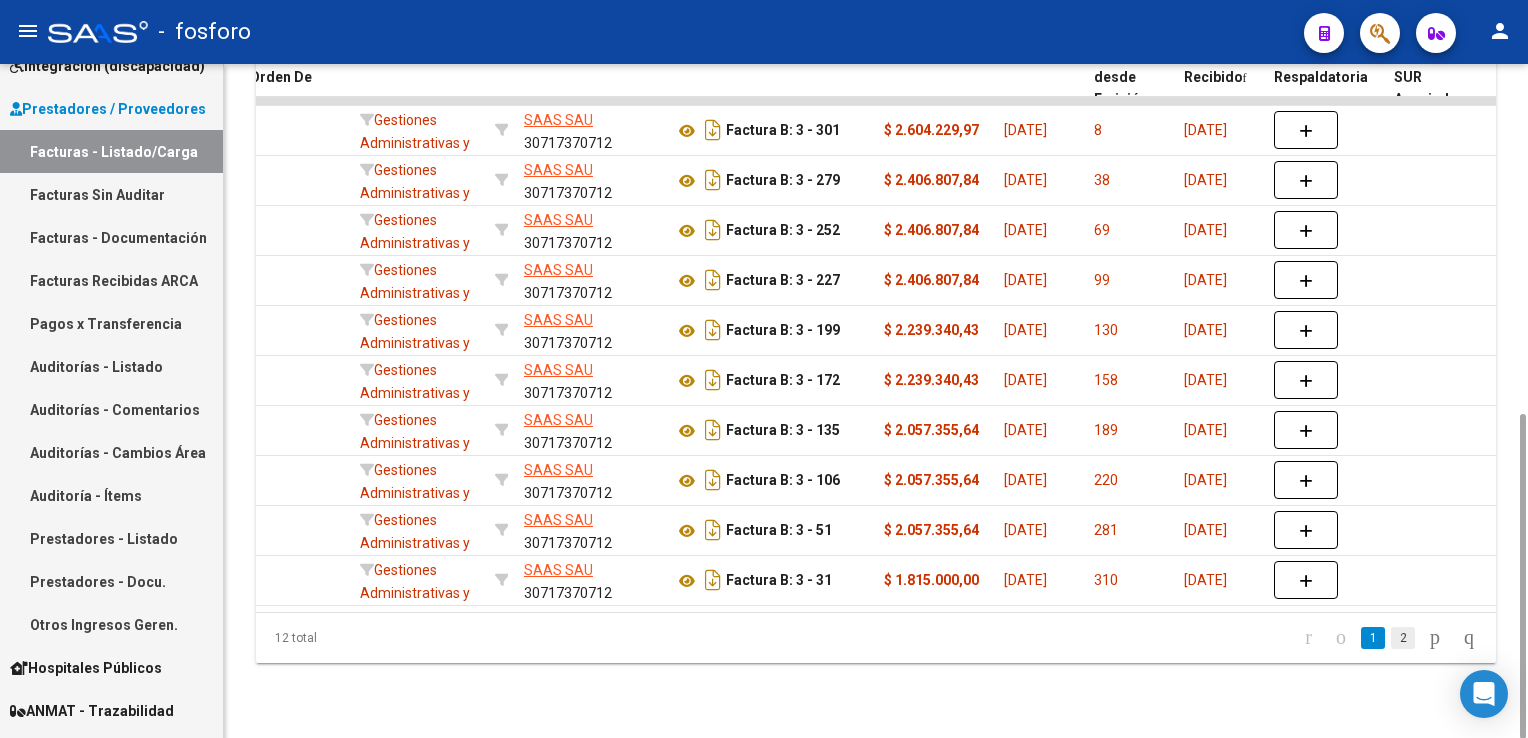 click on "2" 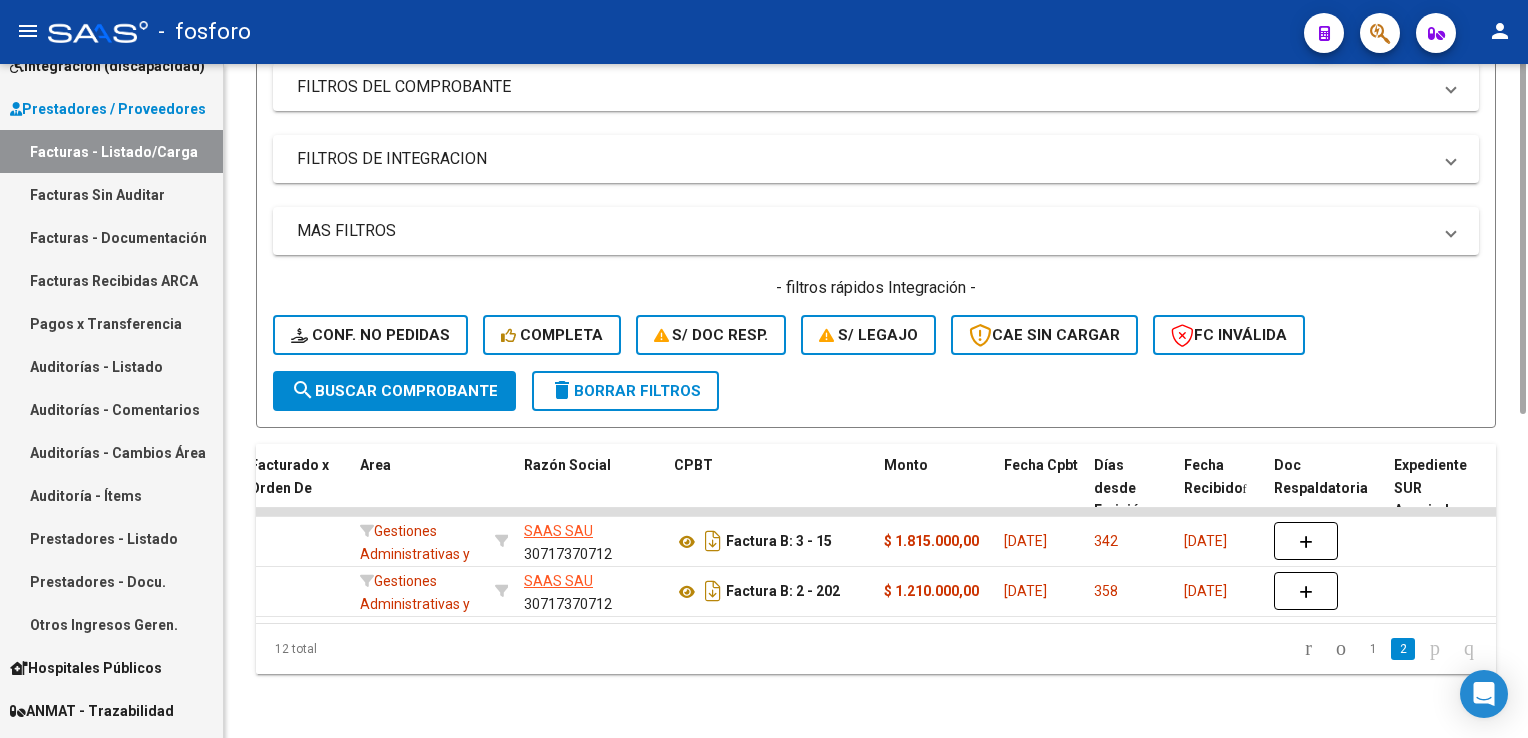 scroll, scrollTop: 0, scrollLeft: 0, axis: both 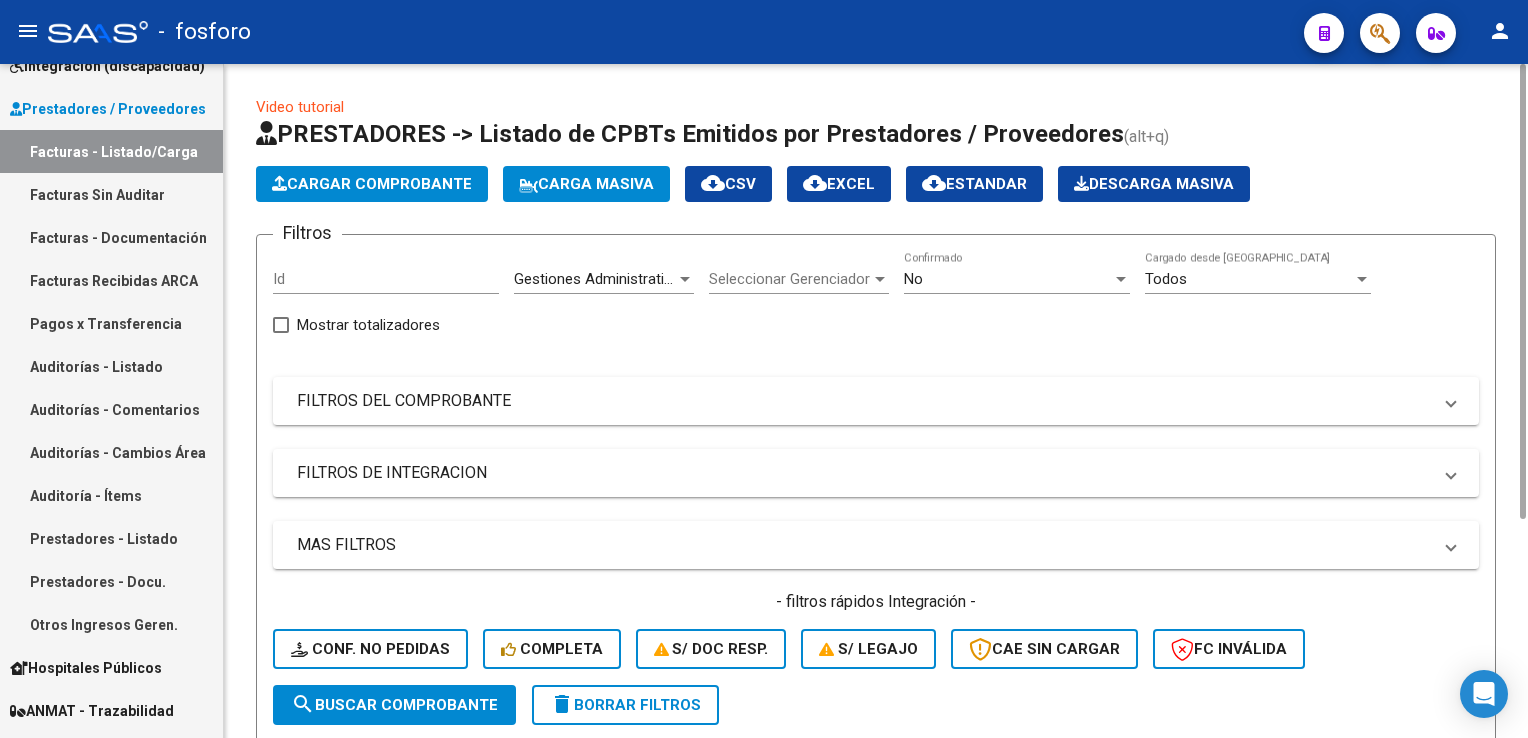 click on "Gestiones Administrativas y Otros" at bounding box center (626, 279) 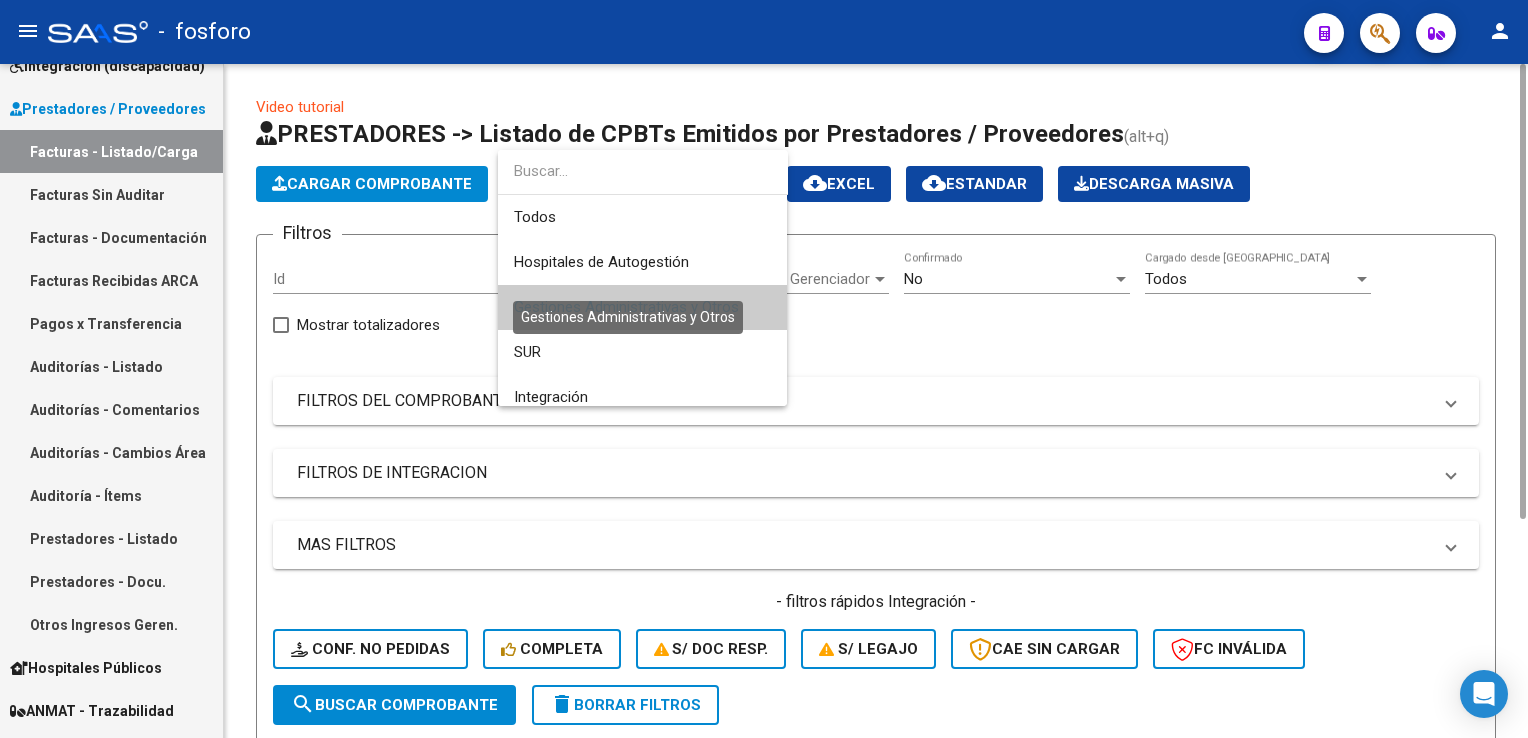 scroll, scrollTop: 29, scrollLeft: 0, axis: vertical 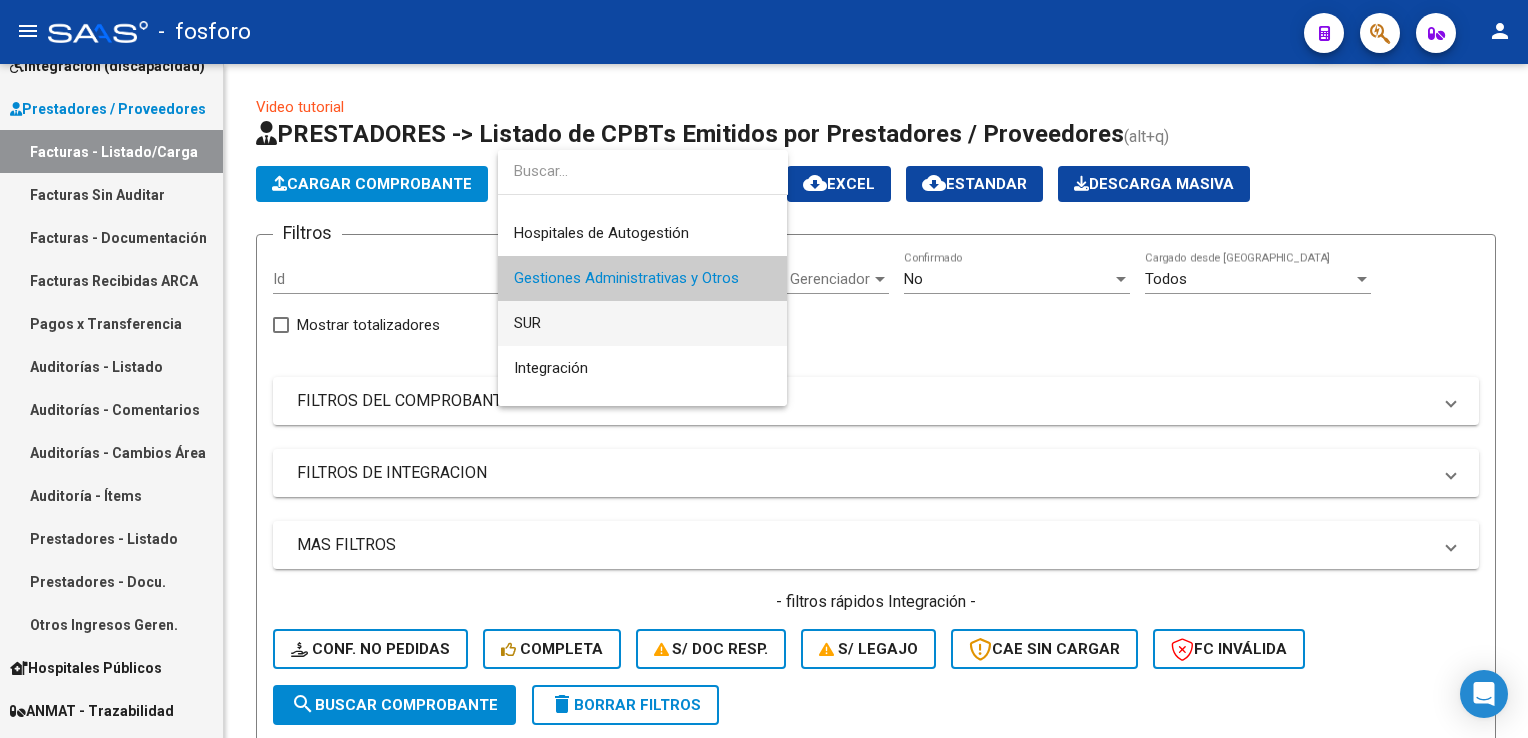click on "SUR" at bounding box center [642, 323] 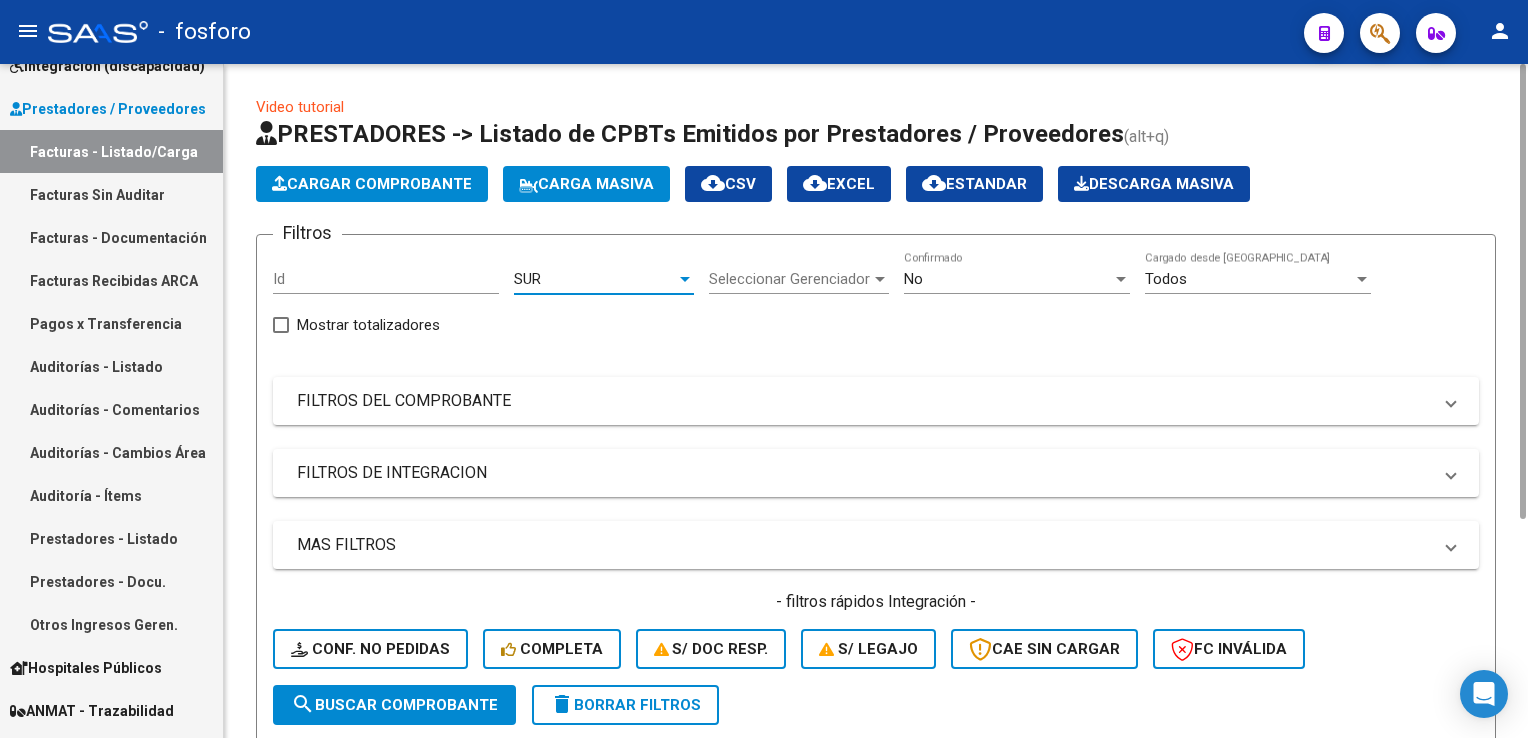 click on "search  Buscar Comprobante" 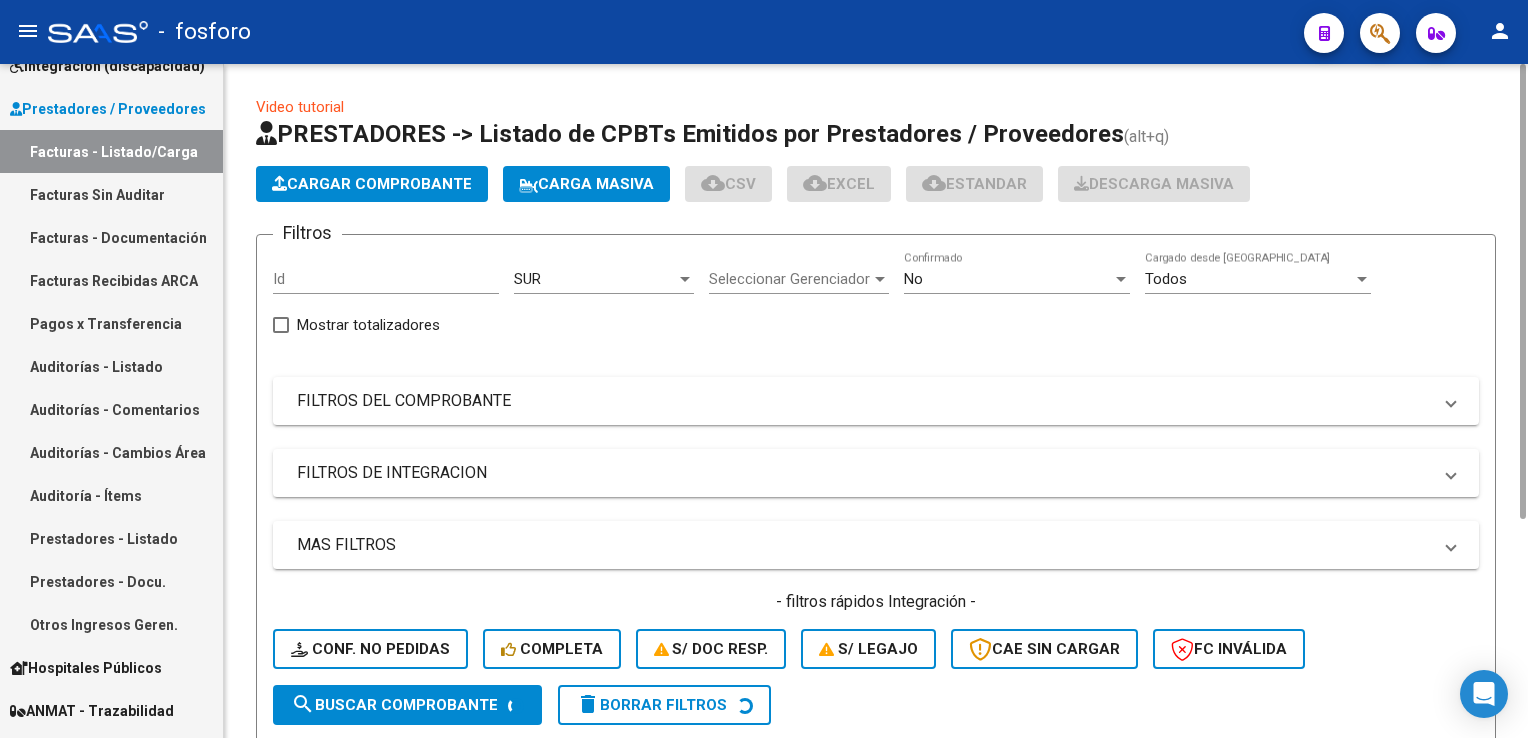 scroll, scrollTop: 0, scrollLeft: 0, axis: both 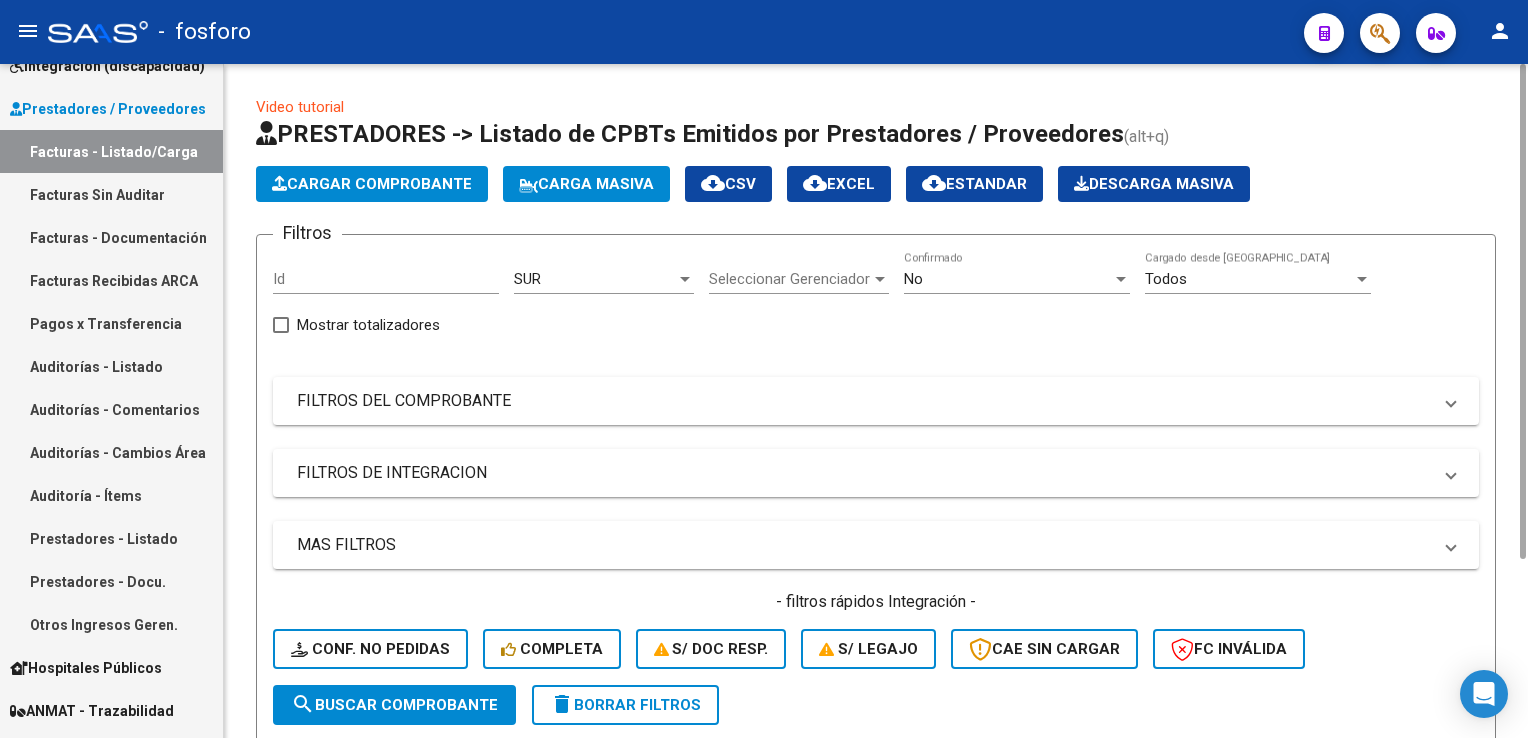 click on "SUR Area" 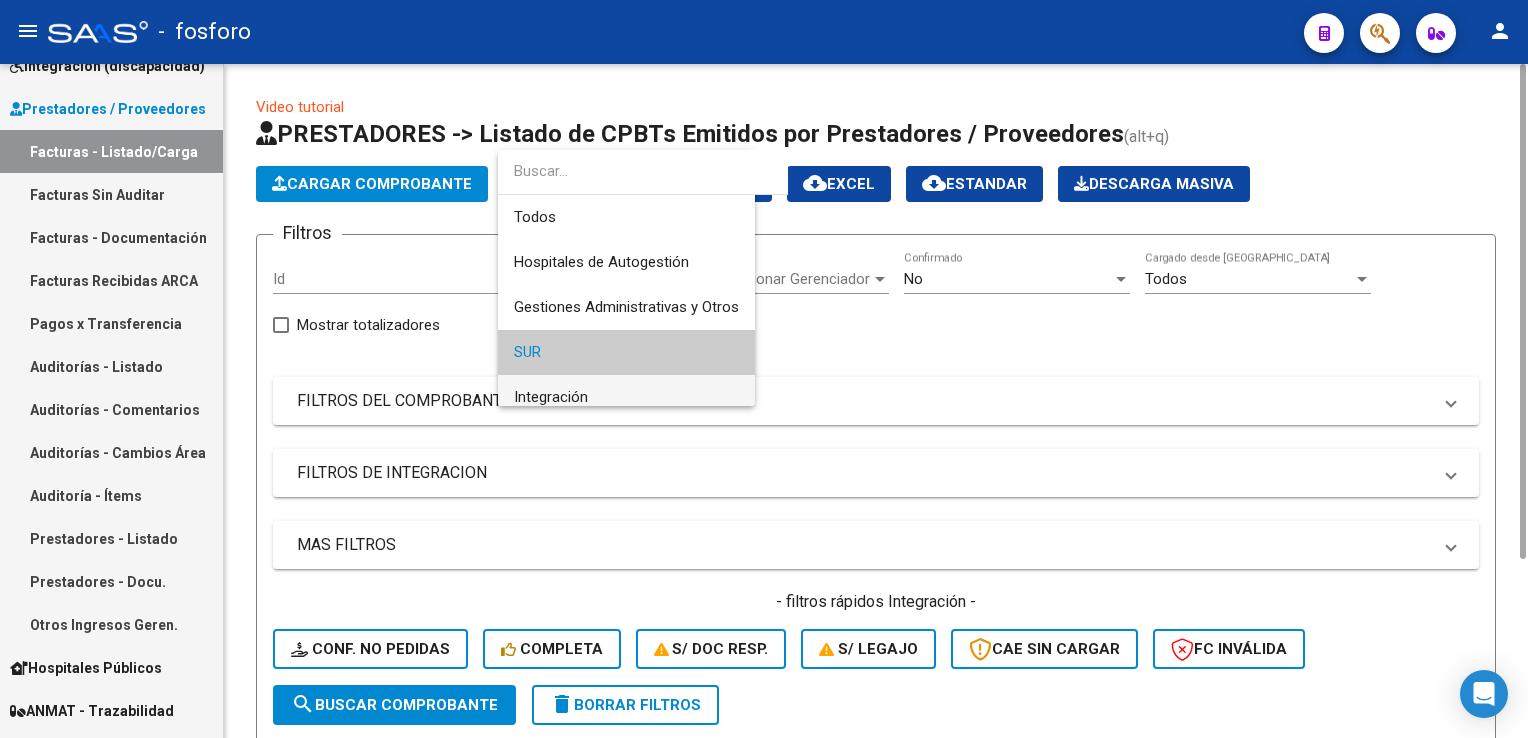 scroll, scrollTop: 74, scrollLeft: 0, axis: vertical 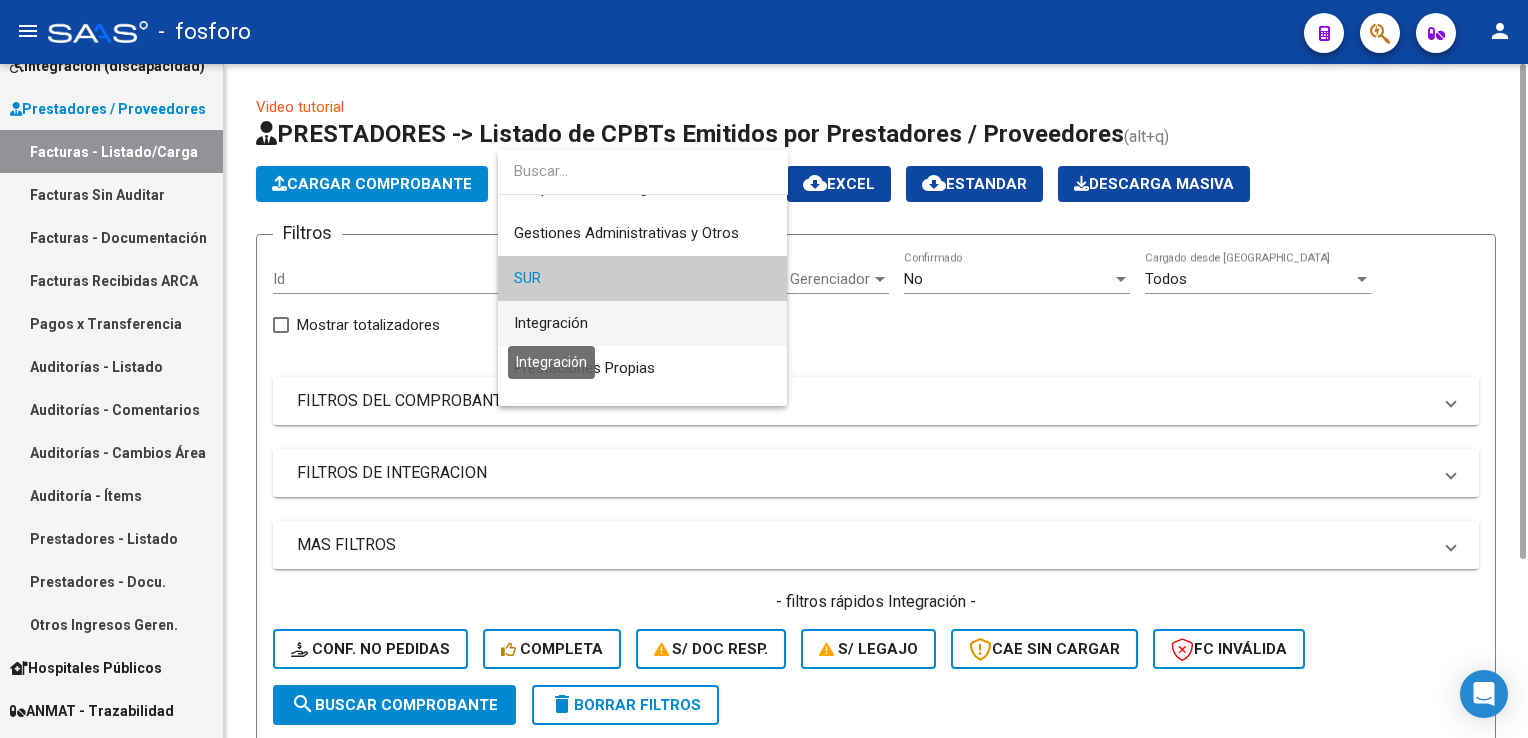 click on "Integración" at bounding box center [551, 323] 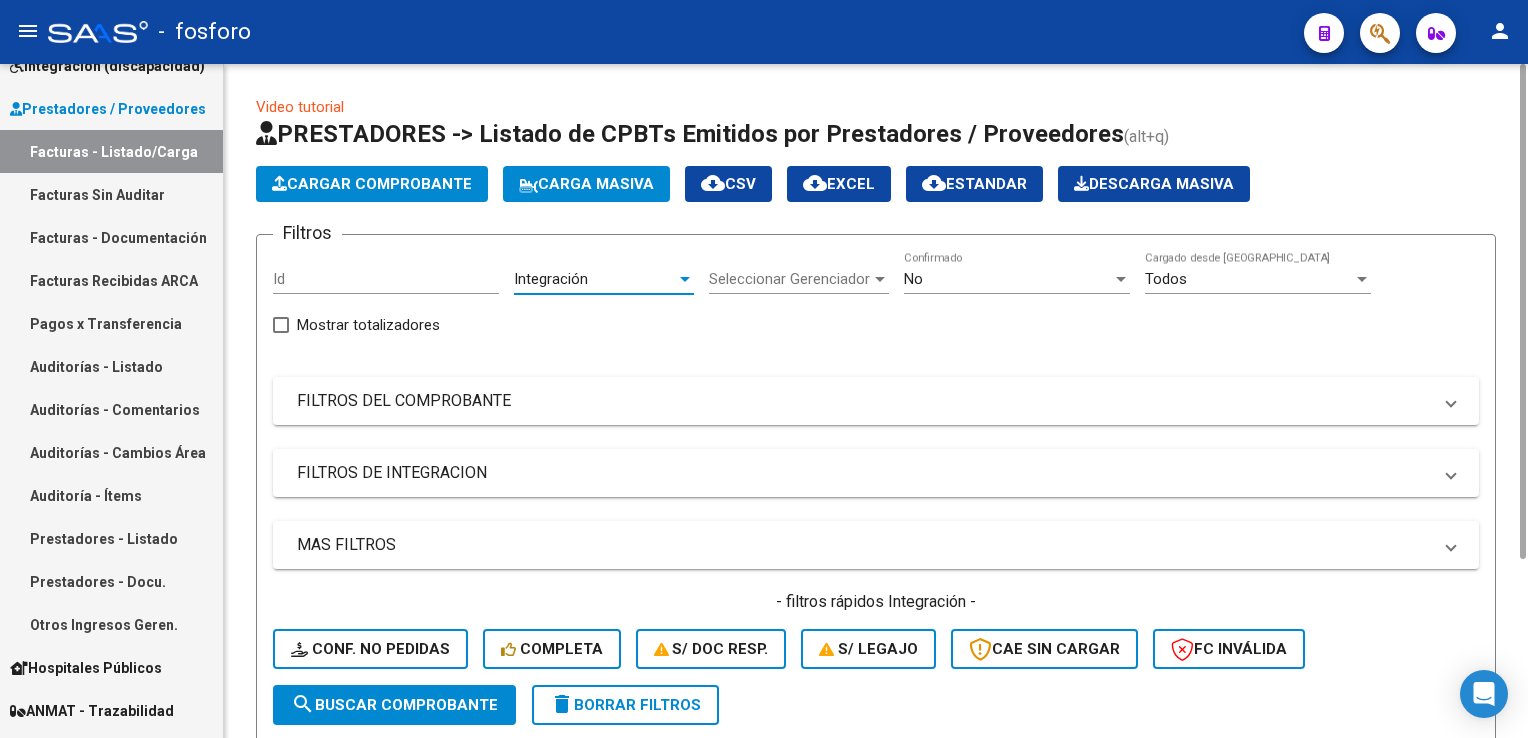 click on "search  Buscar Comprobante" 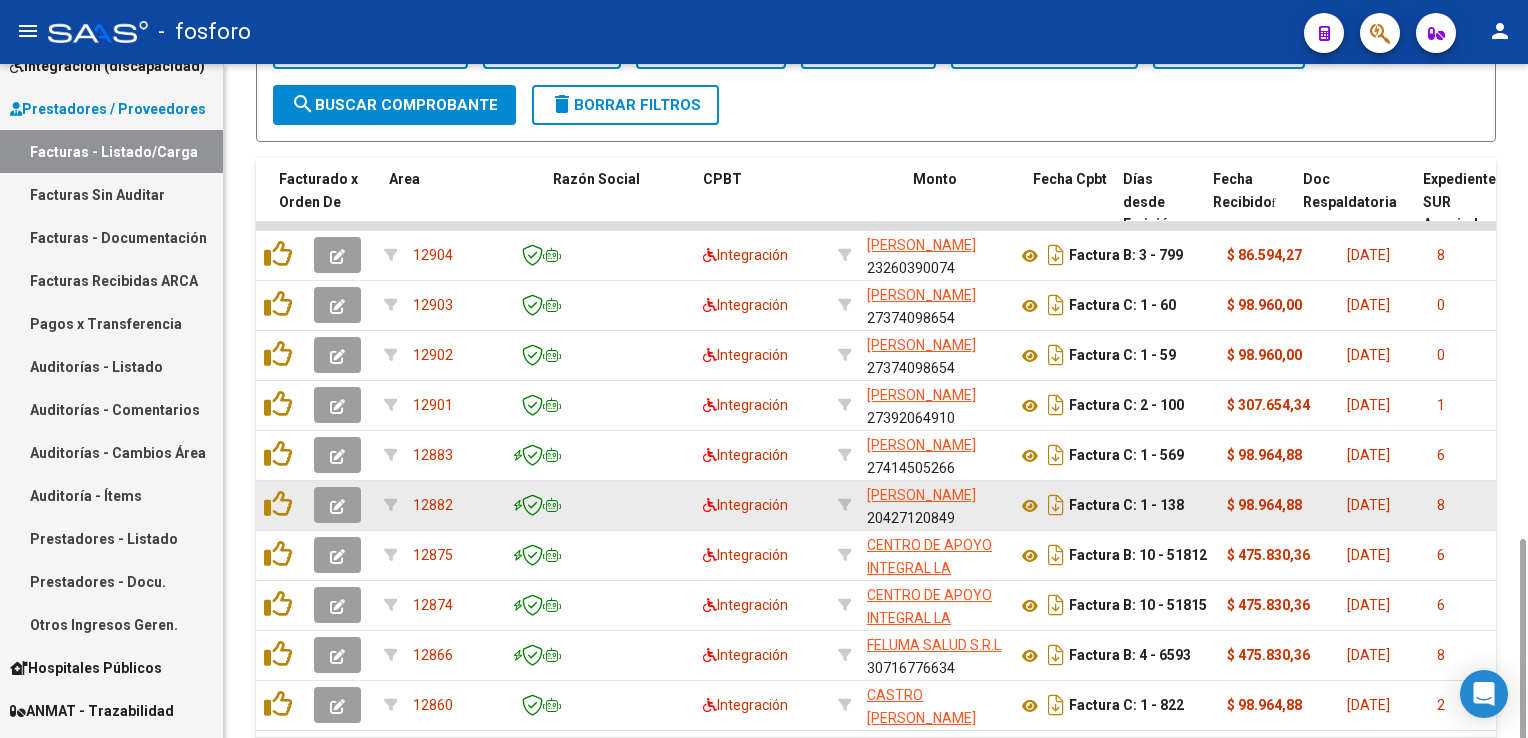 scroll, scrollTop: 725, scrollLeft: 0, axis: vertical 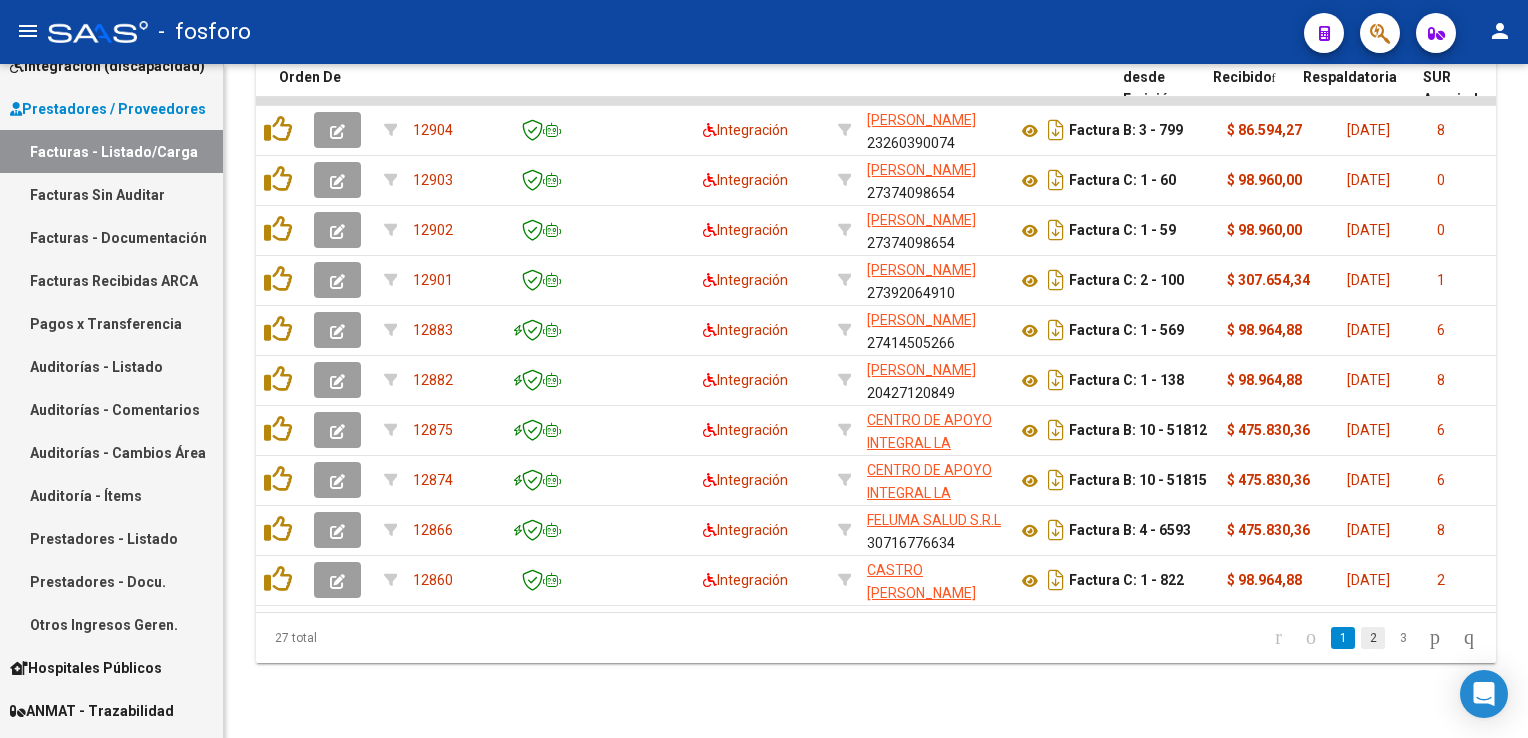 click on "2" 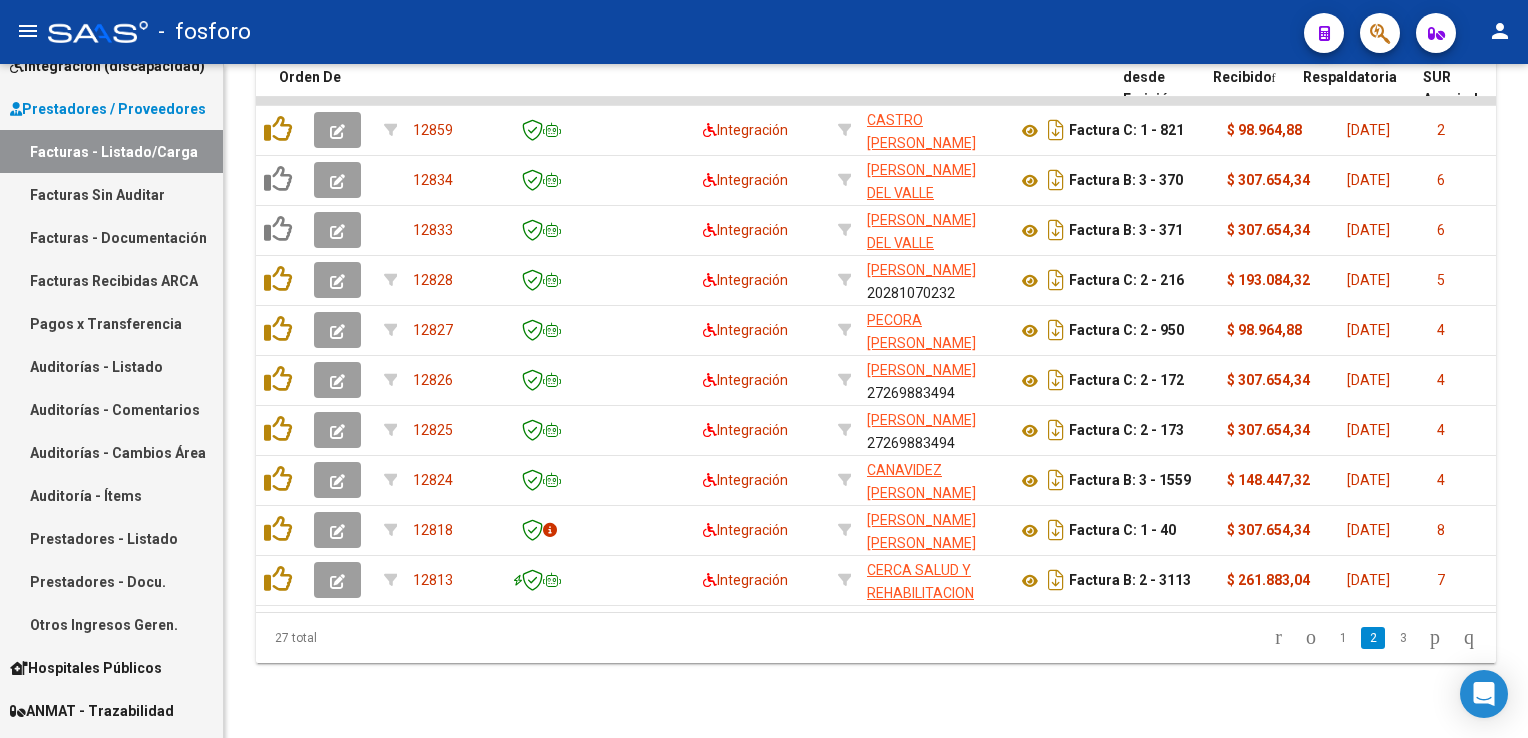 click on "3" 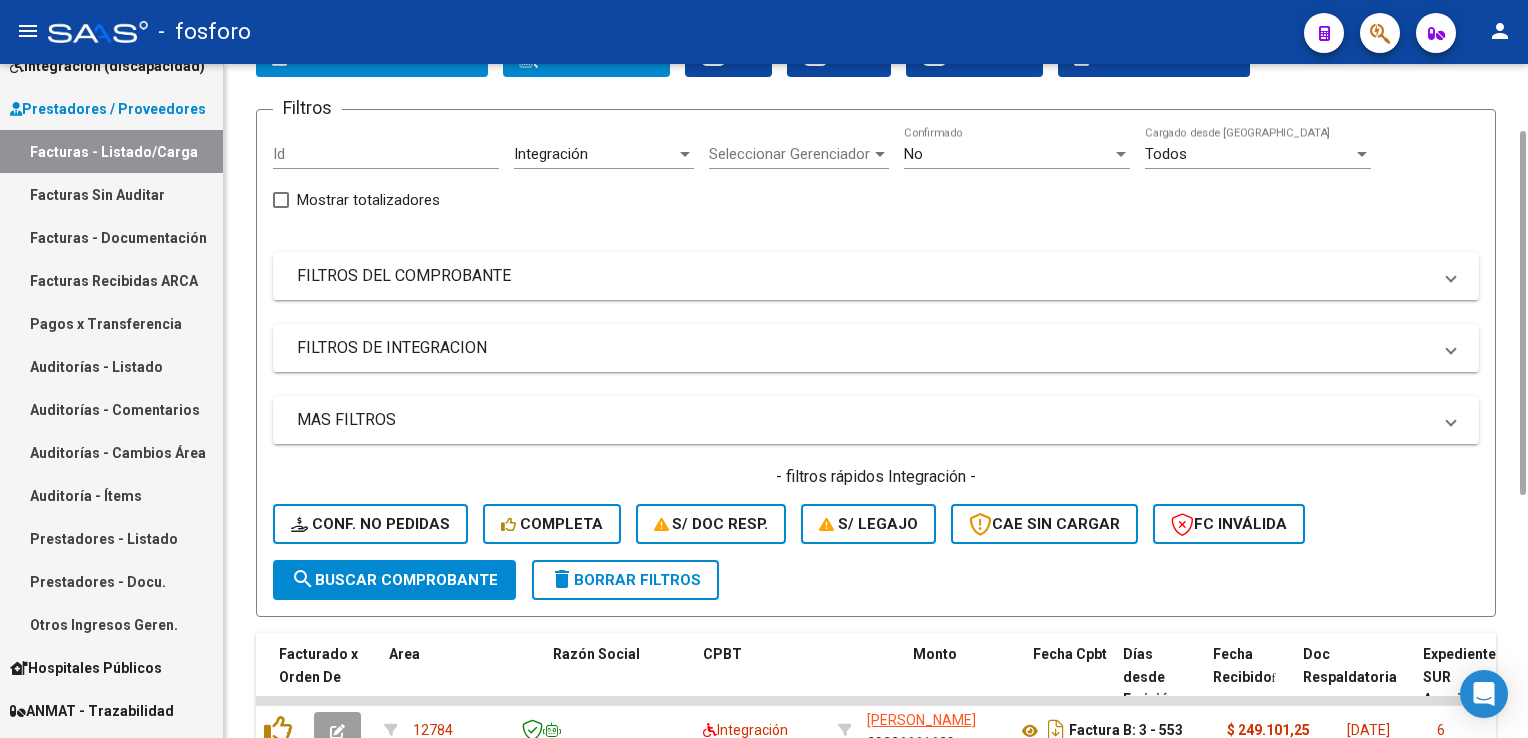 scroll, scrollTop: 0, scrollLeft: 0, axis: both 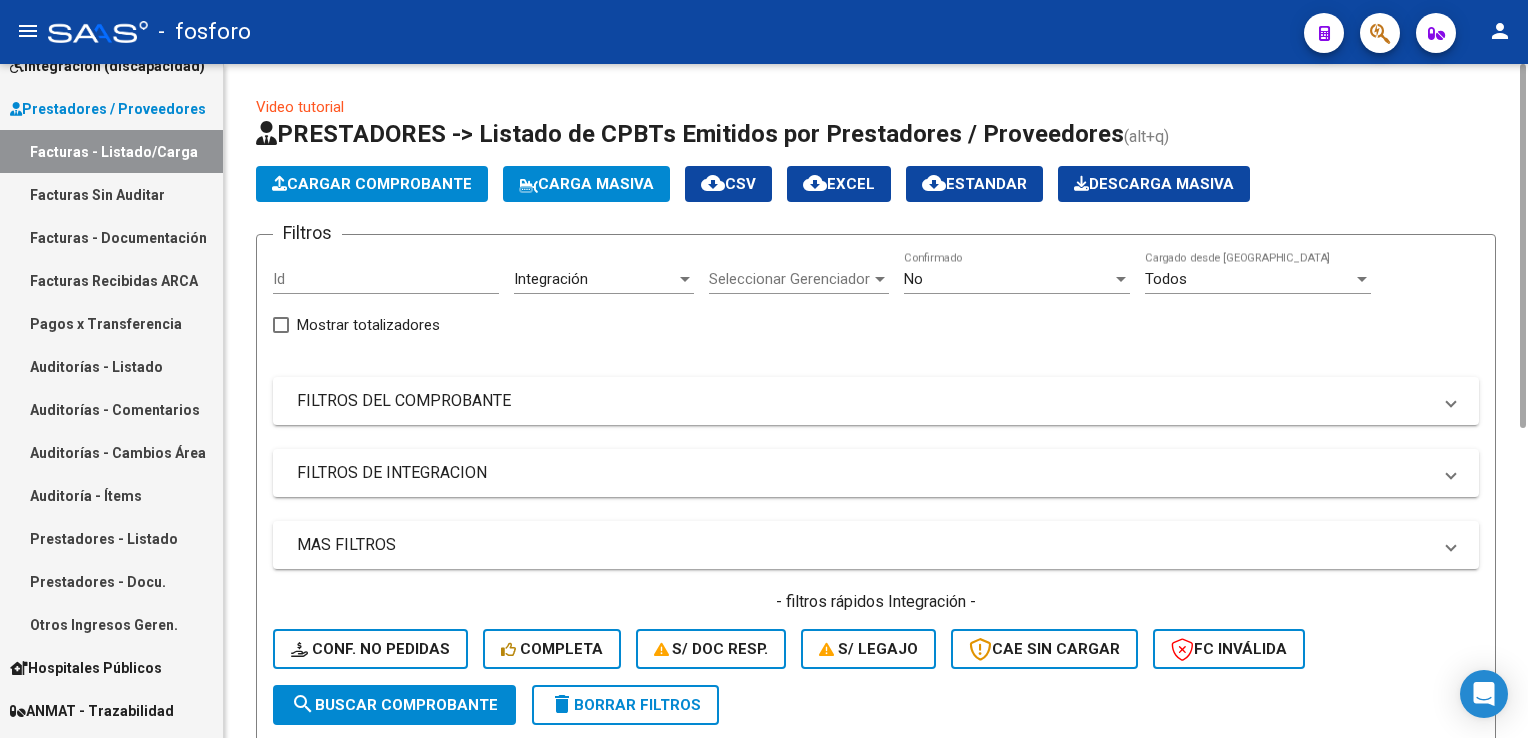 click on "Integración Area" 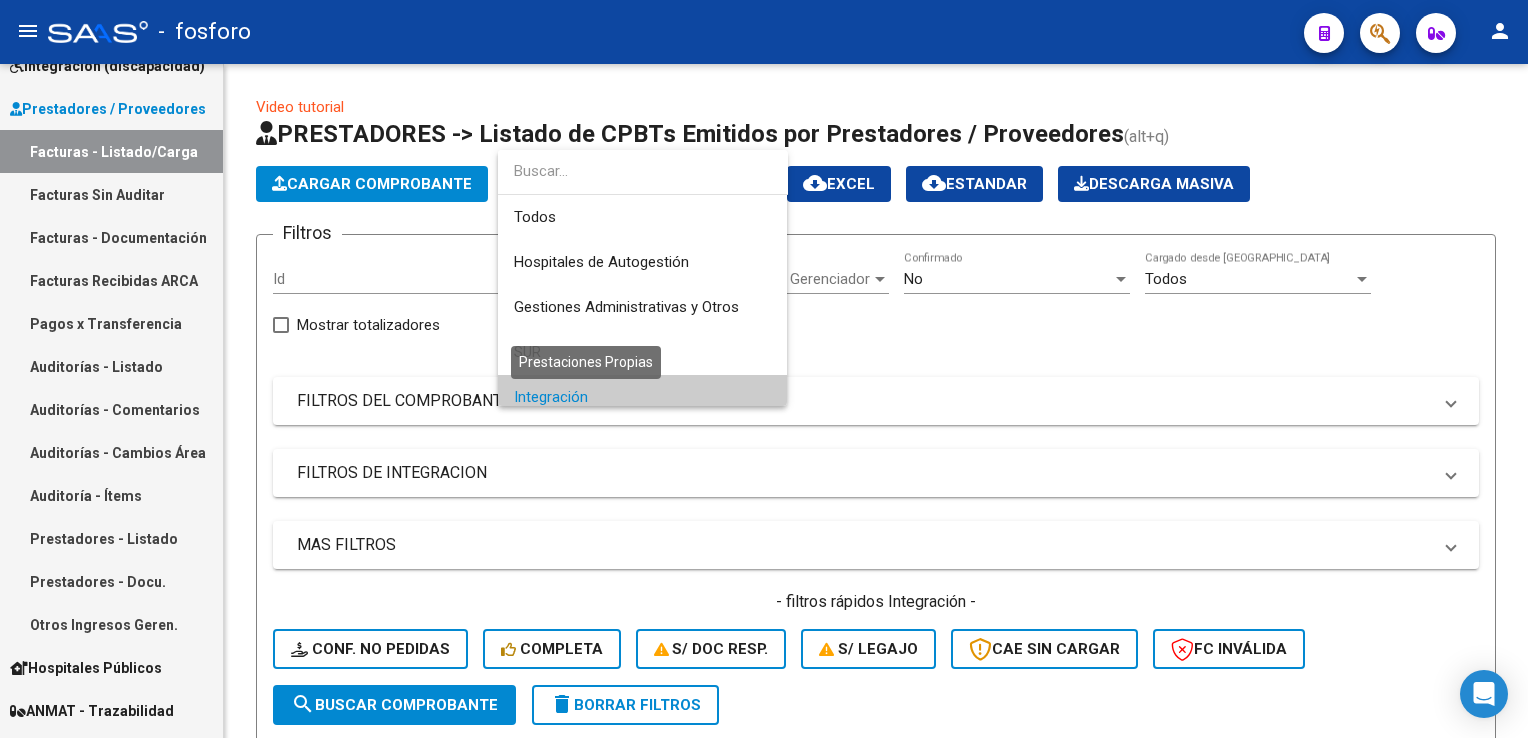 scroll, scrollTop: 119, scrollLeft: 0, axis: vertical 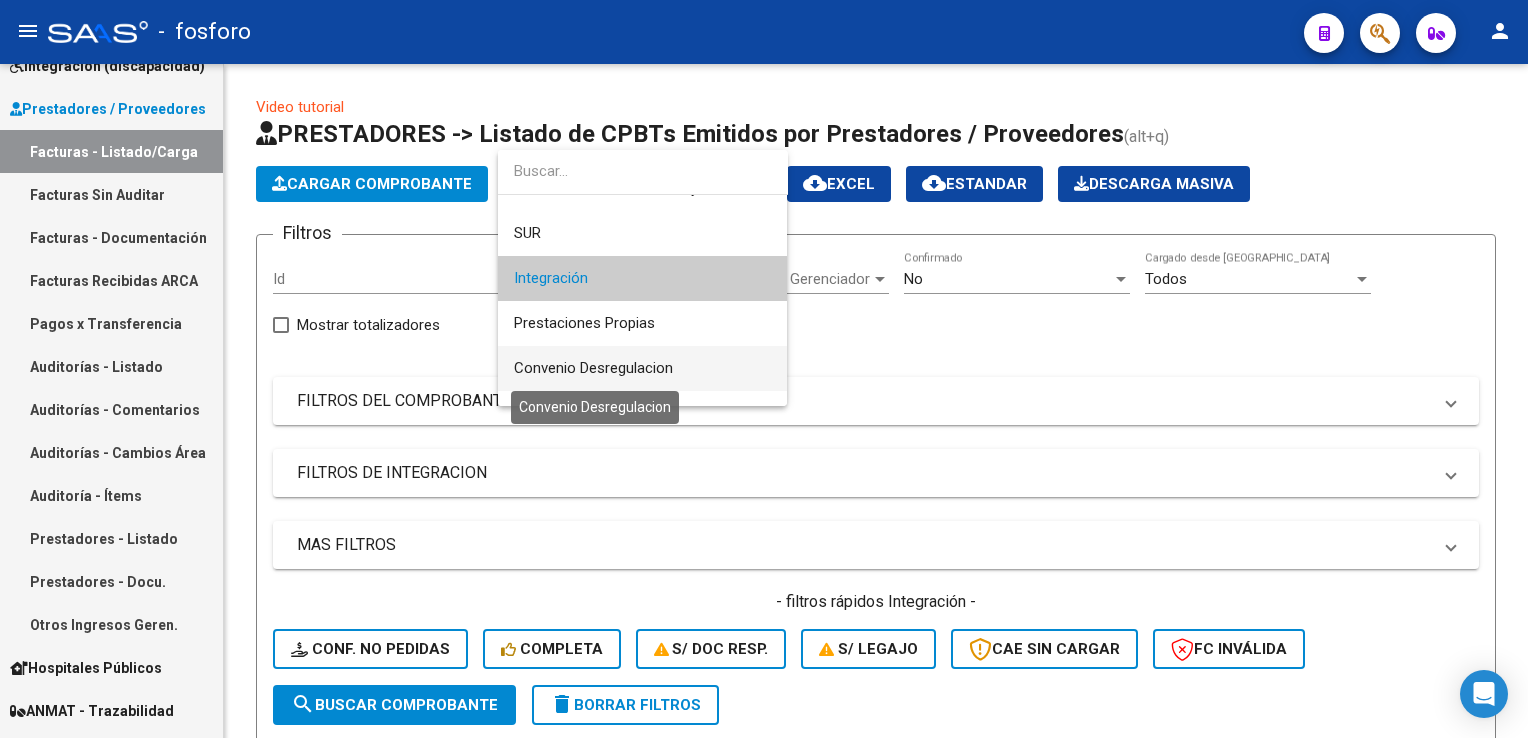 click on "Convenio Desregulacion" at bounding box center (593, 368) 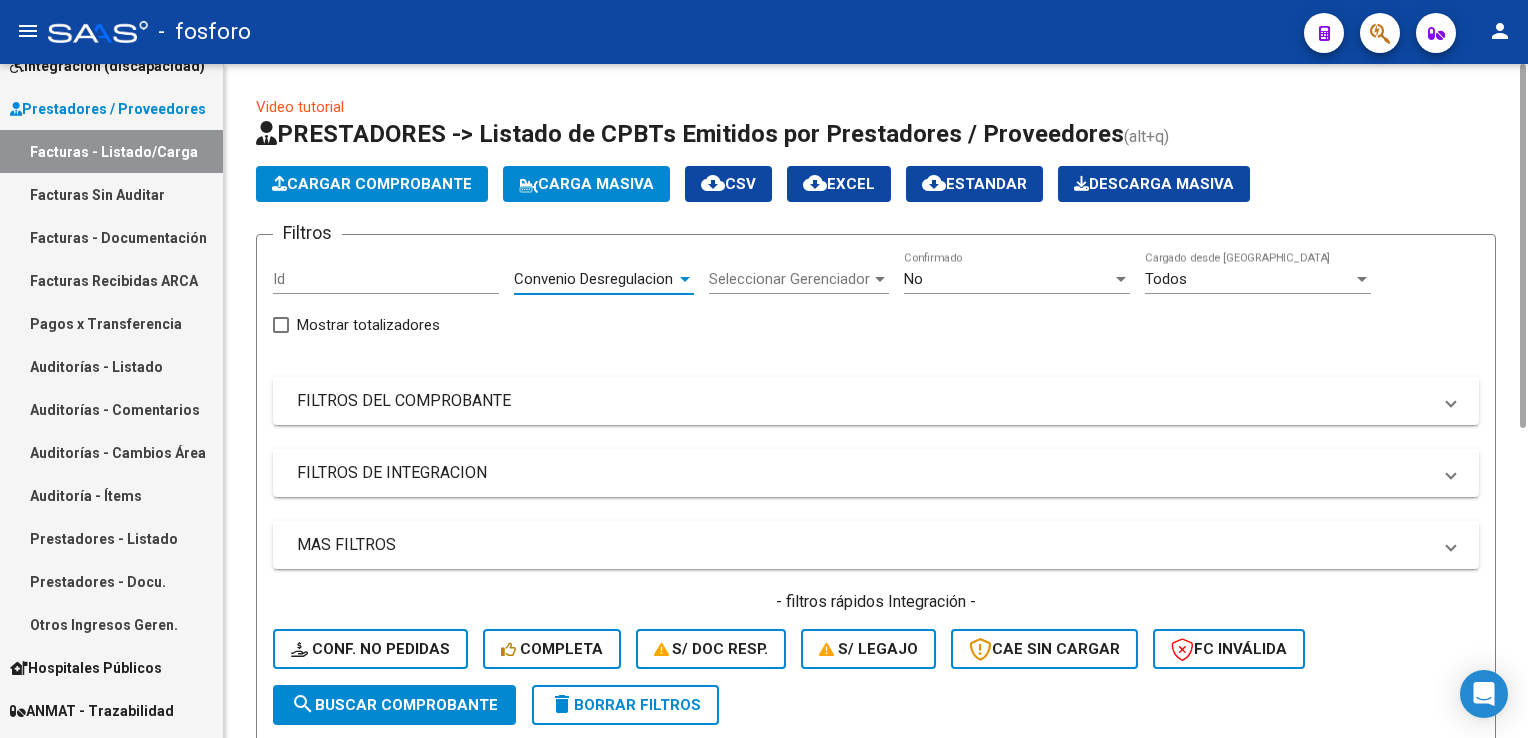 click on "search  Buscar Comprobante" 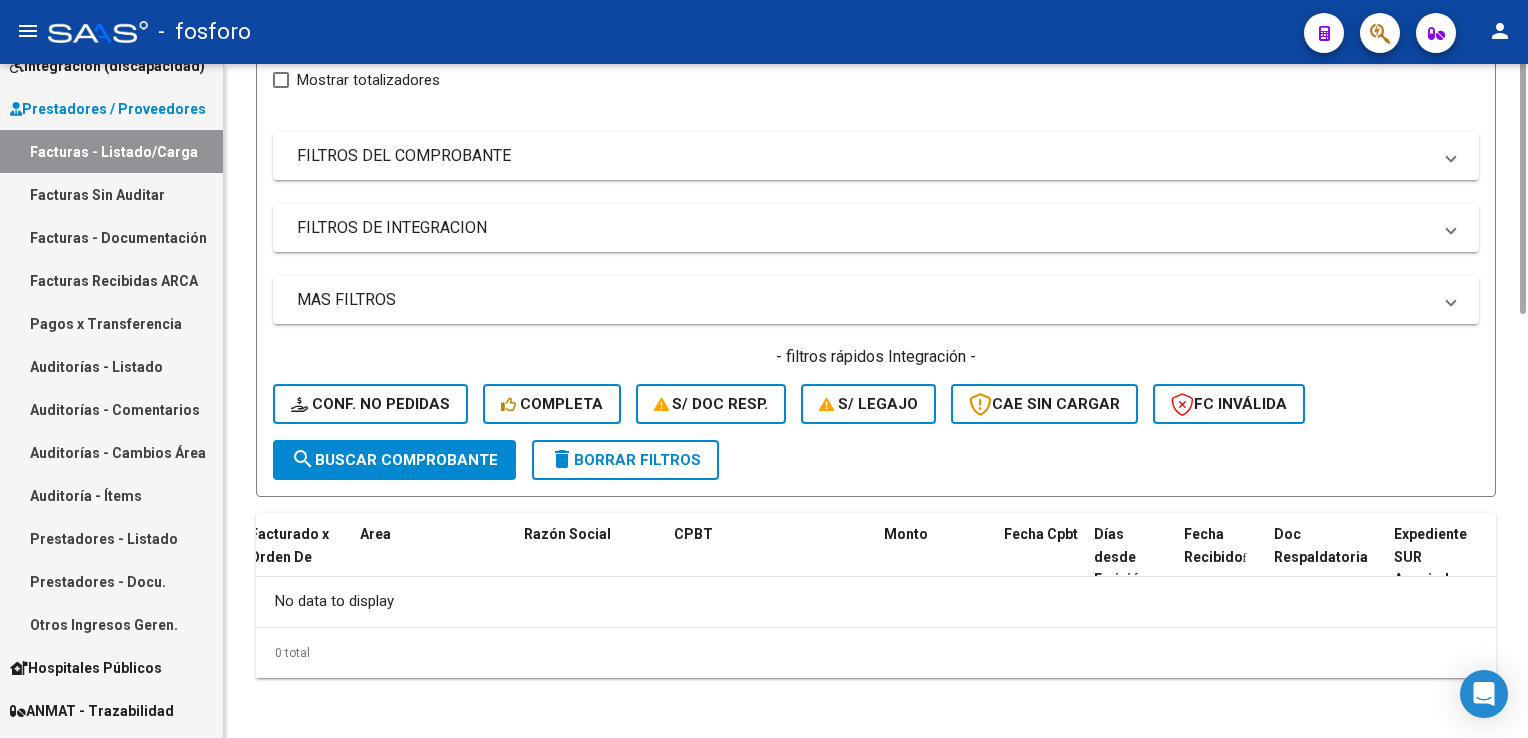 scroll, scrollTop: 0, scrollLeft: 0, axis: both 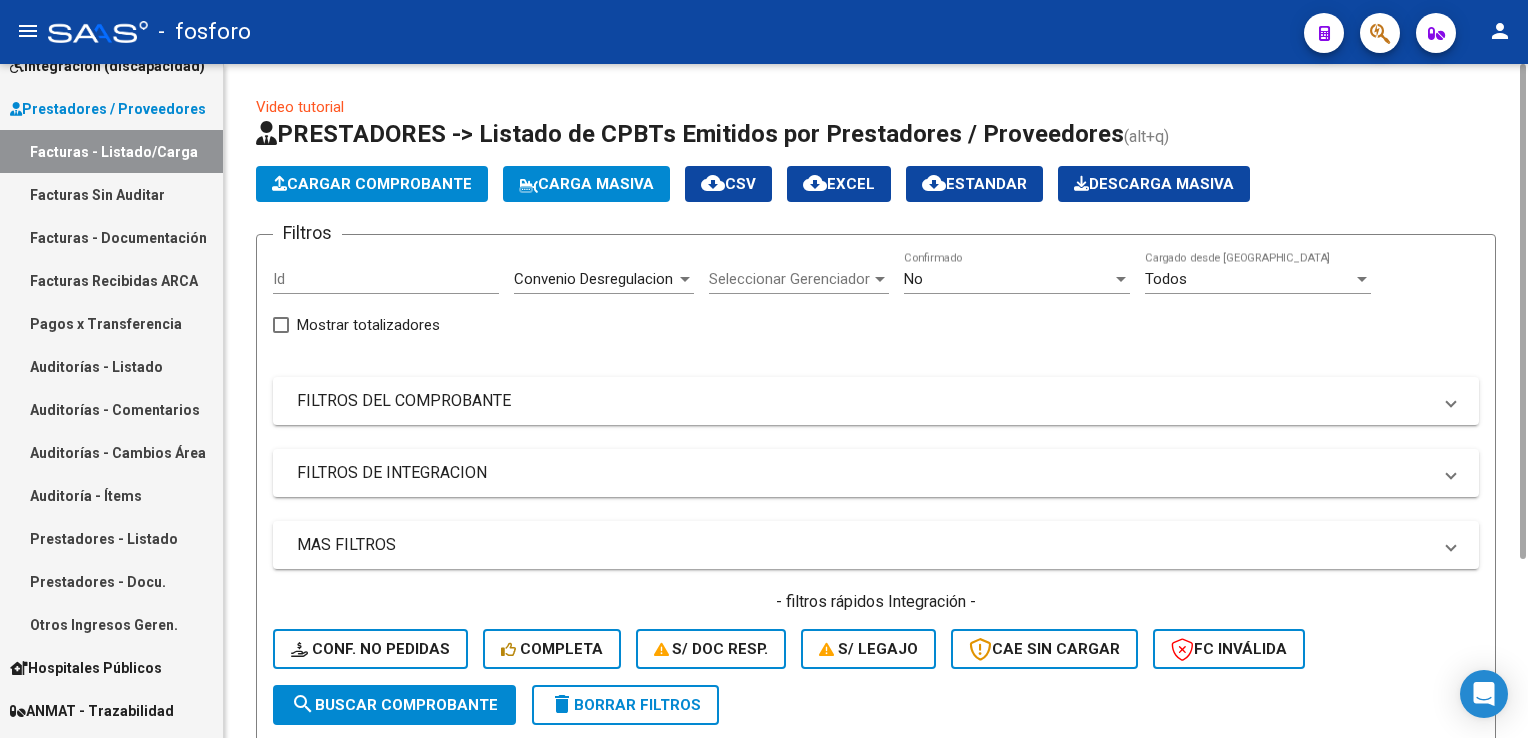 click on "Convenio Desregulacion" at bounding box center (593, 279) 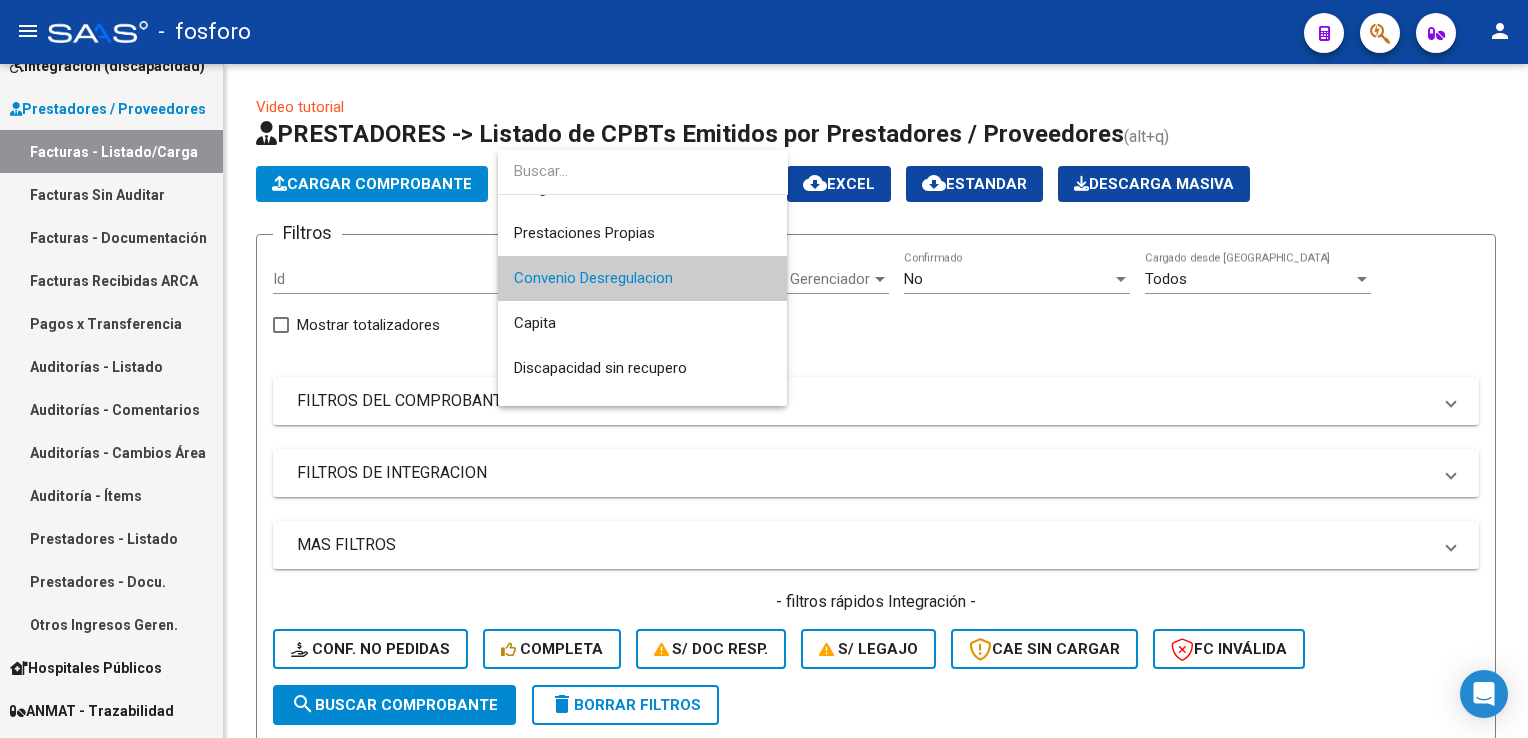 scroll, scrollTop: 239, scrollLeft: 0, axis: vertical 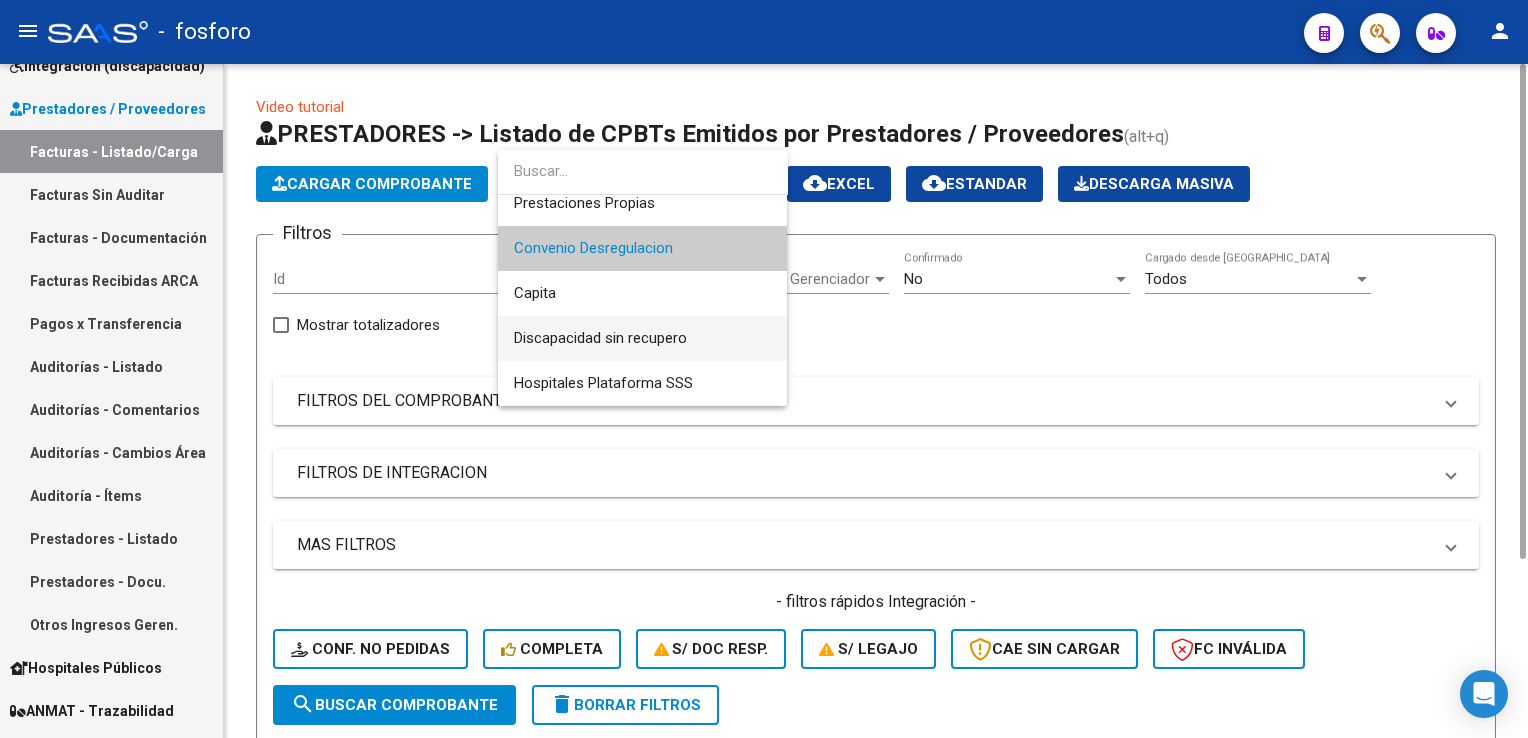drag, startPoint x: 695, startPoint y: 343, endPoint x: 598, endPoint y: 448, distance: 142.94754 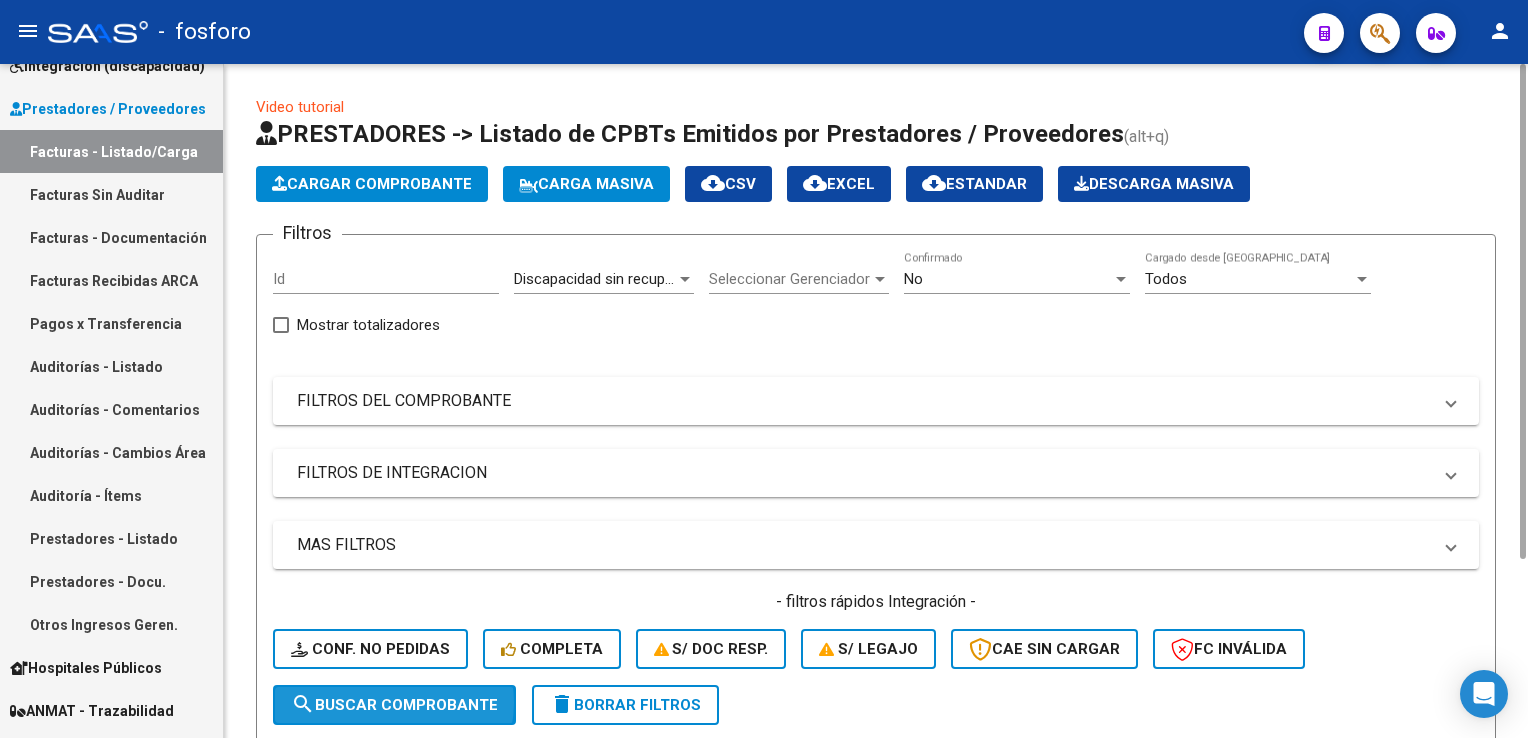 drag, startPoint x: 394, startPoint y: 700, endPoint x: 443, endPoint y: 617, distance: 96.38464 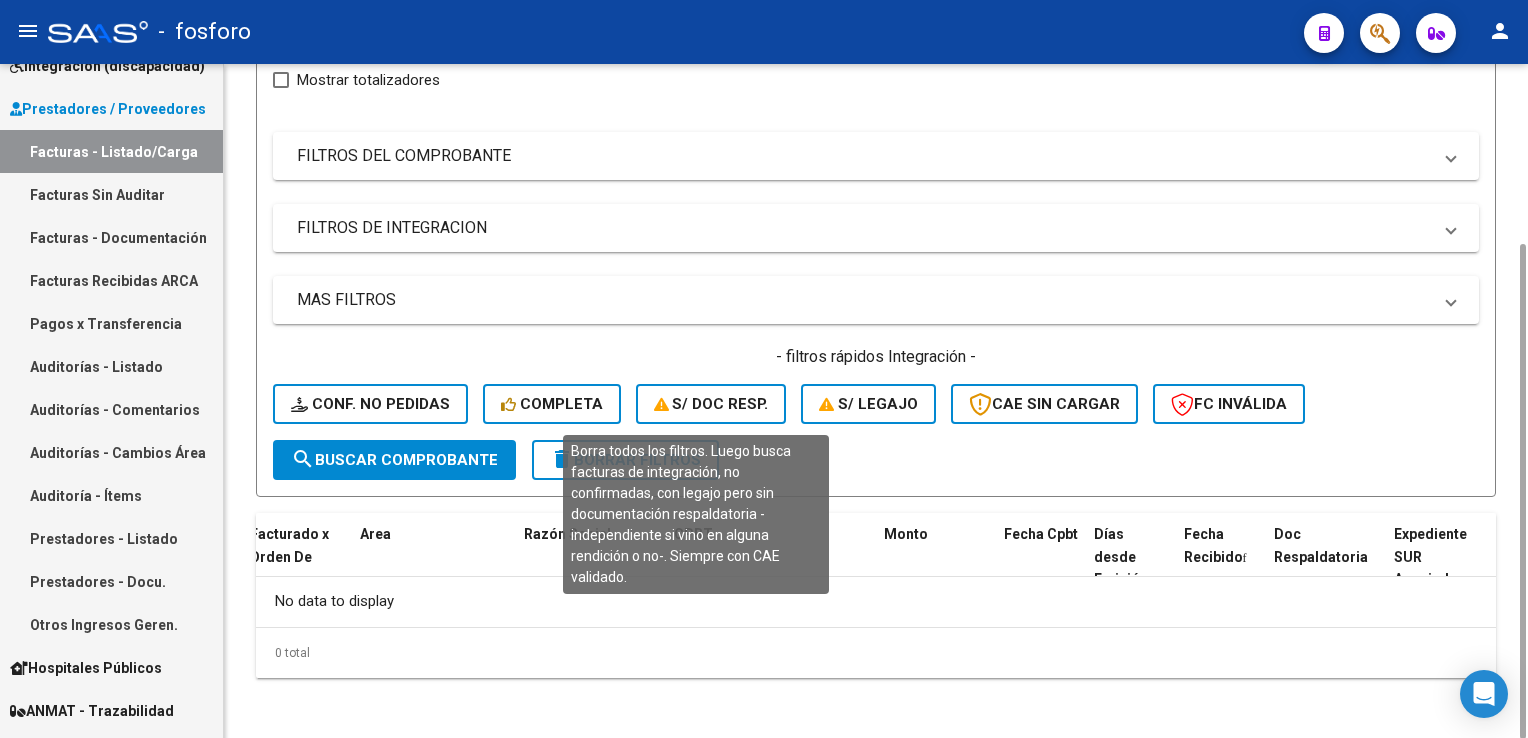 scroll, scrollTop: 0, scrollLeft: 0, axis: both 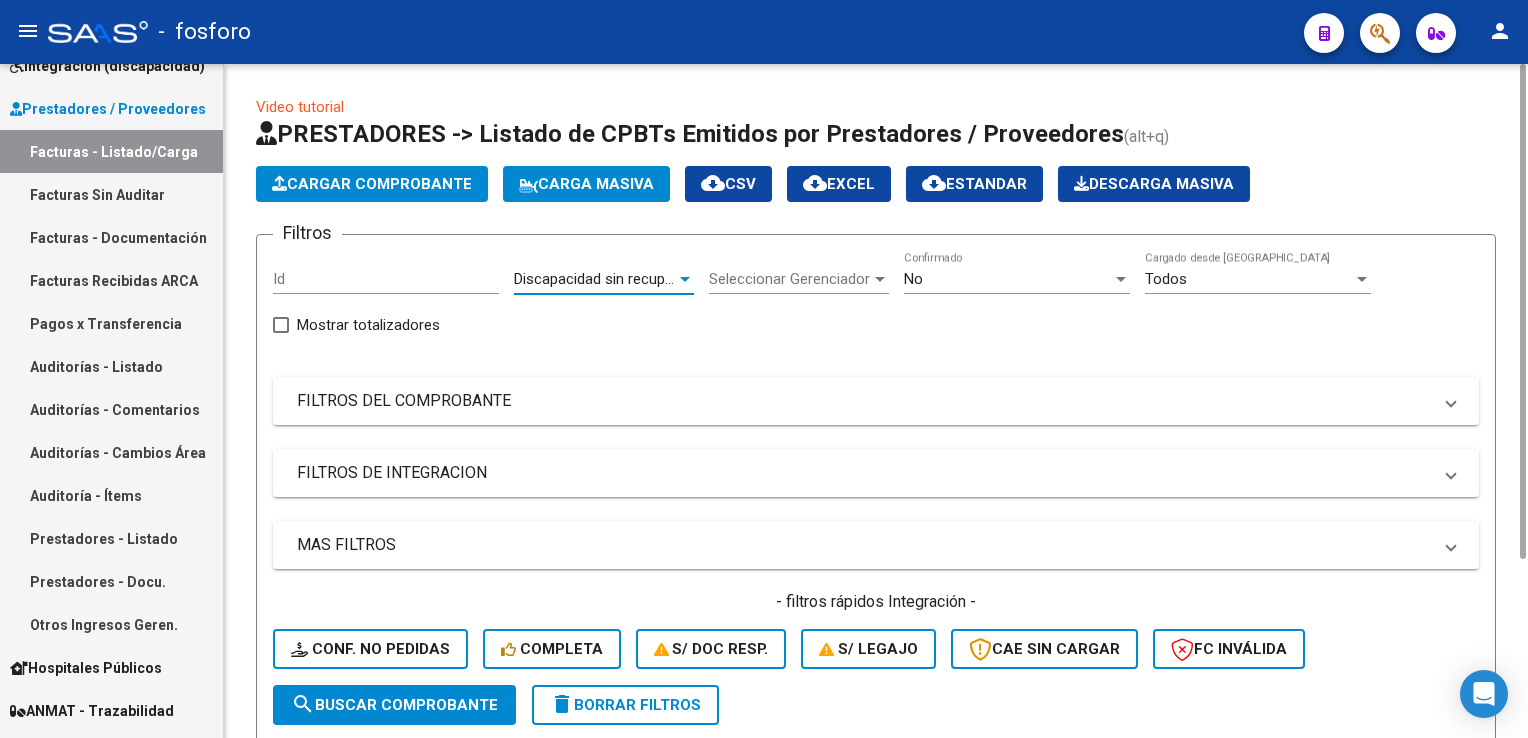 click on "Discapacidad sin recupero" at bounding box center [600, 279] 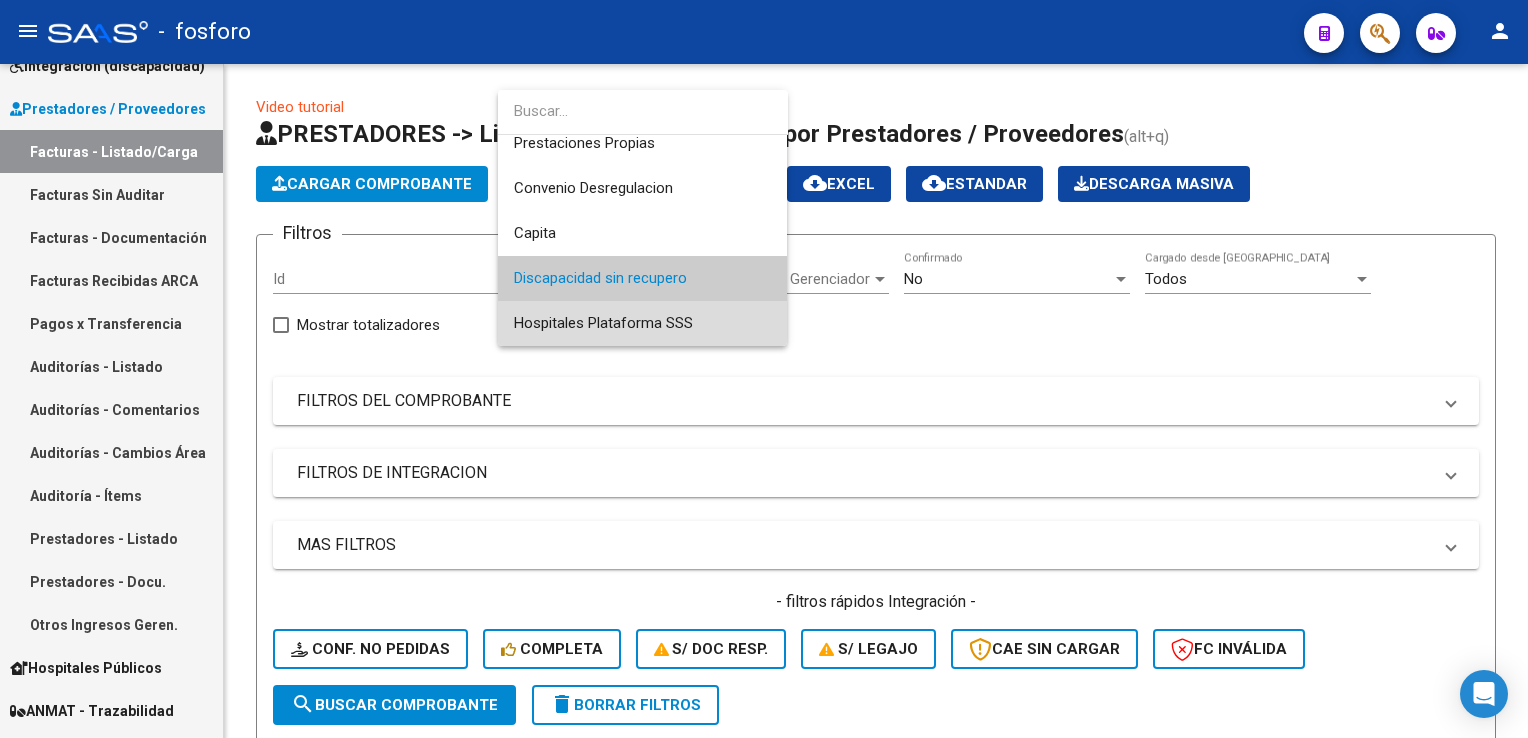 click on "Hospitales Plataforma SSS" at bounding box center (642, 323) 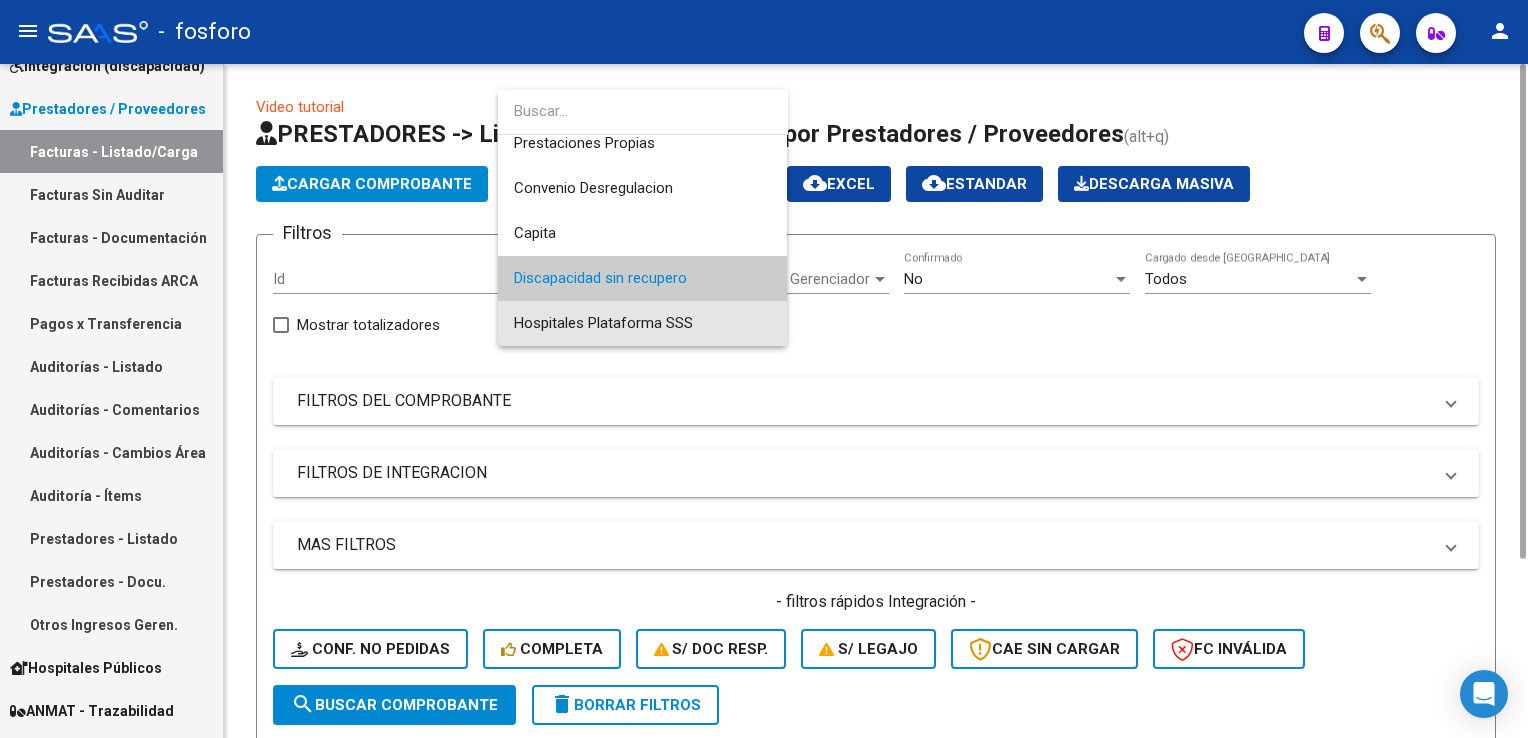 scroll, scrollTop: 238, scrollLeft: 0, axis: vertical 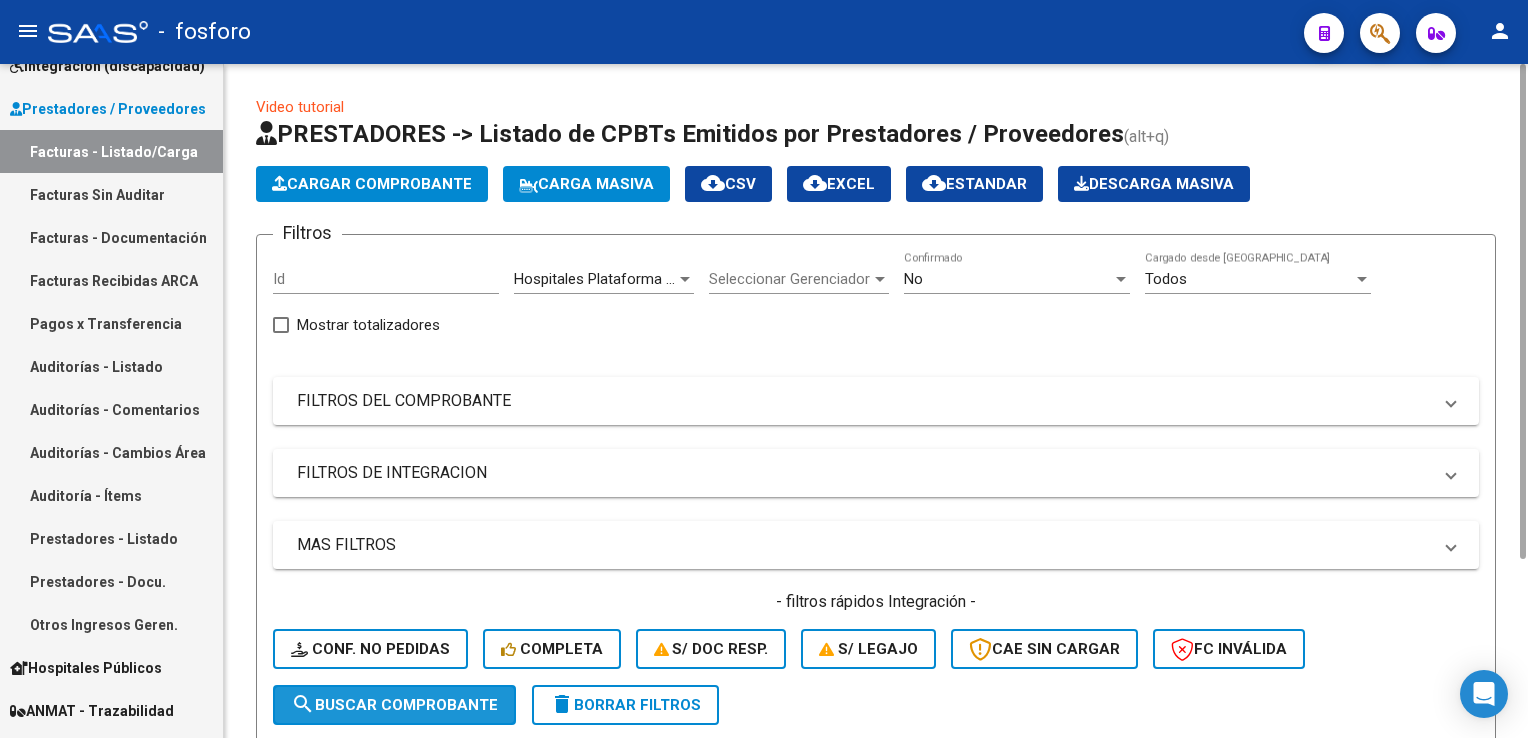 click on "search  Buscar Comprobante" 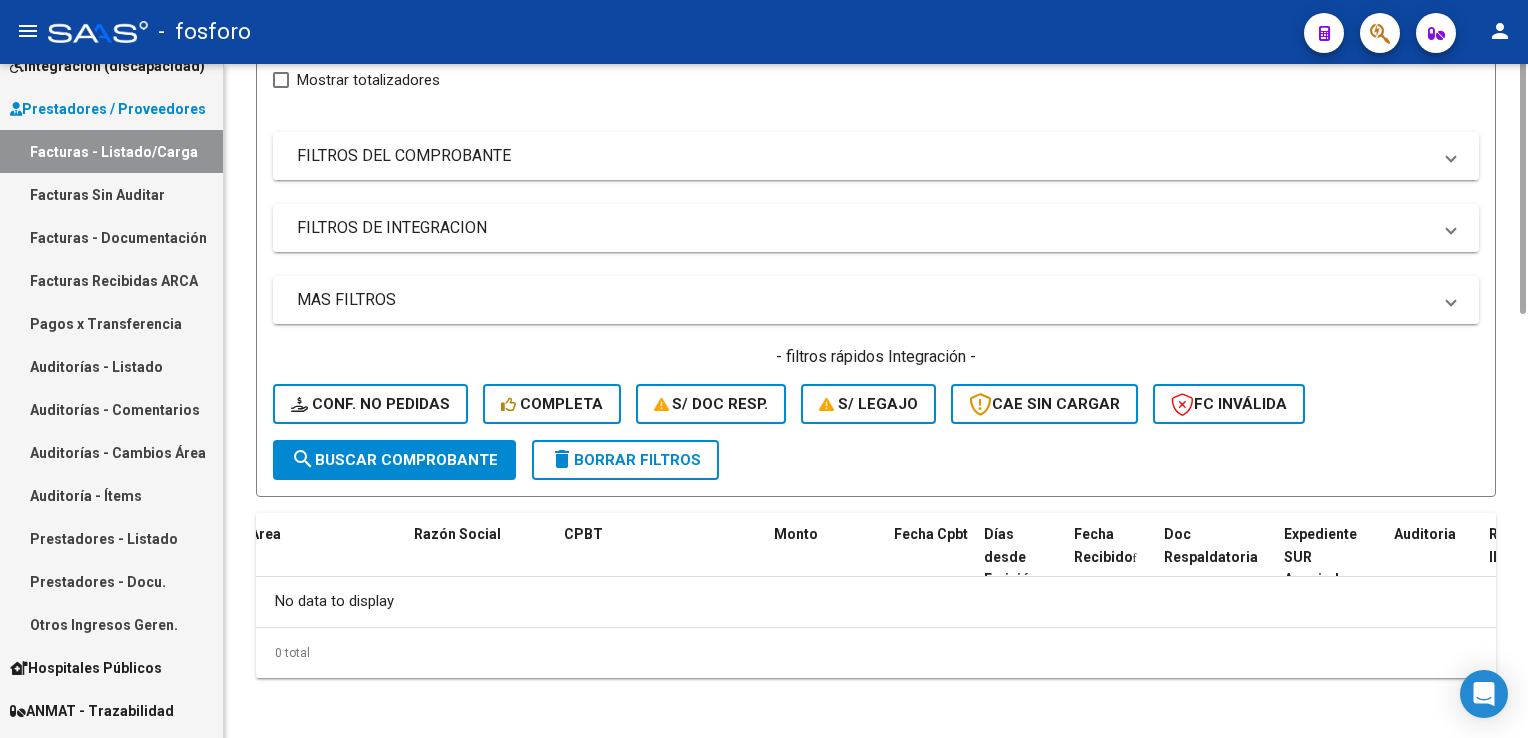 scroll, scrollTop: 0, scrollLeft: 0, axis: both 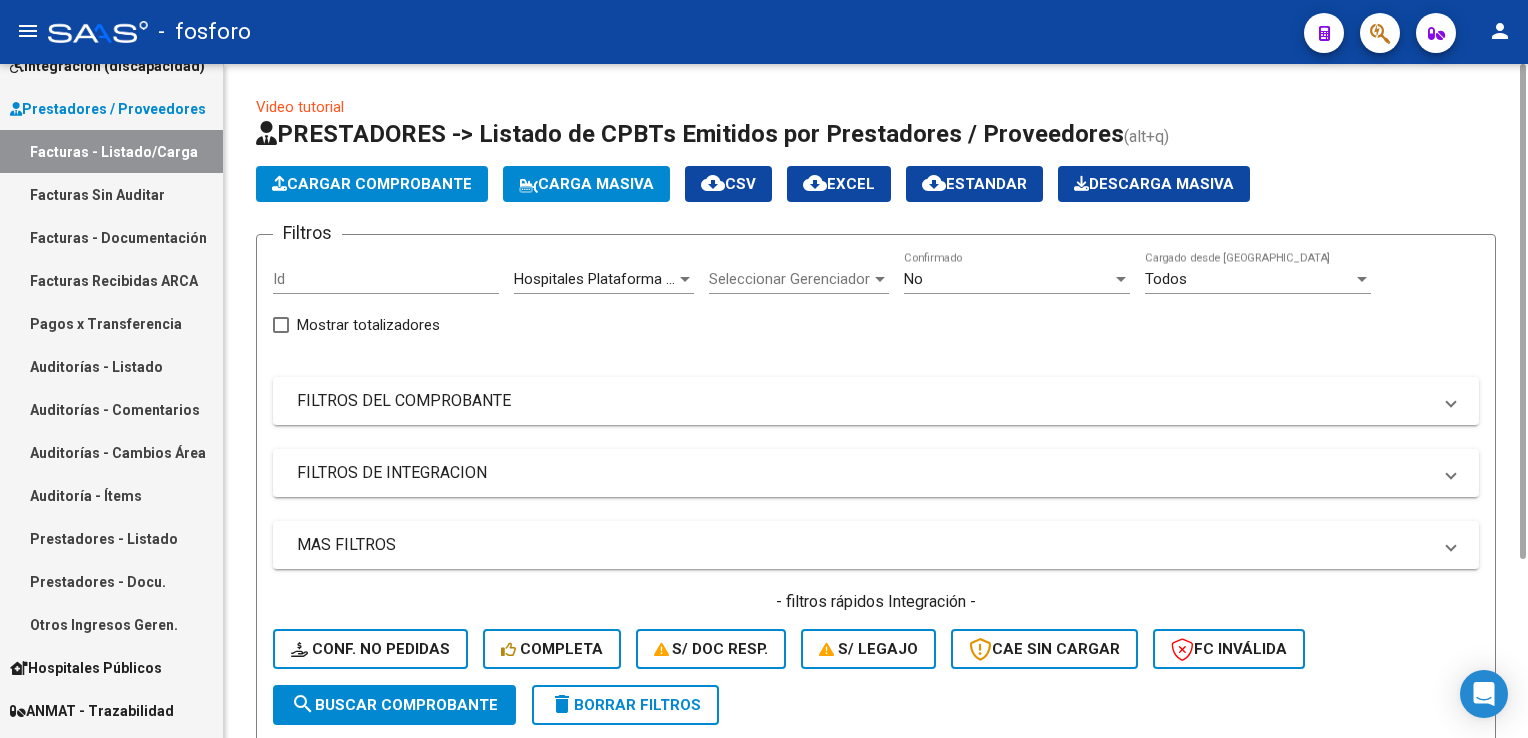 click on "Hospitales Plataforma SSS" at bounding box center [603, 279] 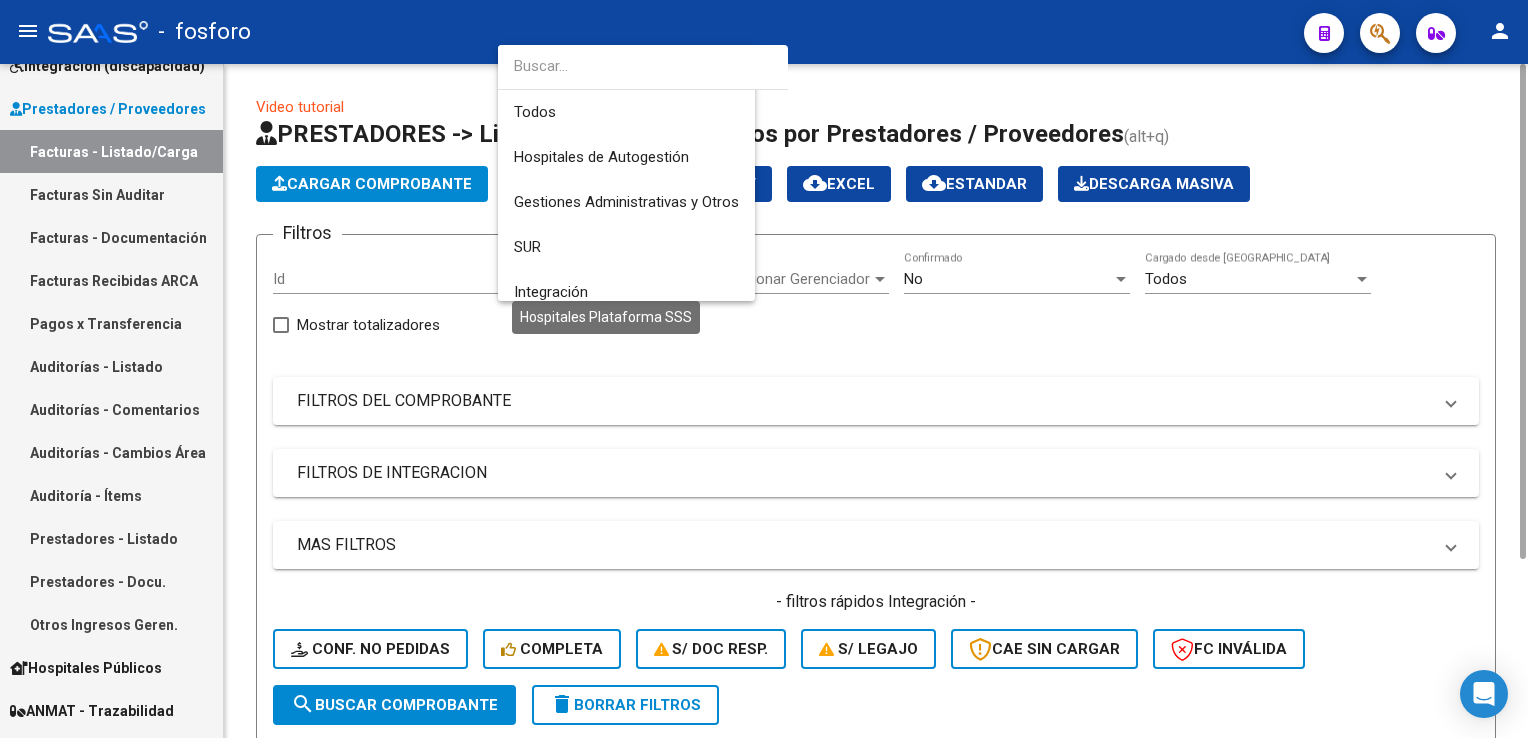 scroll, scrollTop: 239, scrollLeft: 0, axis: vertical 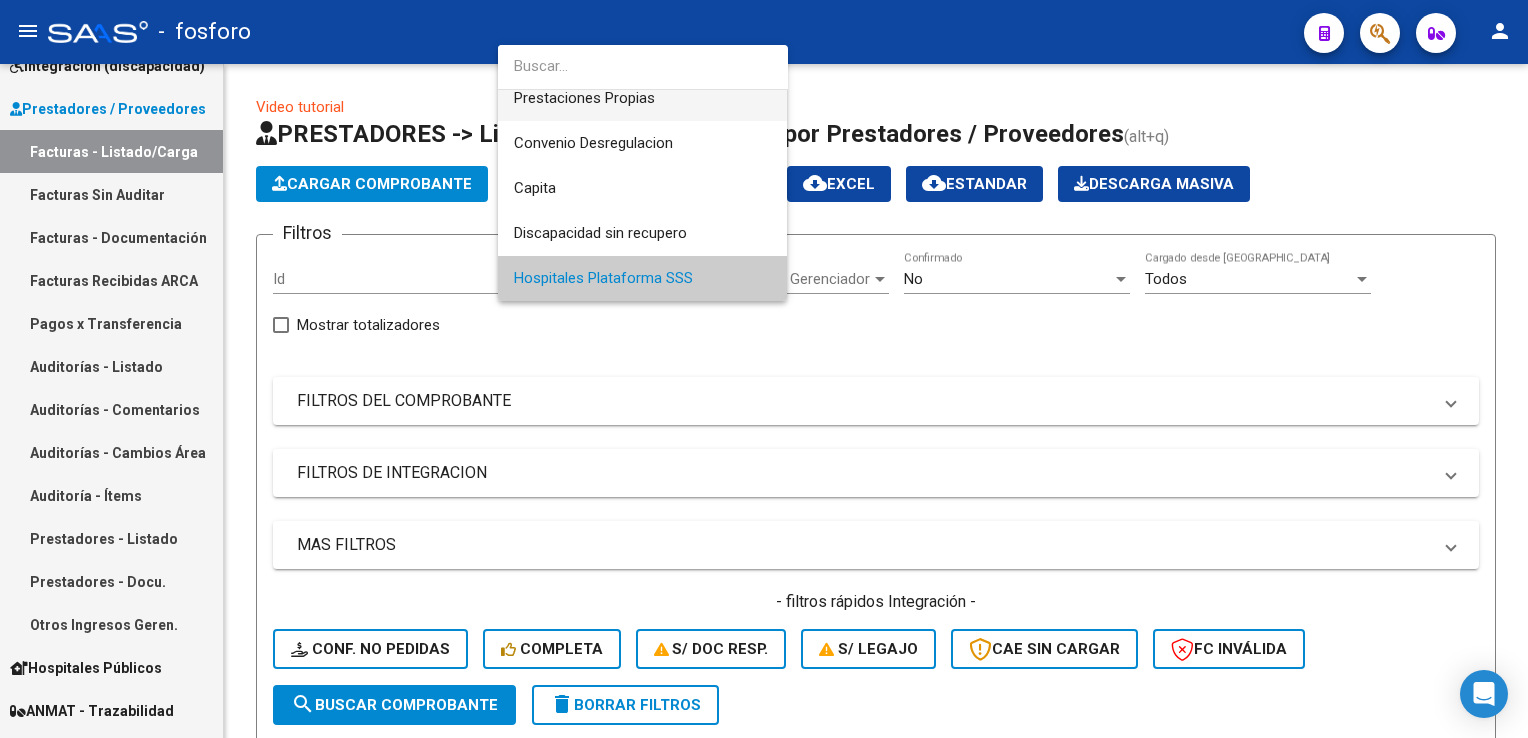 click on "Prestaciones Propias" at bounding box center (642, 98) 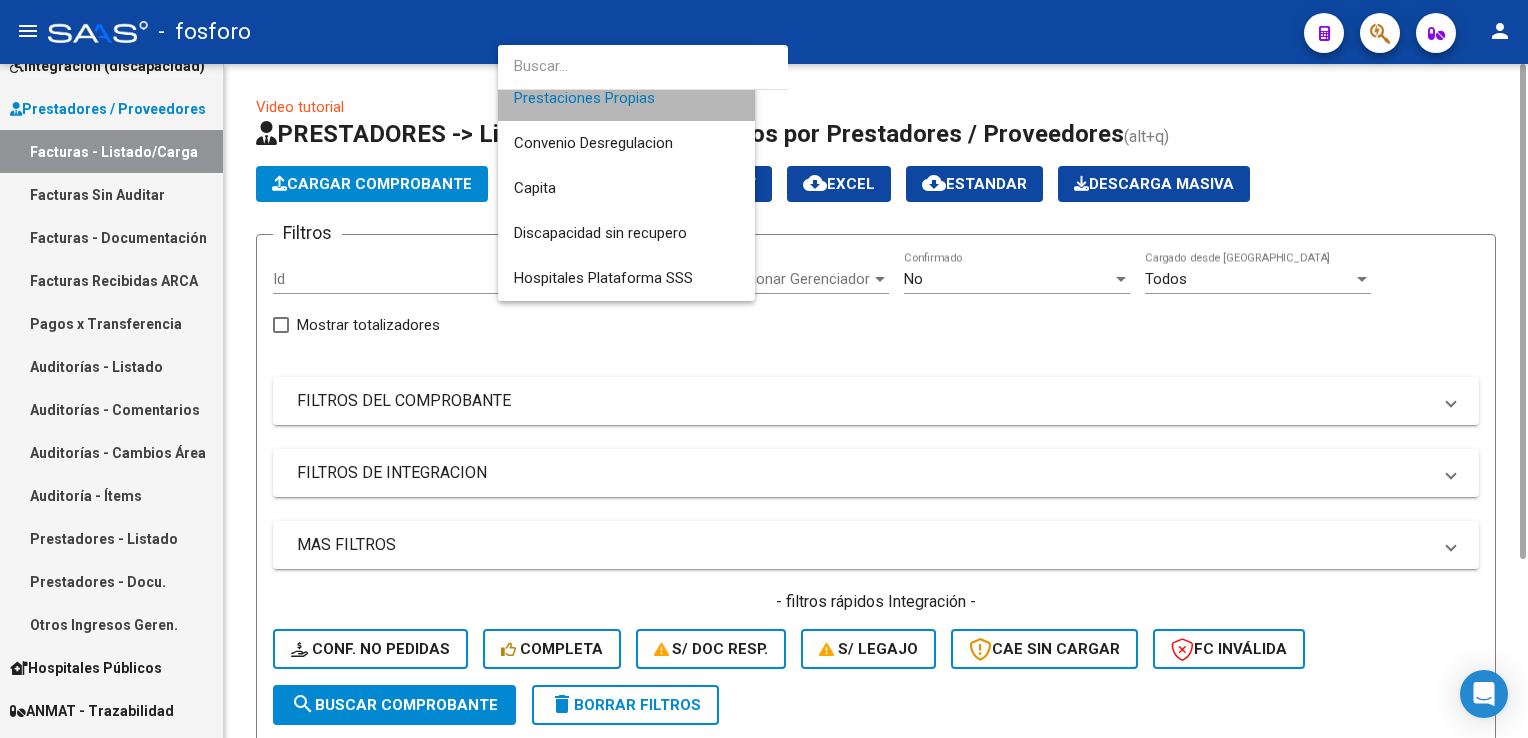 scroll, scrollTop: 224, scrollLeft: 0, axis: vertical 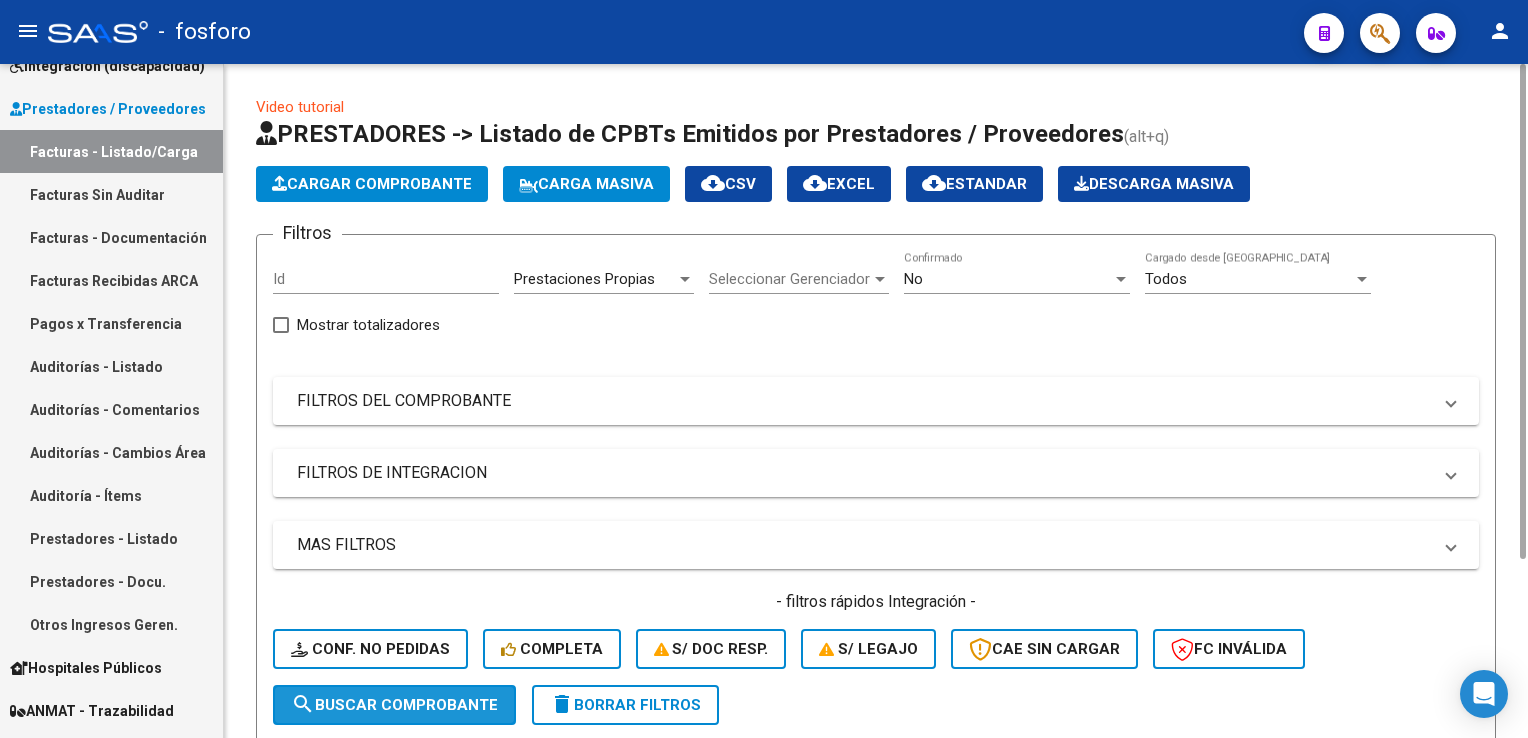 click on "search  Buscar Comprobante" 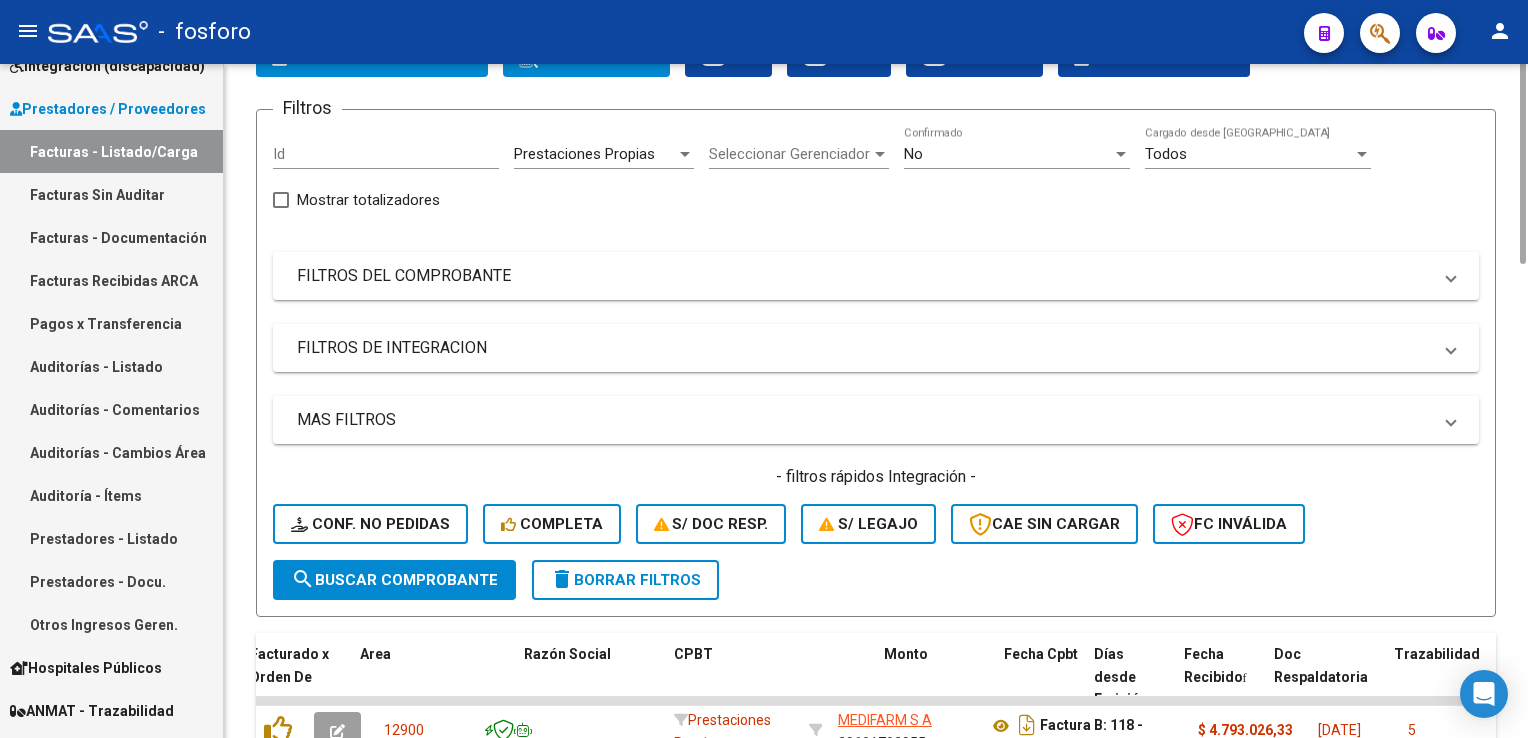 scroll, scrollTop: 0, scrollLeft: 0, axis: both 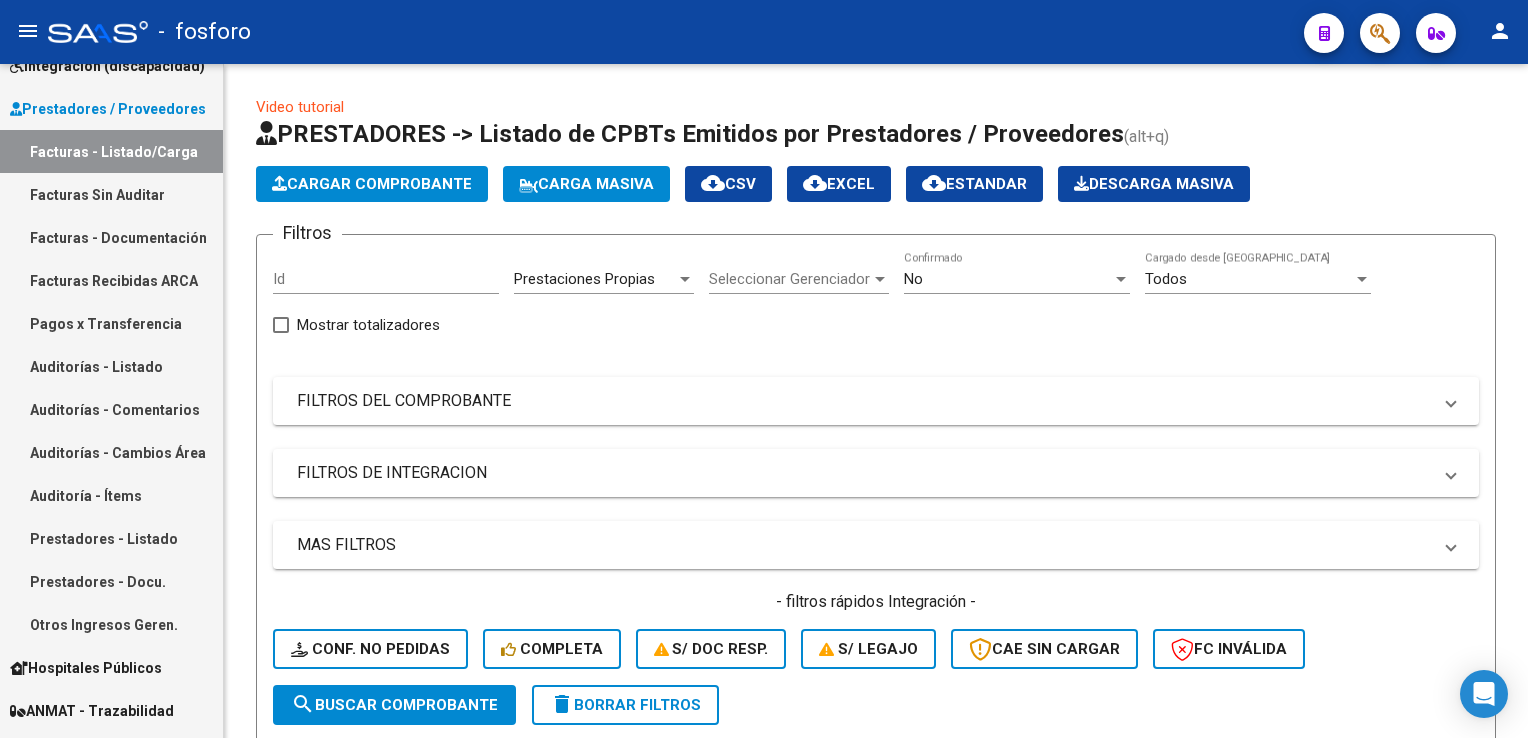 click 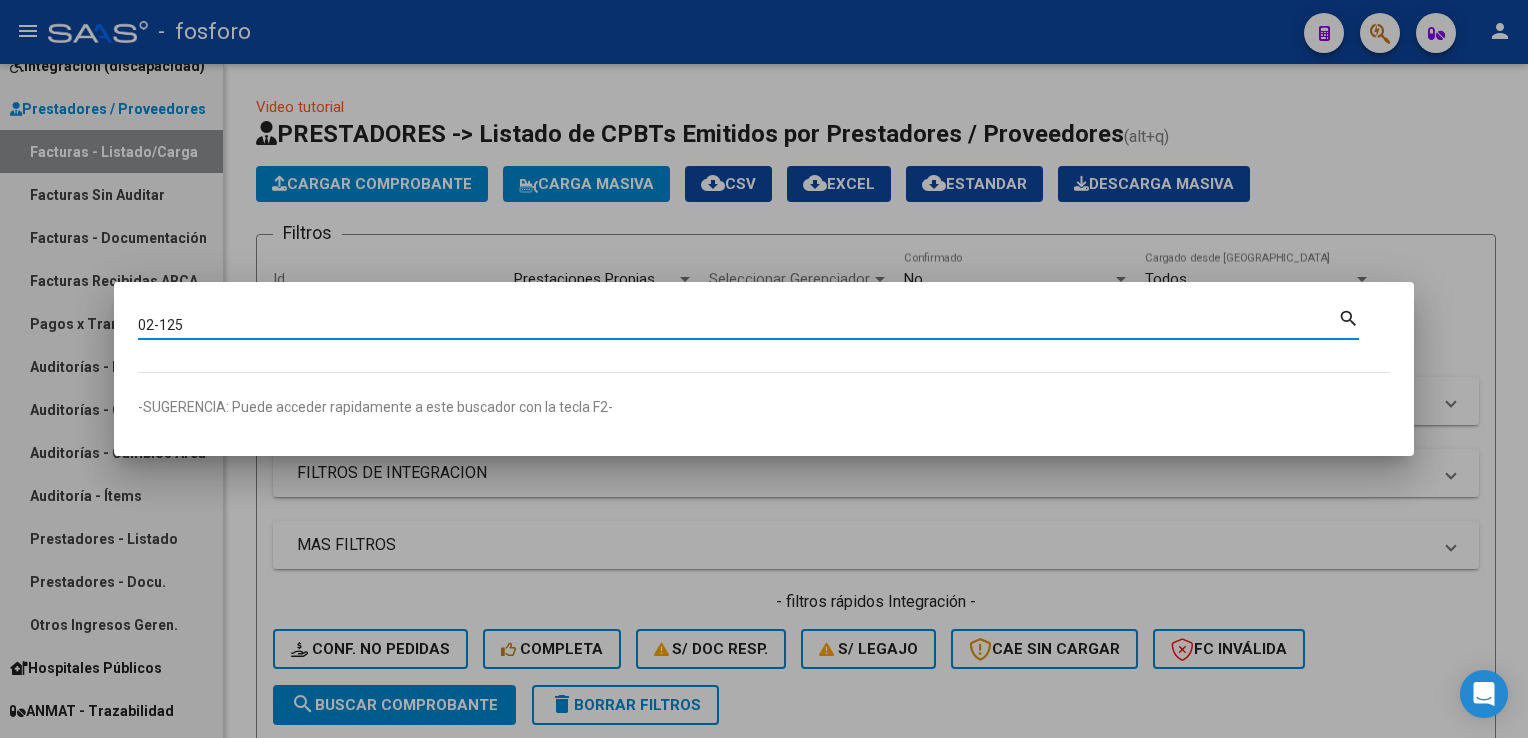 type on "02-125" 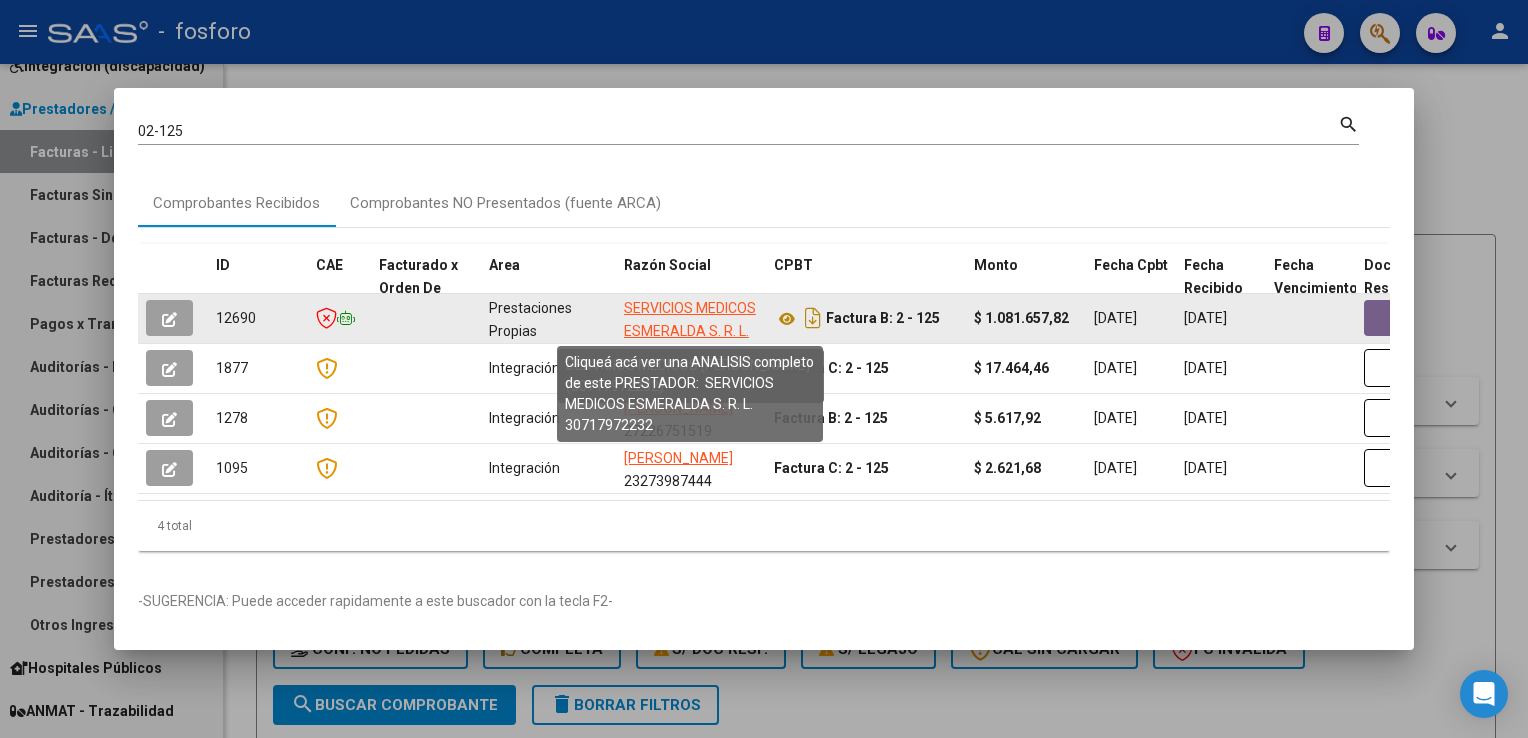 click on "SERVICIOS MEDICOS ESMERALDA S. R. L." 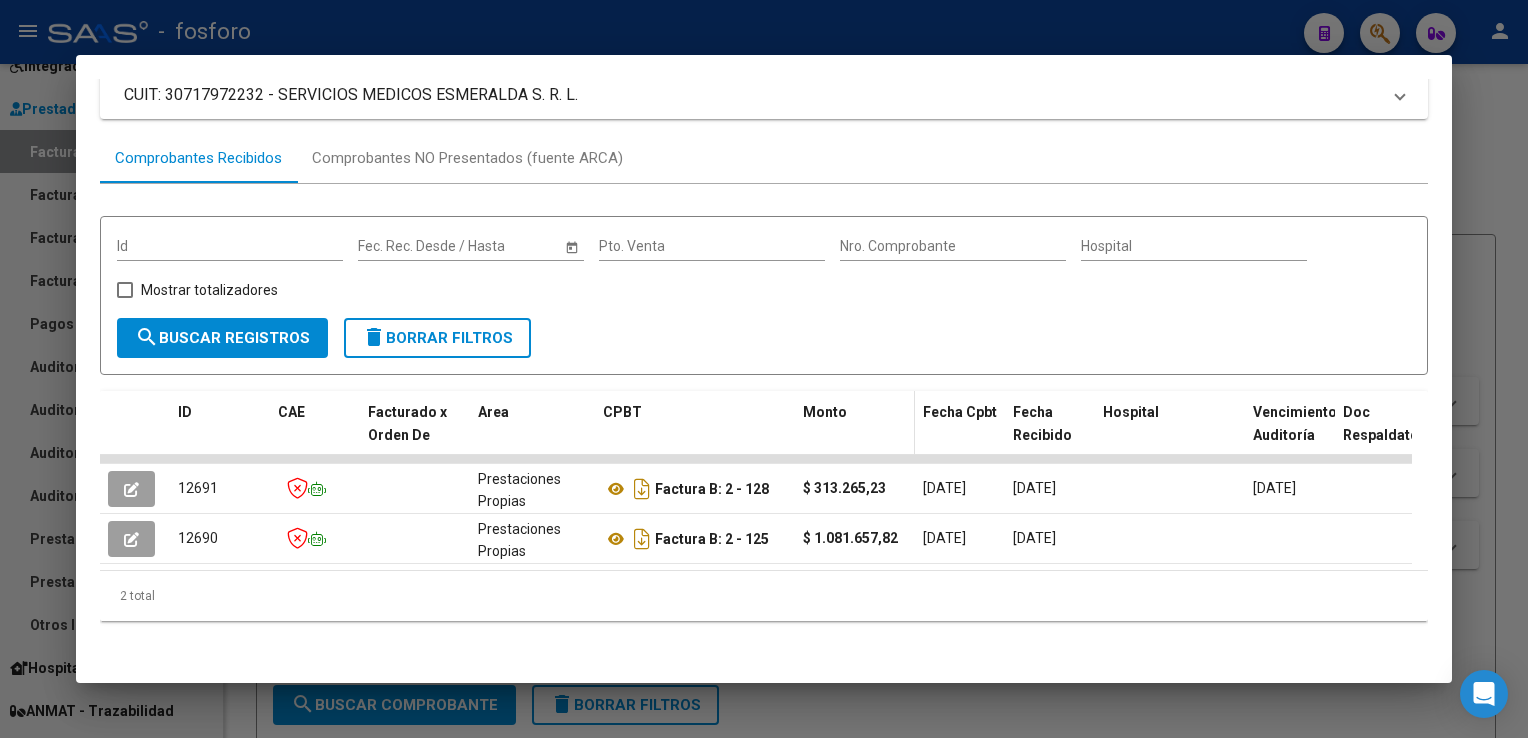 scroll, scrollTop: 45, scrollLeft: 0, axis: vertical 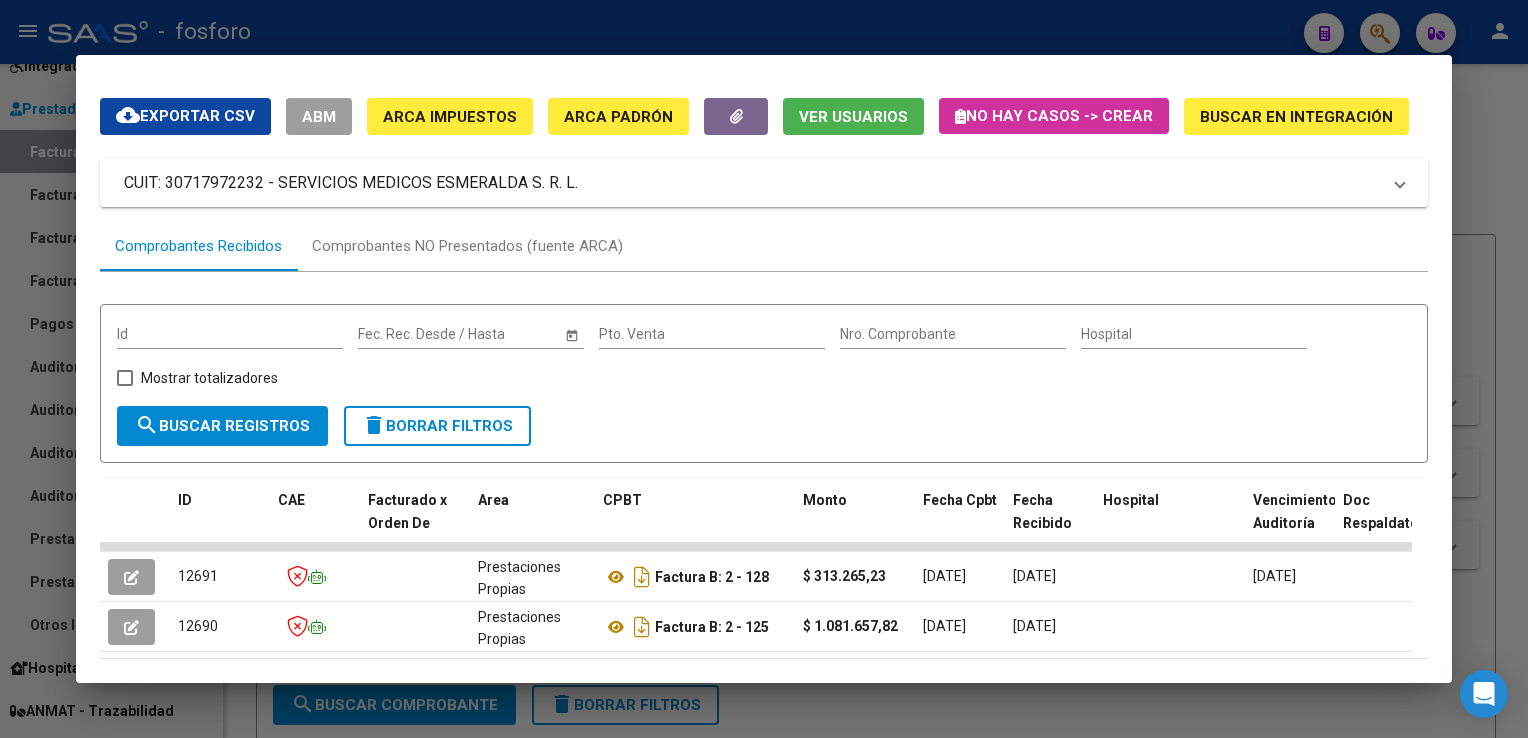 click at bounding box center [764, 369] 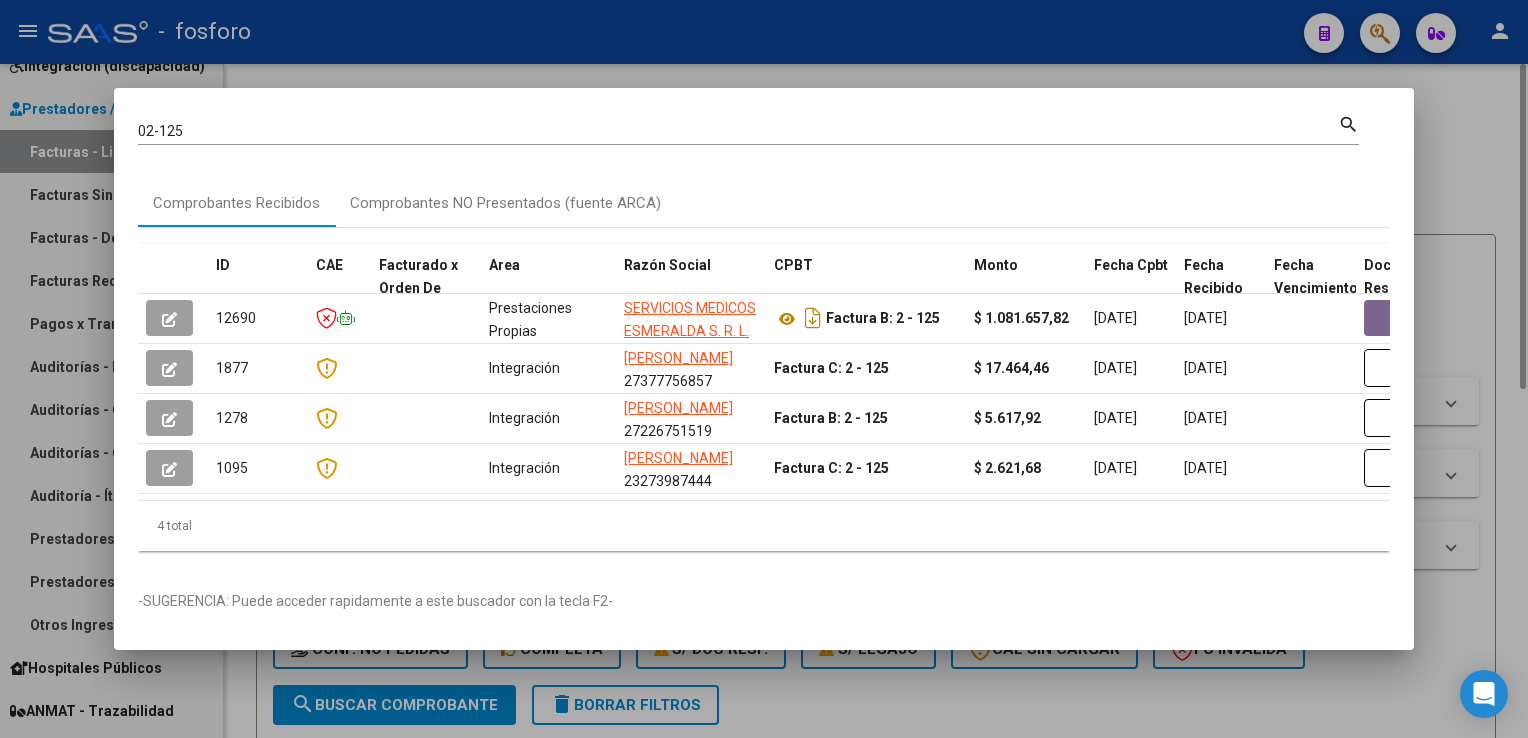 click at bounding box center (764, 369) 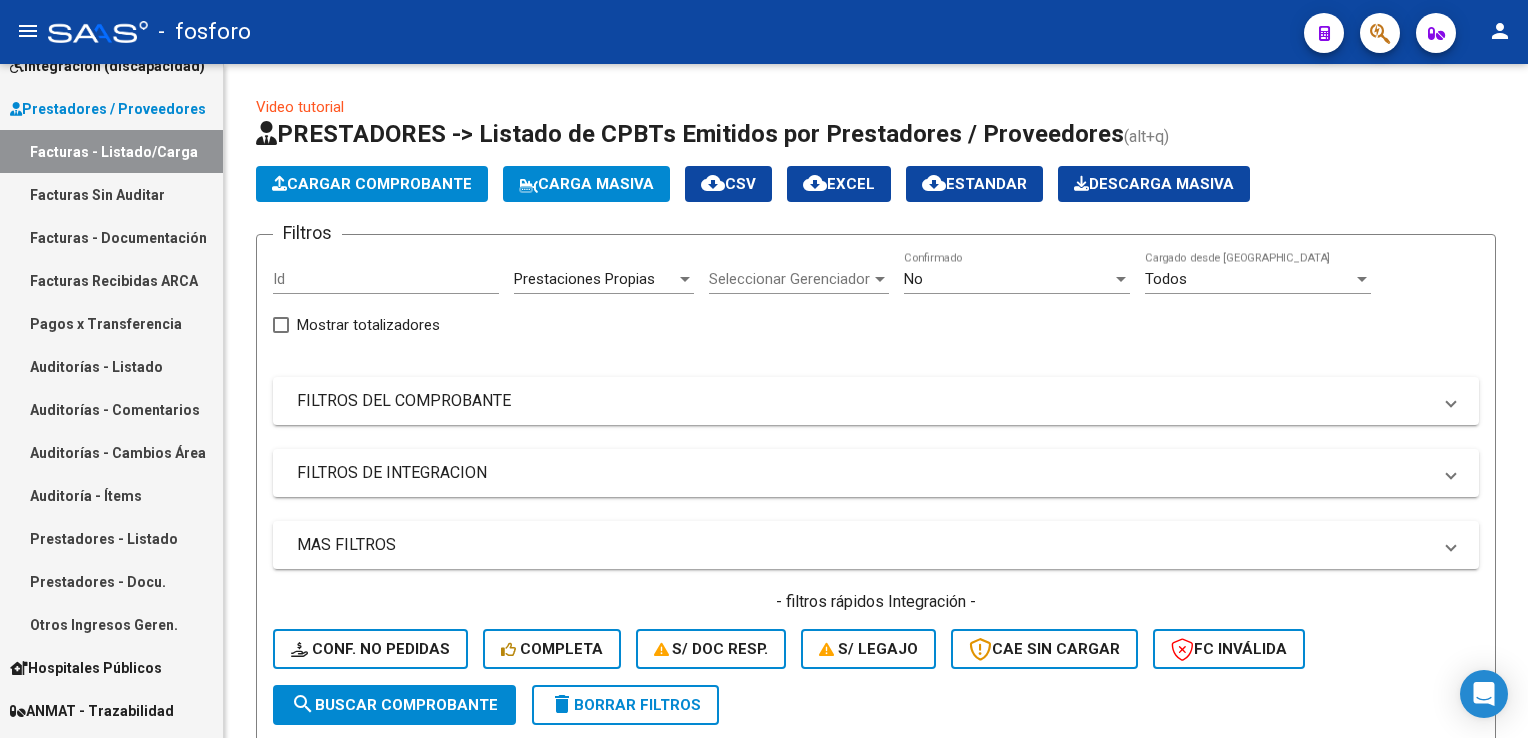 click 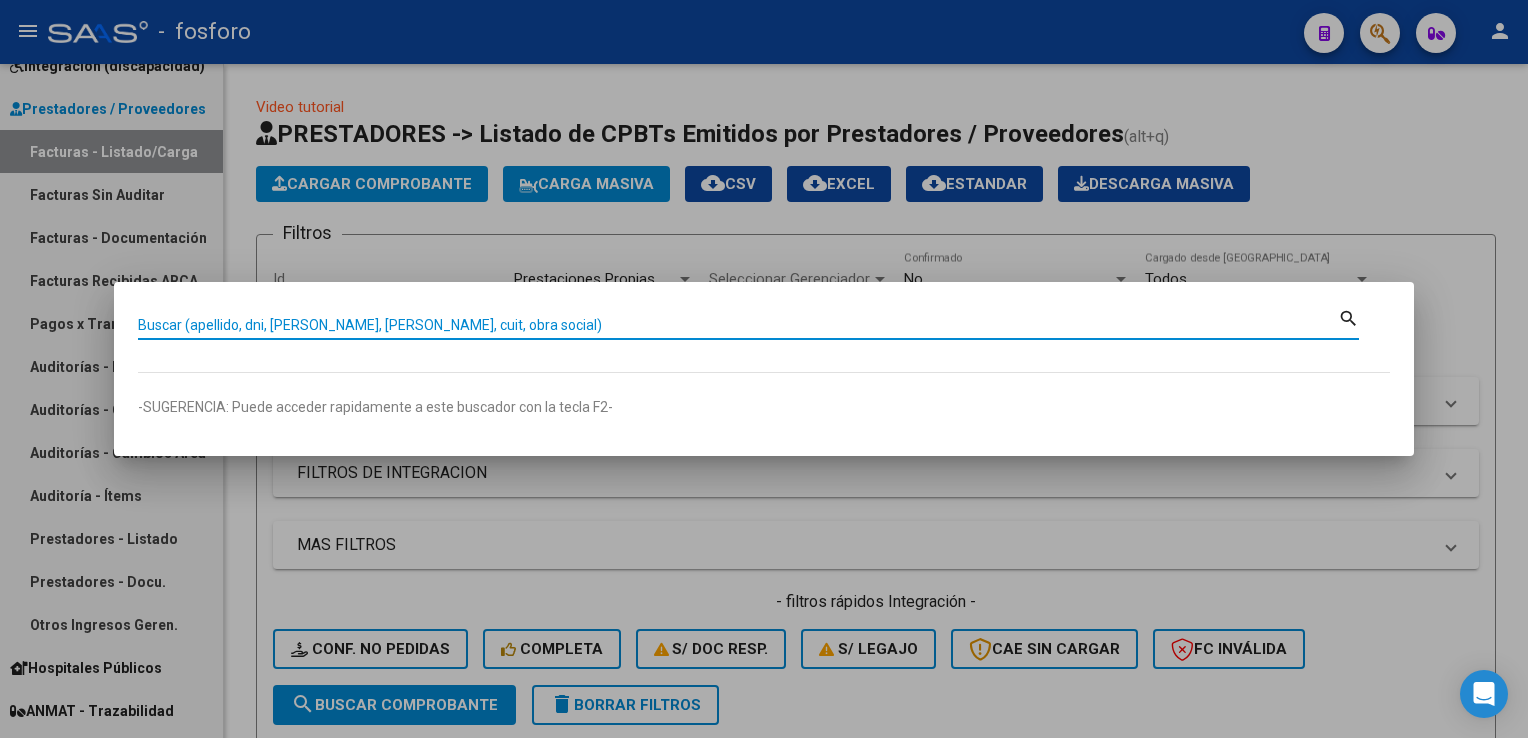click on "Buscar (apellido, dni, [PERSON_NAME], [PERSON_NAME], cuit, obra social)" at bounding box center [738, 325] 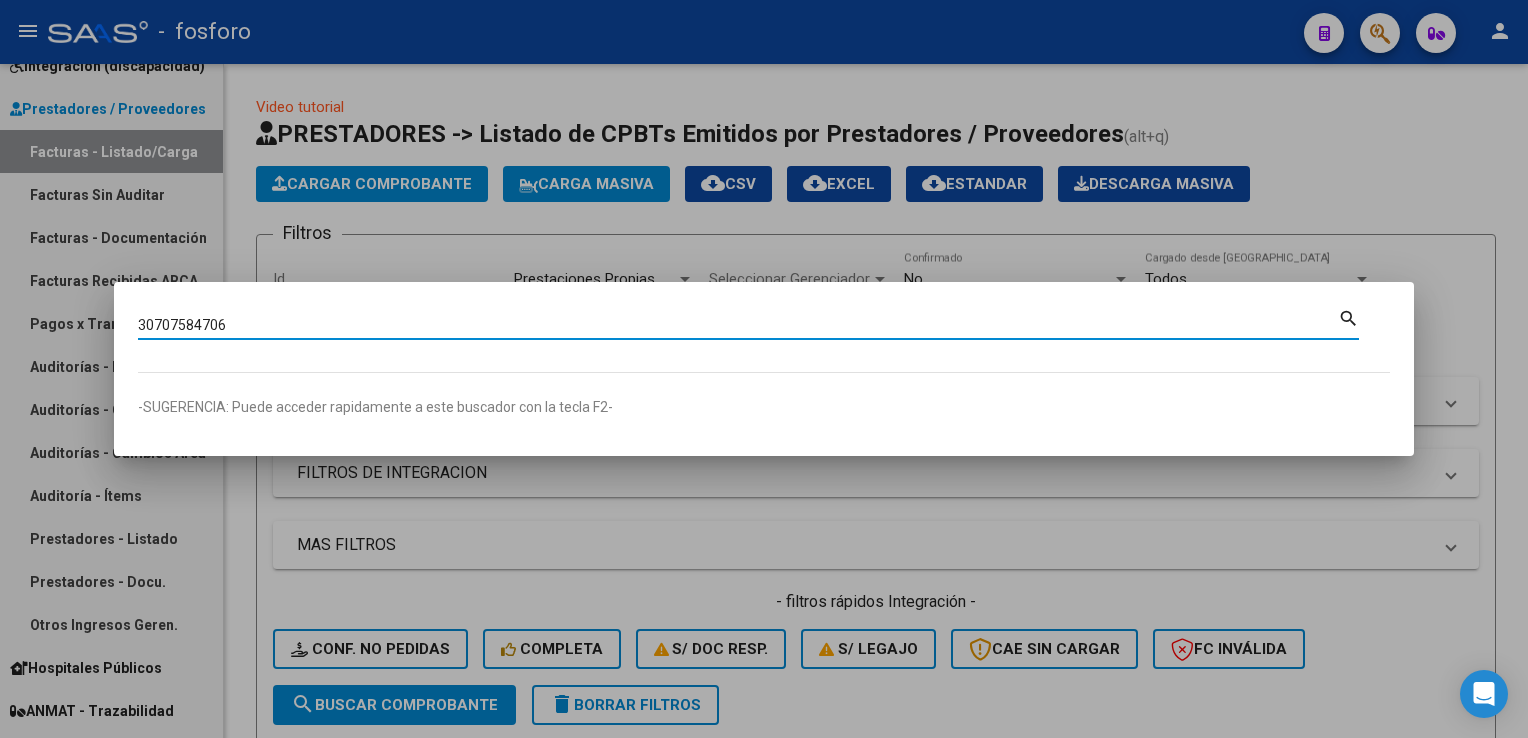 type on "30707584706" 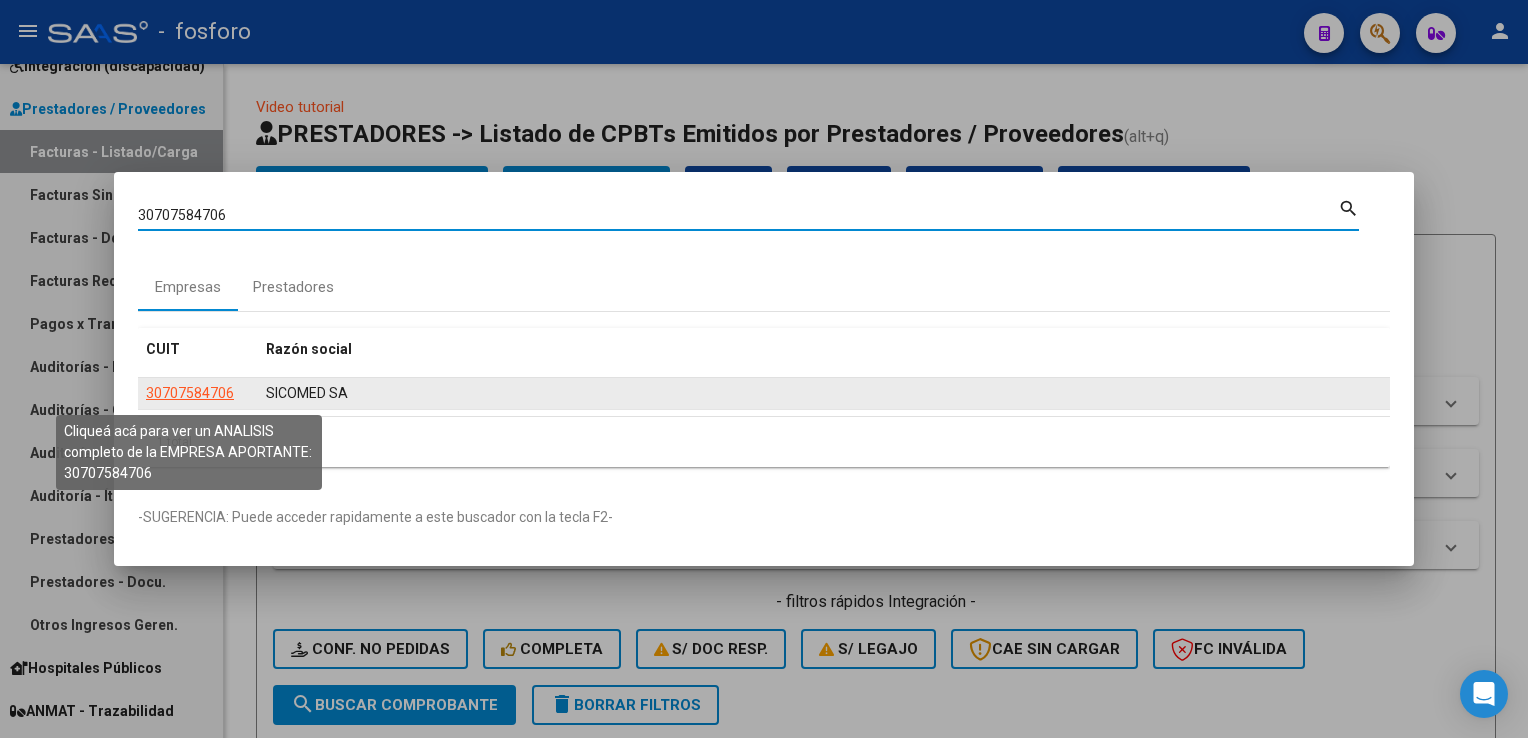 click on "30707584706" 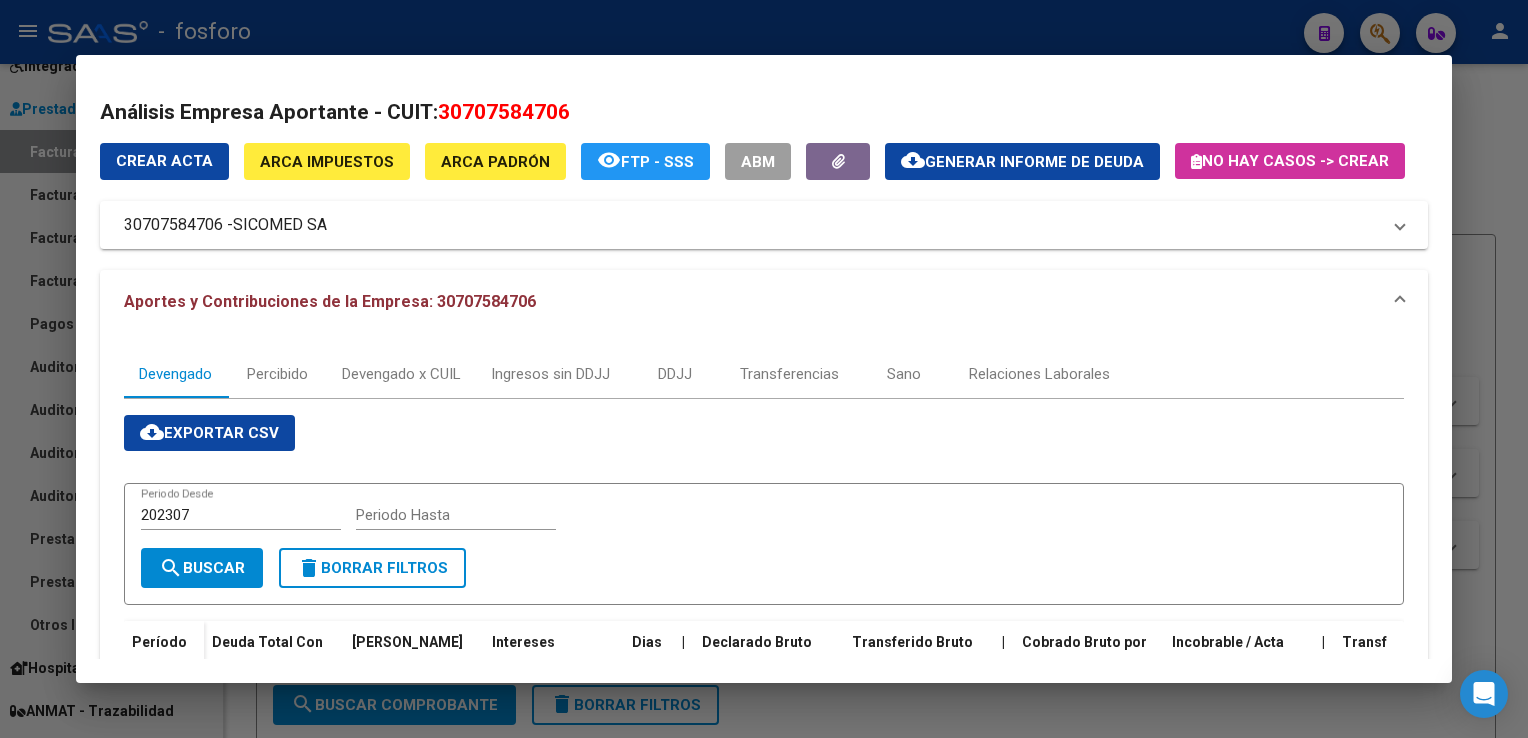 click at bounding box center (764, 369) 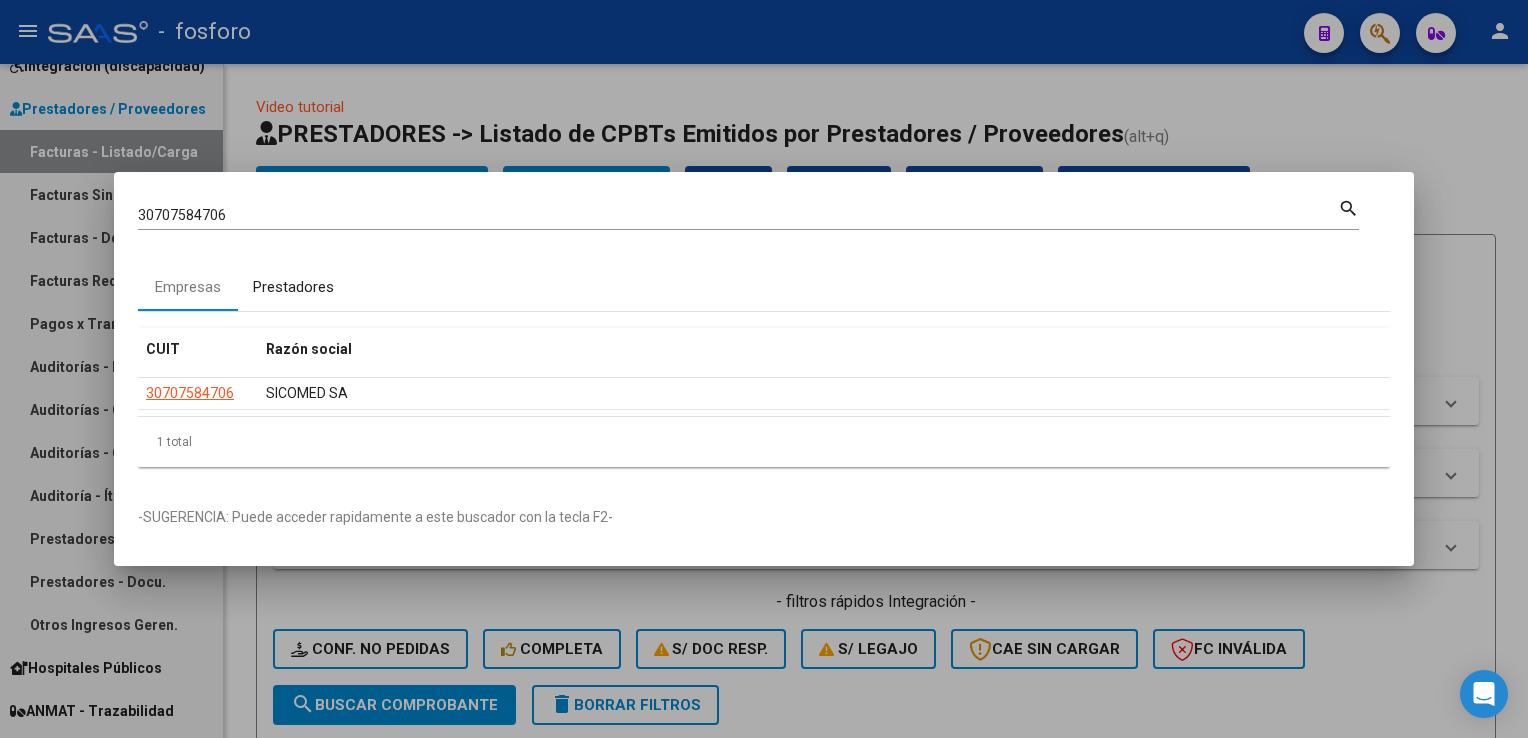 click on "Prestadores" at bounding box center (293, 287) 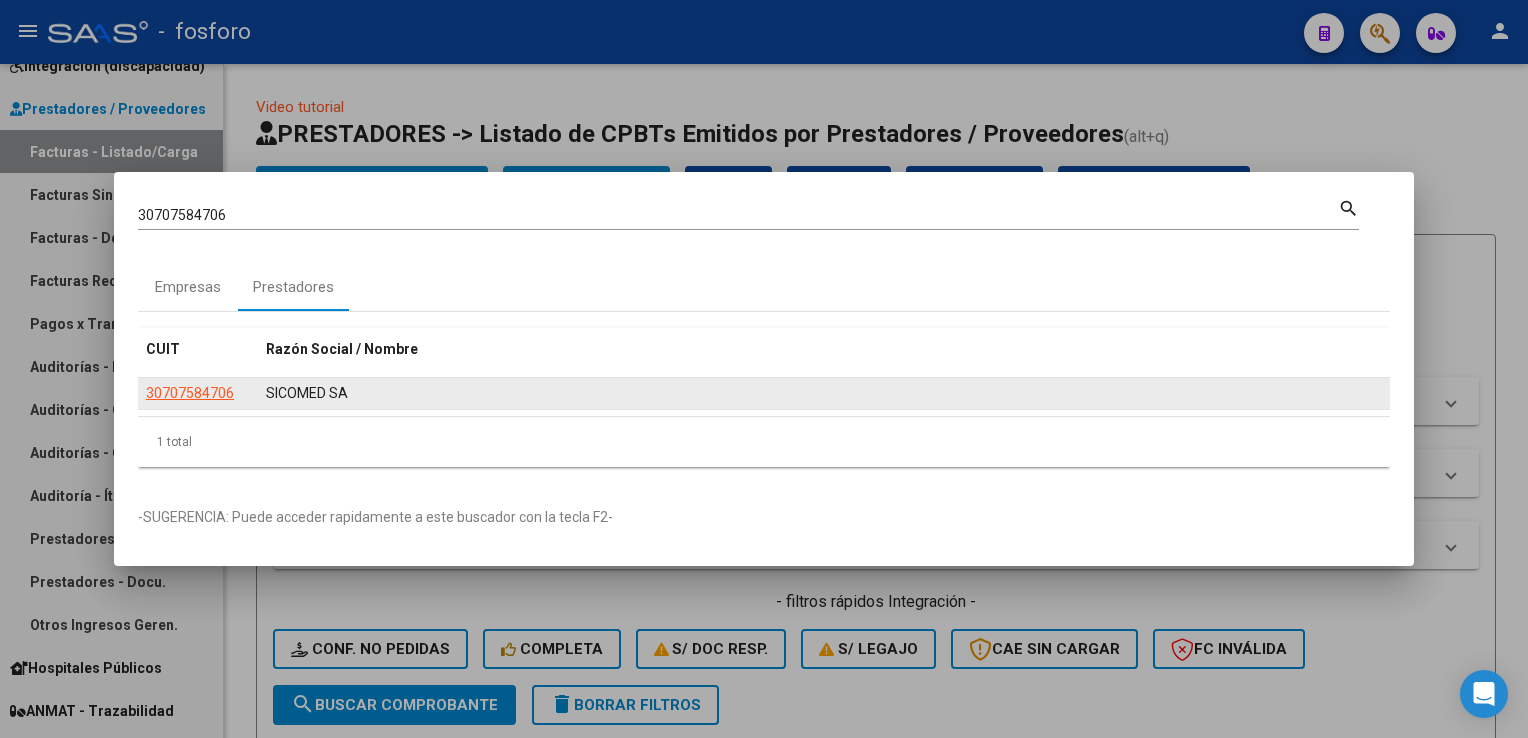click on "30707584706" 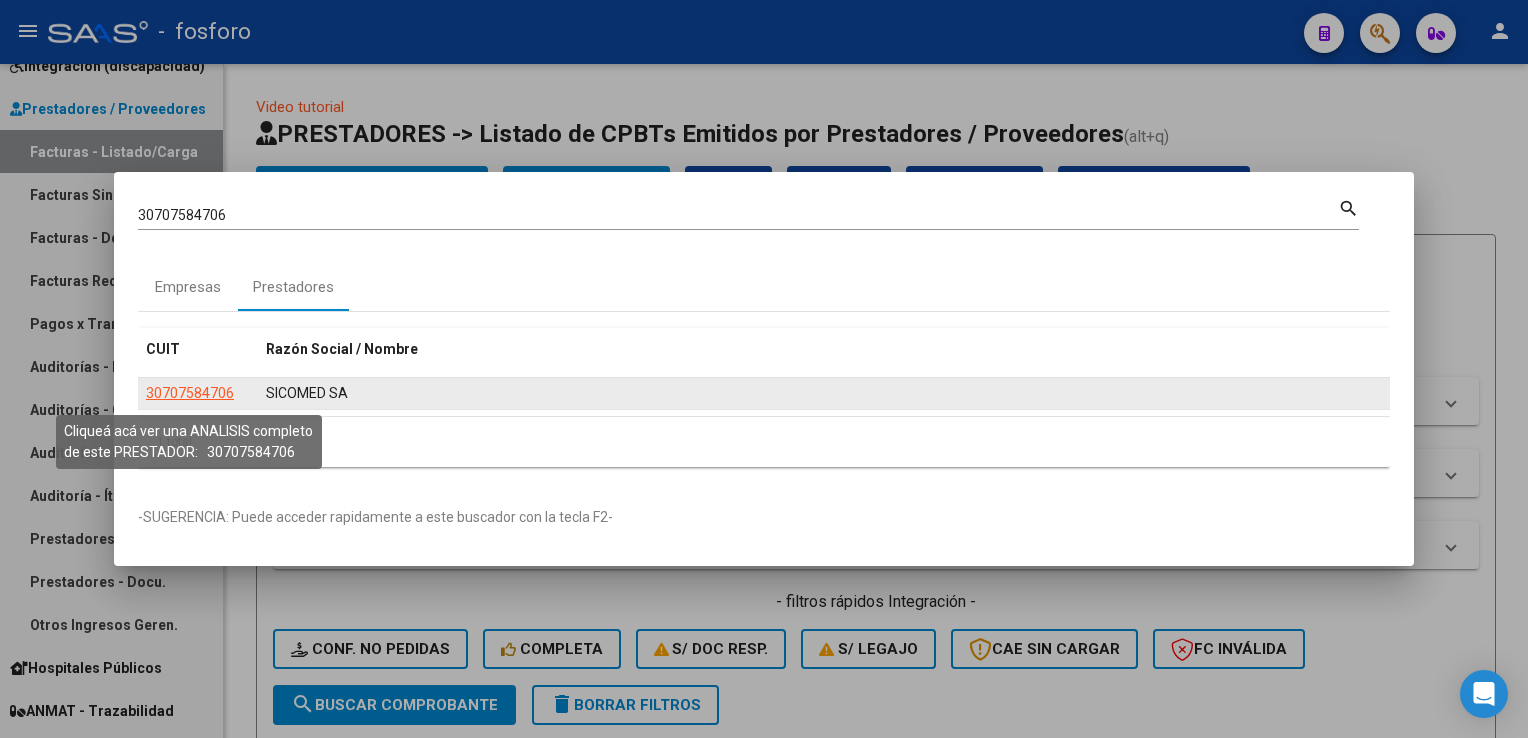 click on "30707584706" 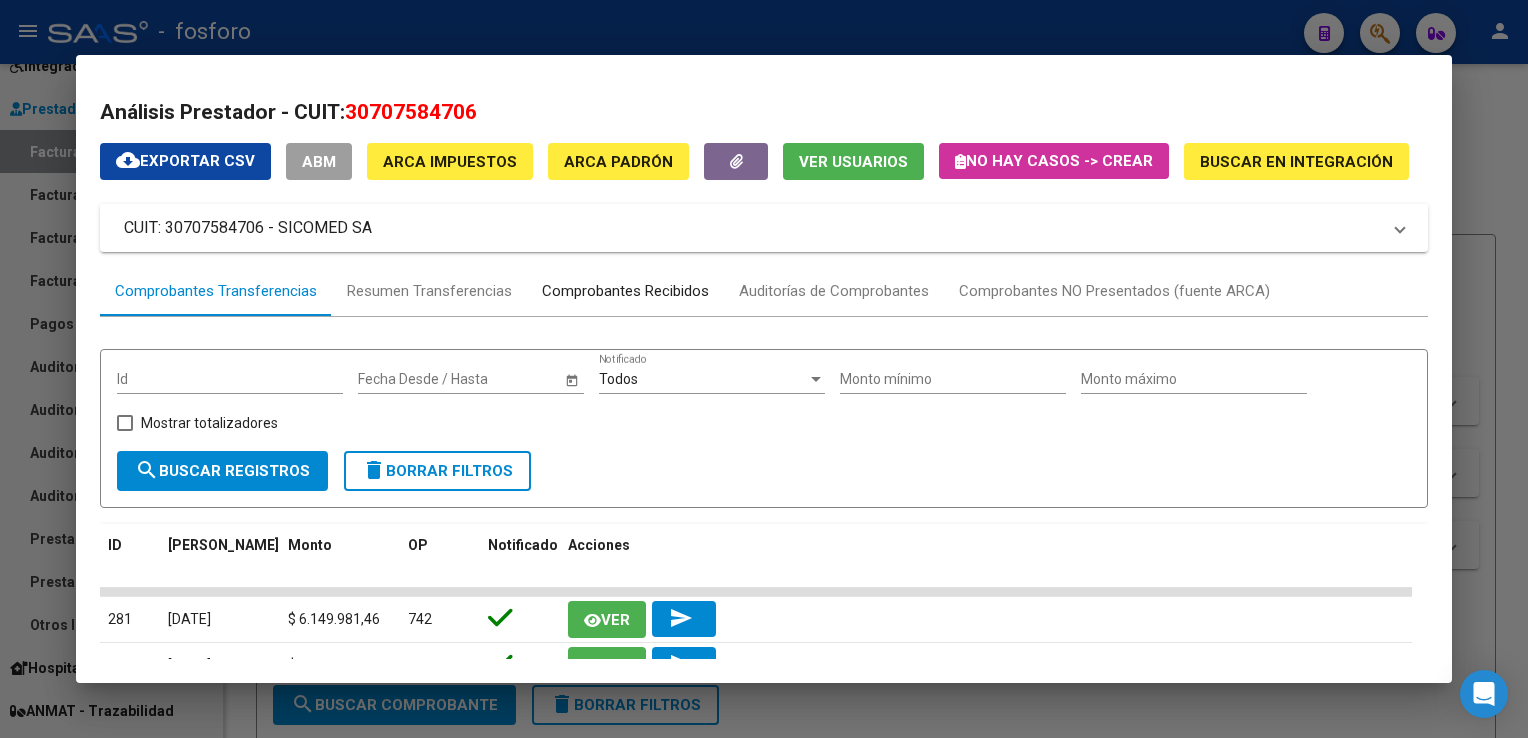 click on "Comprobantes Recibidos" at bounding box center [625, 291] 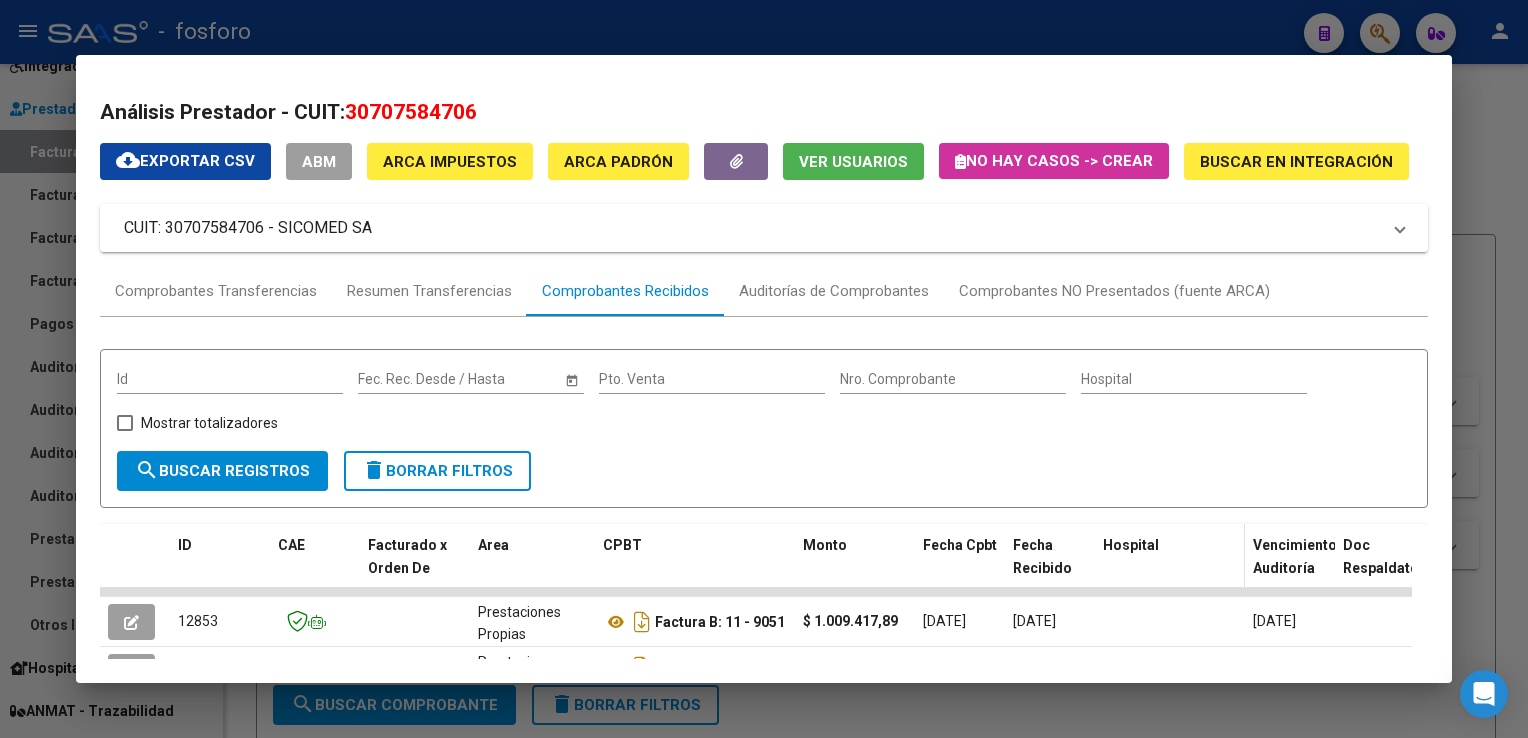 scroll, scrollTop: 200, scrollLeft: 0, axis: vertical 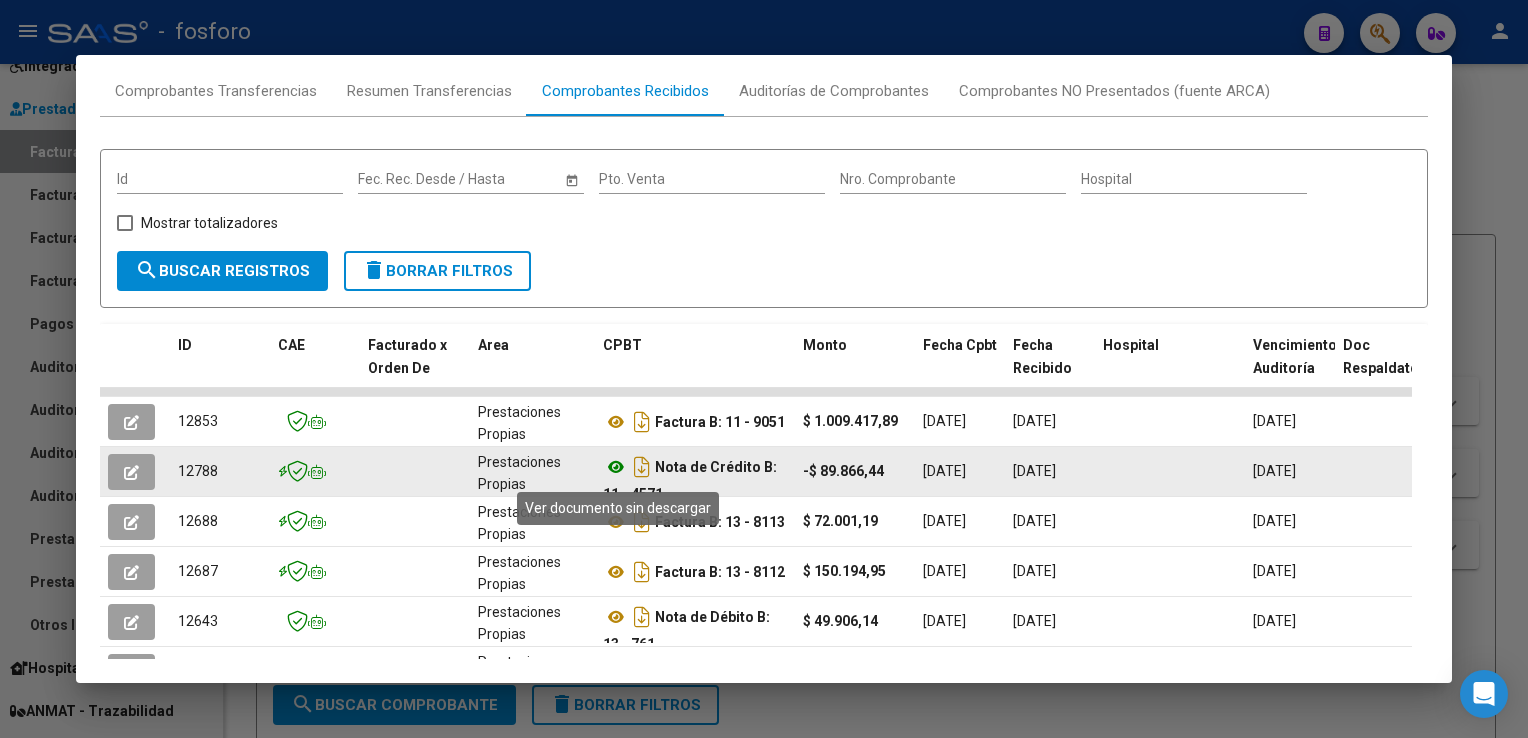 click 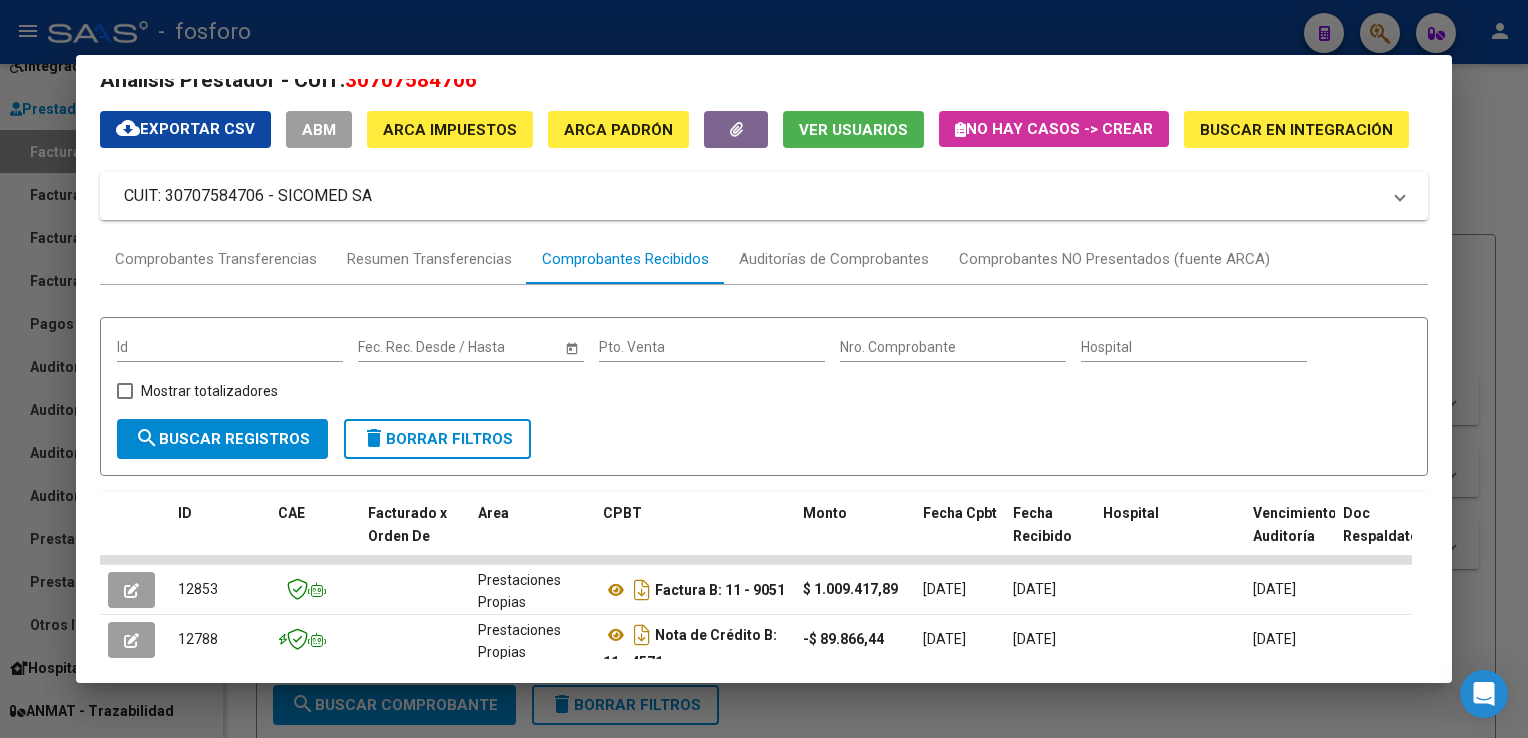 scroll, scrollTop: 0, scrollLeft: 0, axis: both 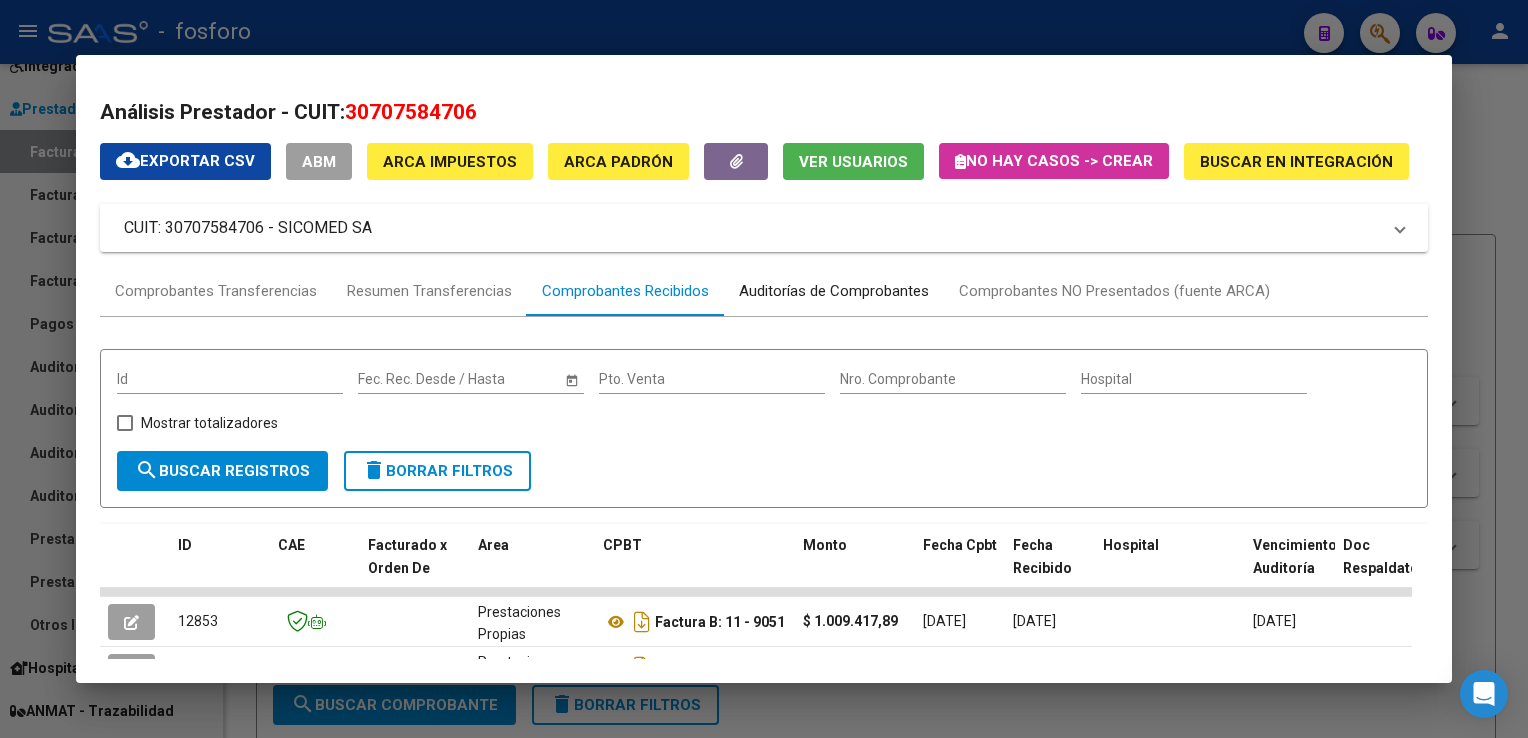 click on "Auditorías de Comprobantes" at bounding box center (834, 291) 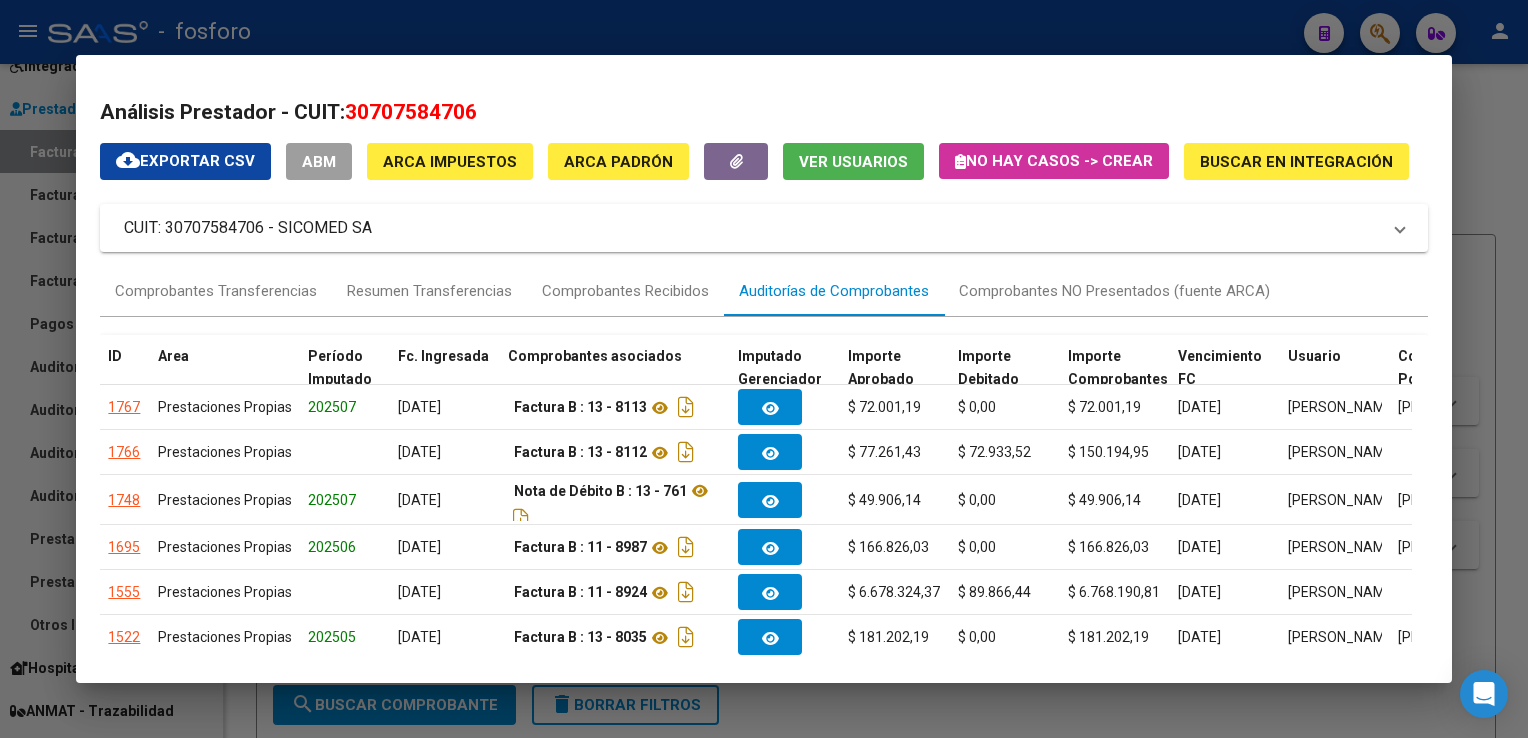 click at bounding box center [764, 369] 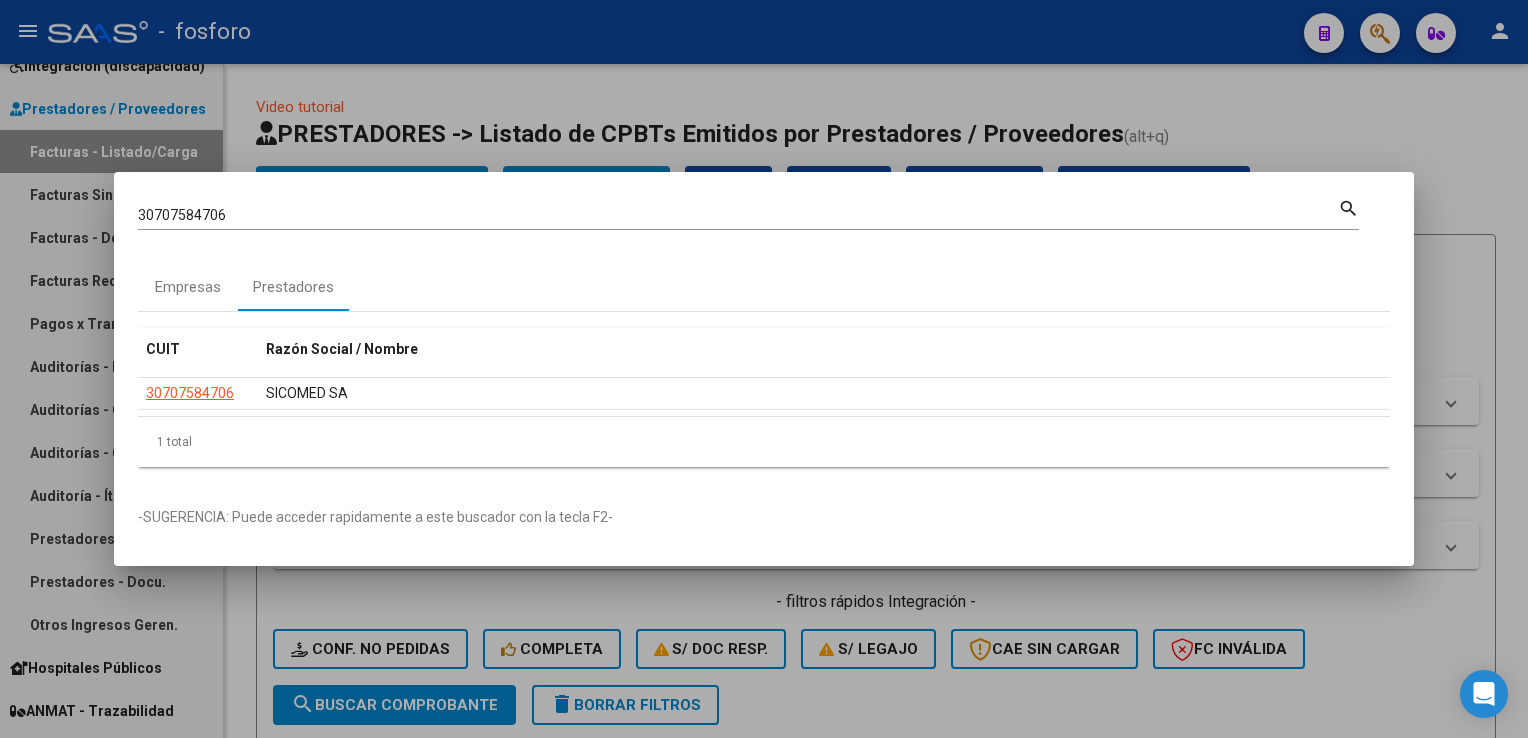 drag, startPoint x: 263, startPoint y: 193, endPoint x: 276, endPoint y: 210, distance: 21.400934 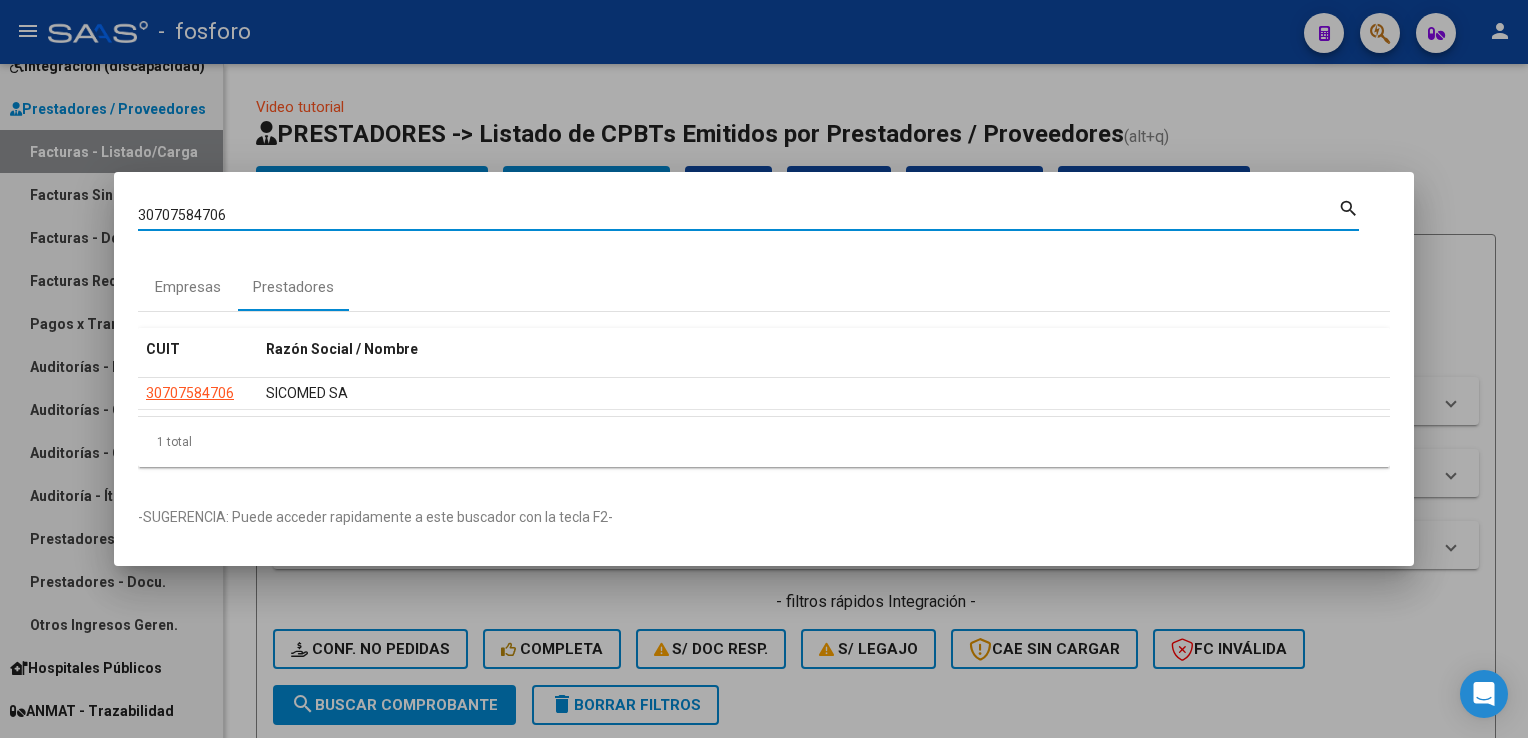 drag, startPoint x: 272, startPoint y: 223, endPoint x: -4, endPoint y: 223, distance: 276 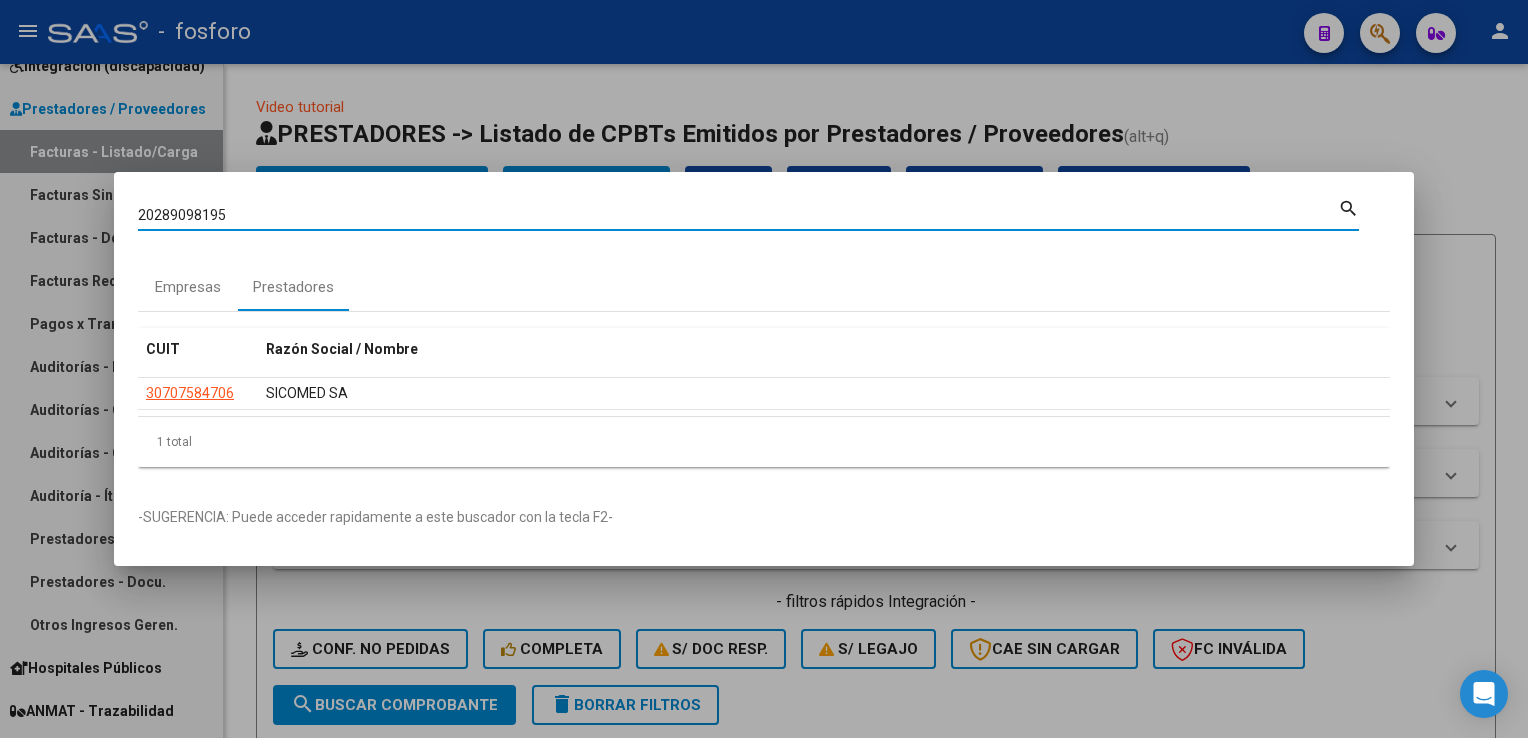type on "20289098195" 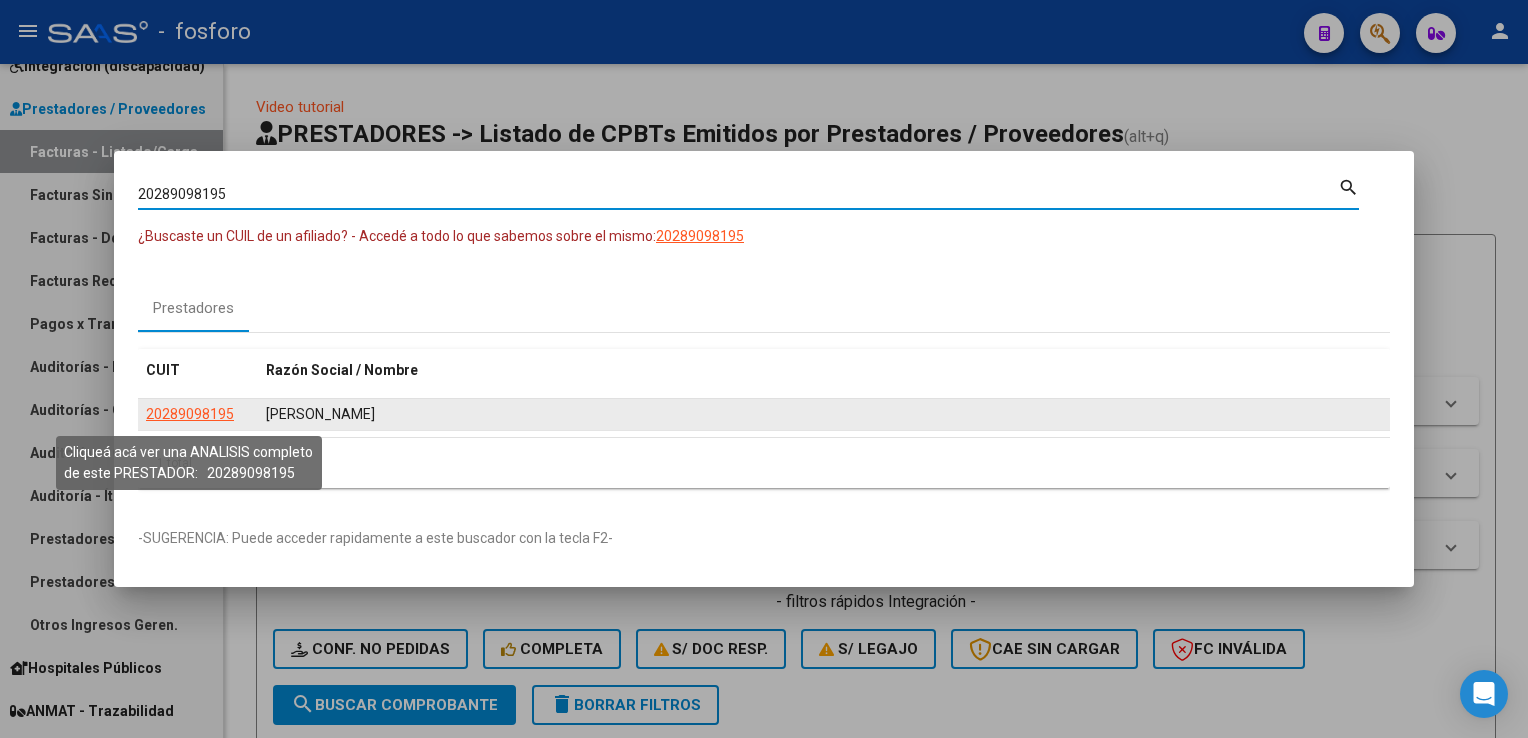 click on "20289098195" 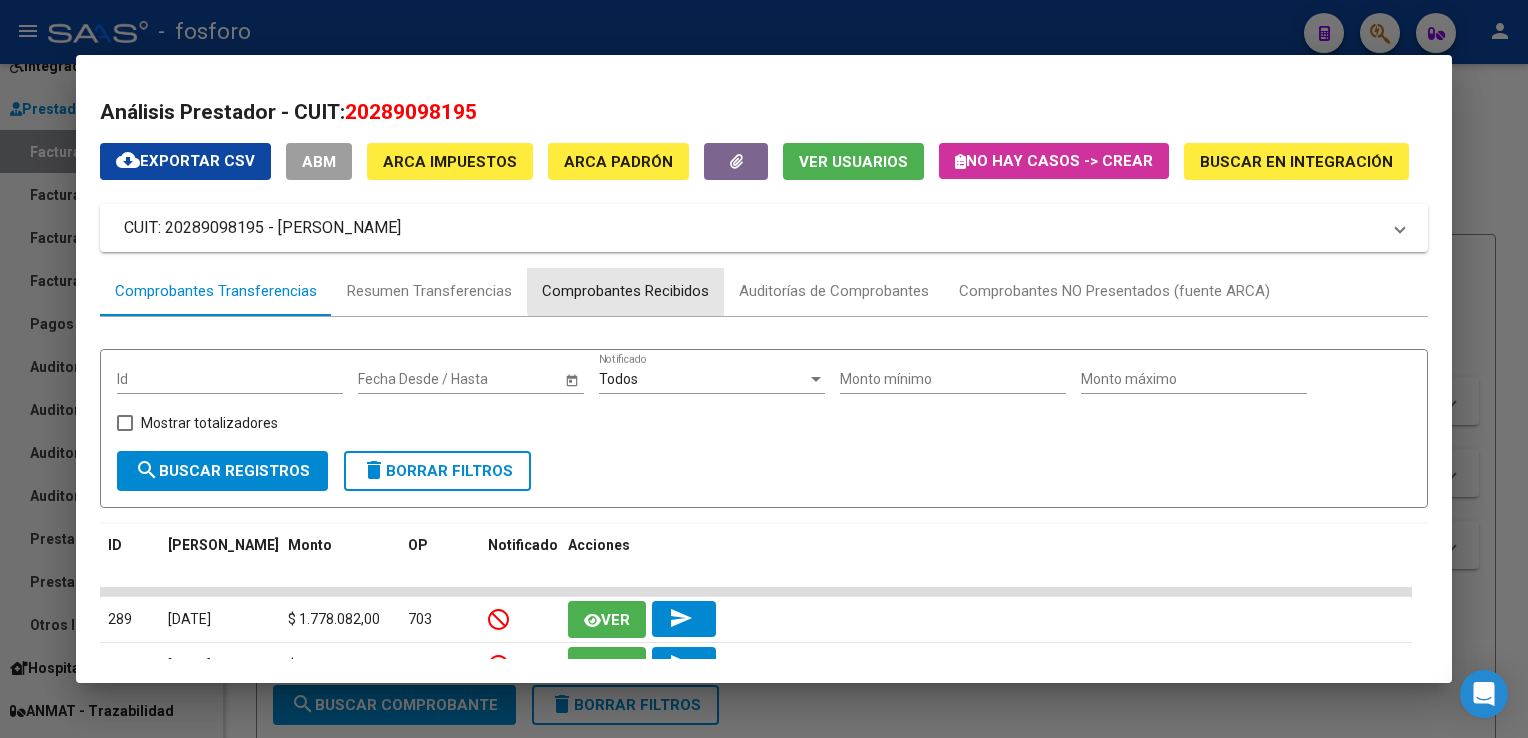 click on "Comprobantes Recibidos" at bounding box center (625, 291) 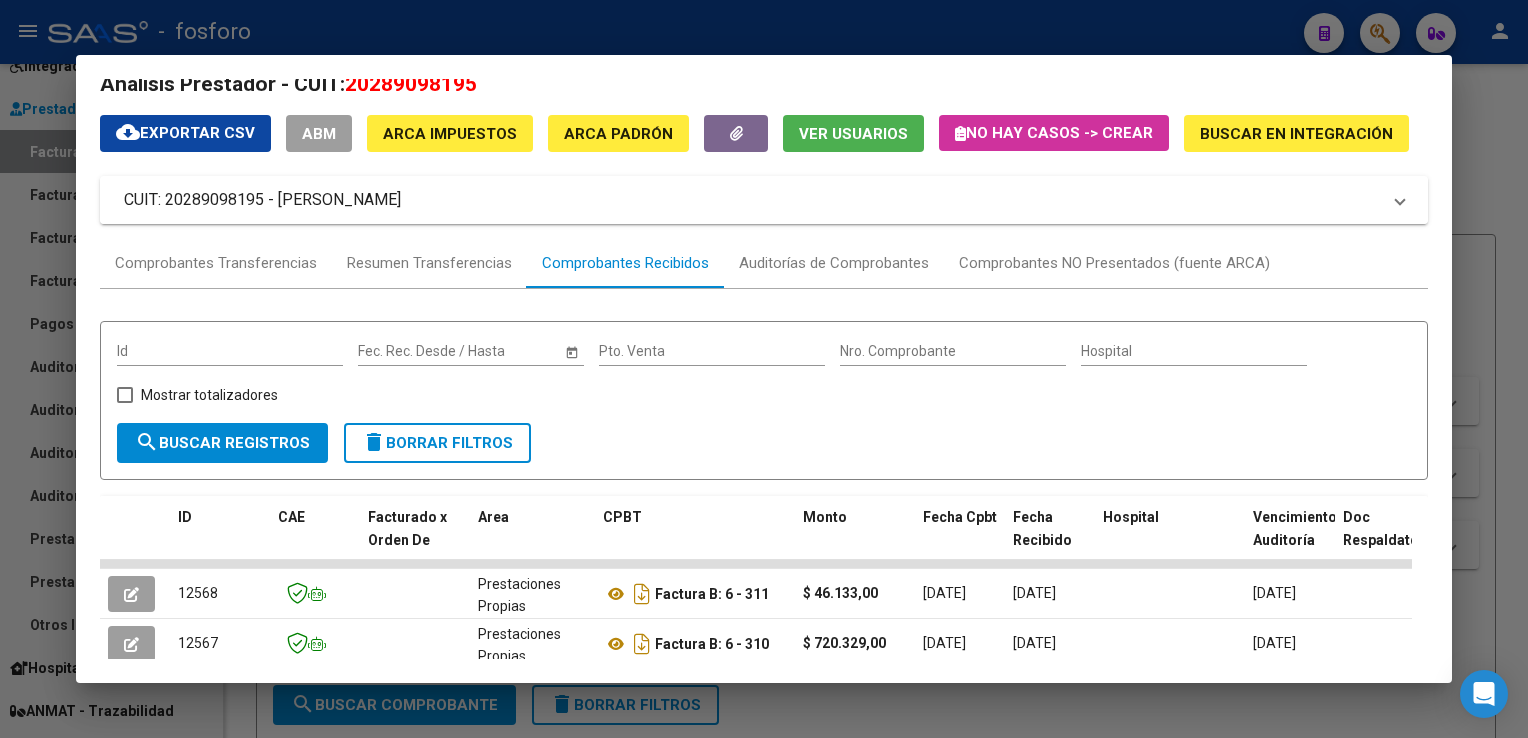 scroll, scrollTop: 0, scrollLeft: 0, axis: both 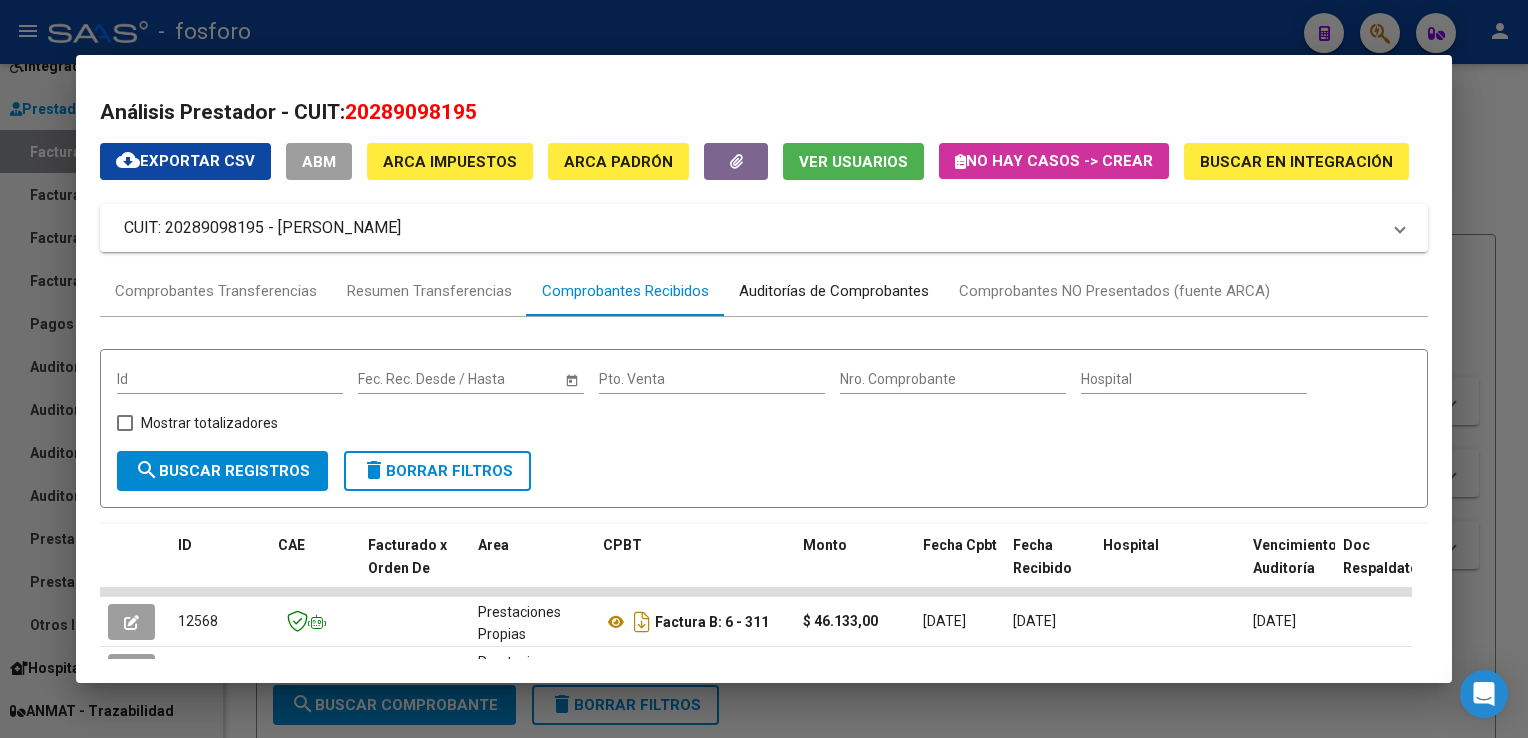 click on "Auditorías de Comprobantes" at bounding box center (834, 291) 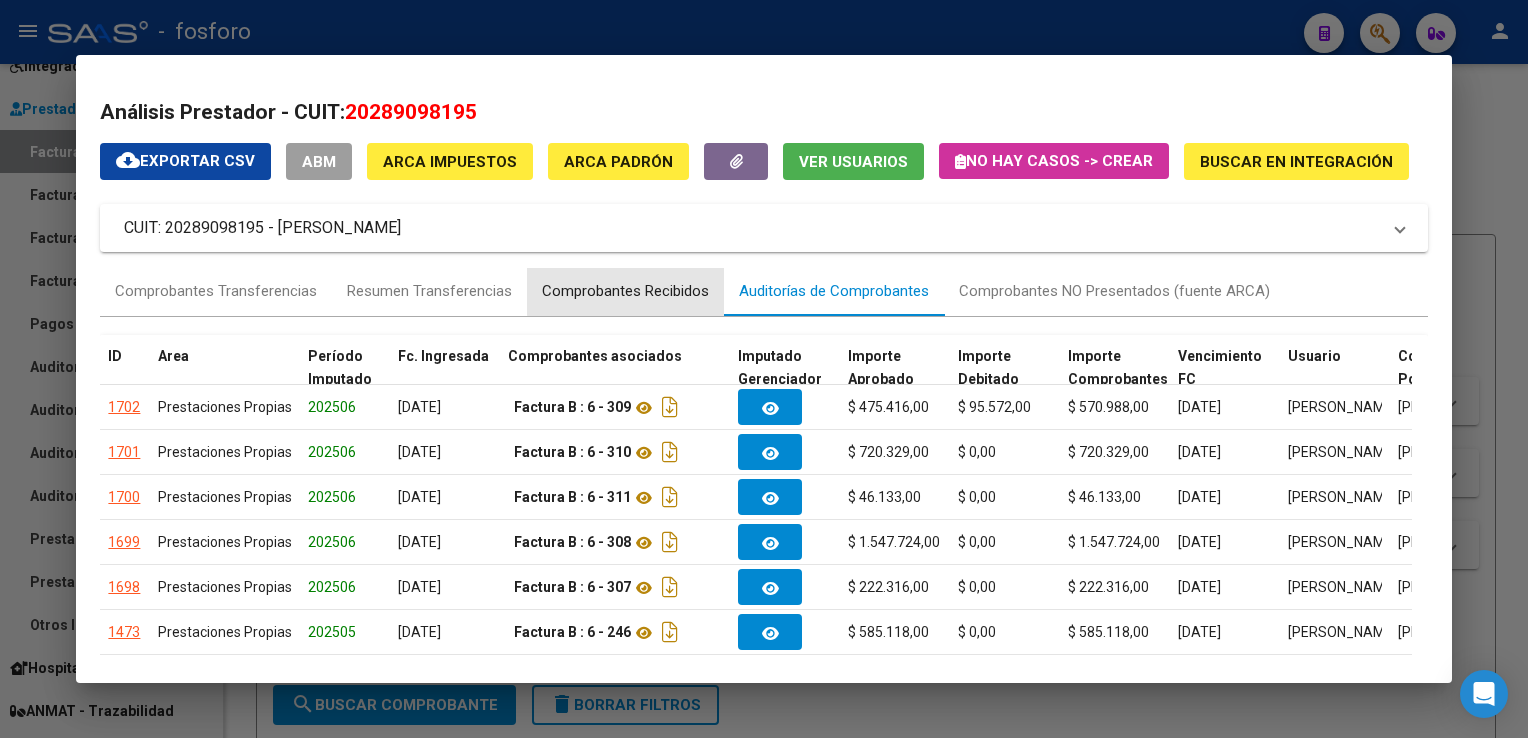 click on "Comprobantes Recibidos" at bounding box center [625, 291] 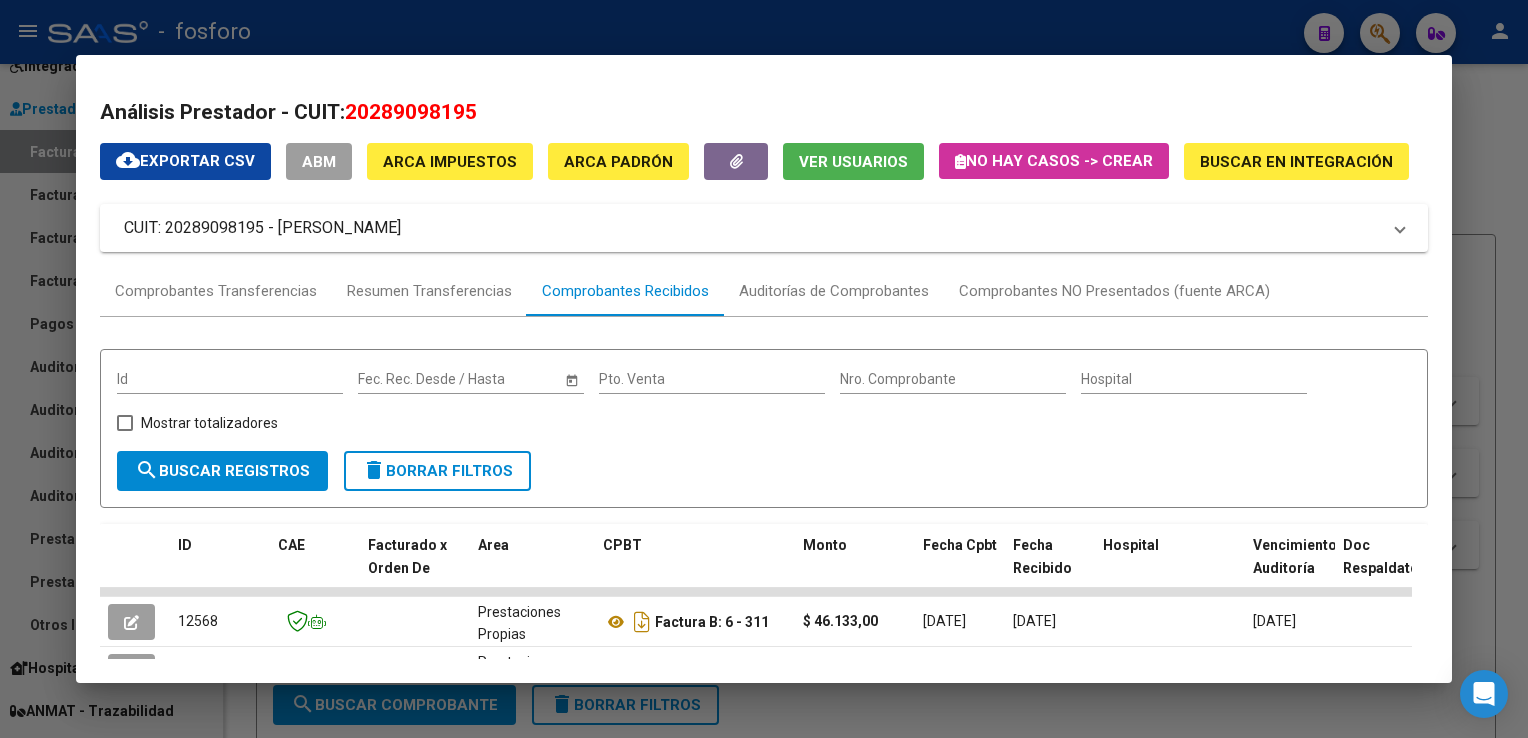 click at bounding box center (764, 369) 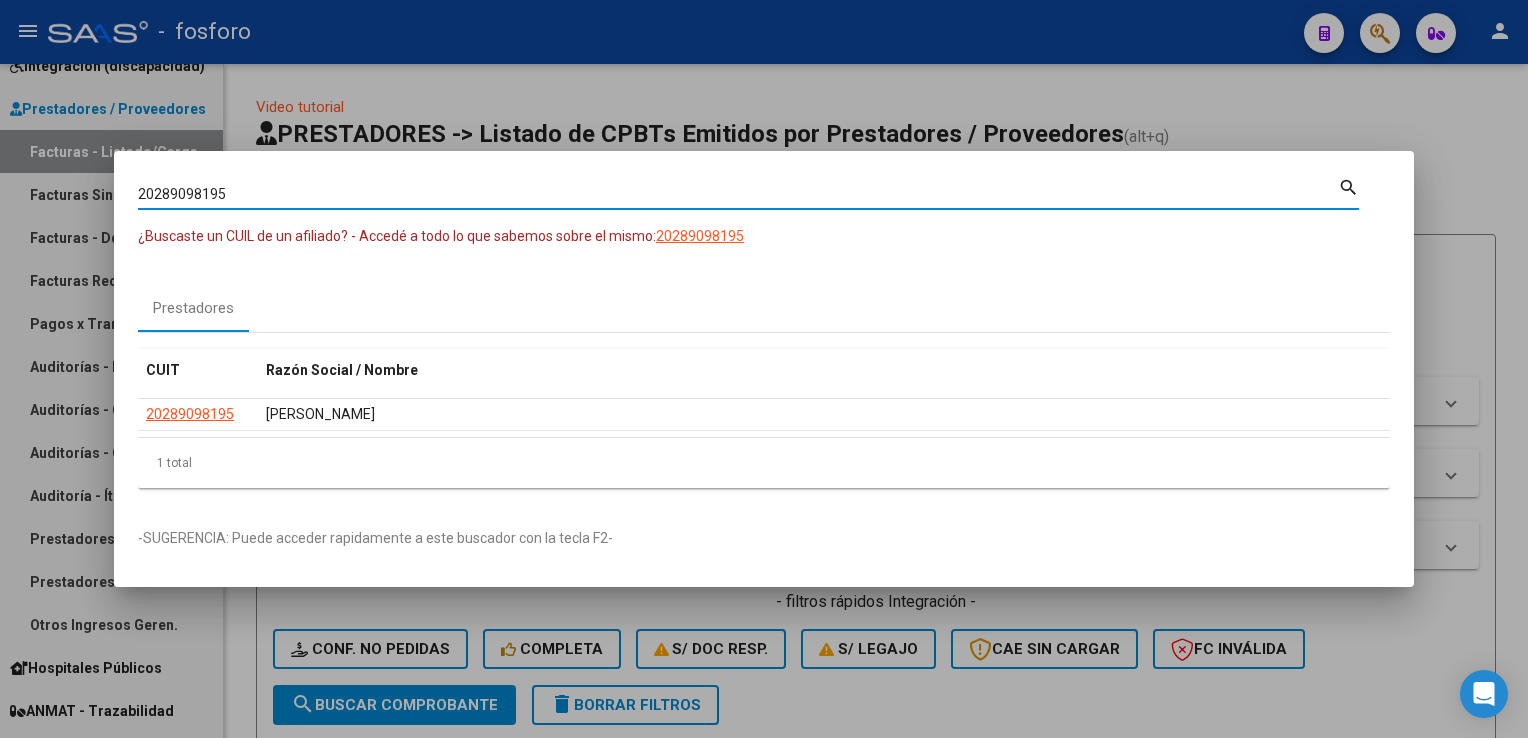 drag, startPoint x: 317, startPoint y: 199, endPoint x: 0, endPoint y: 171, distance: 318.2342 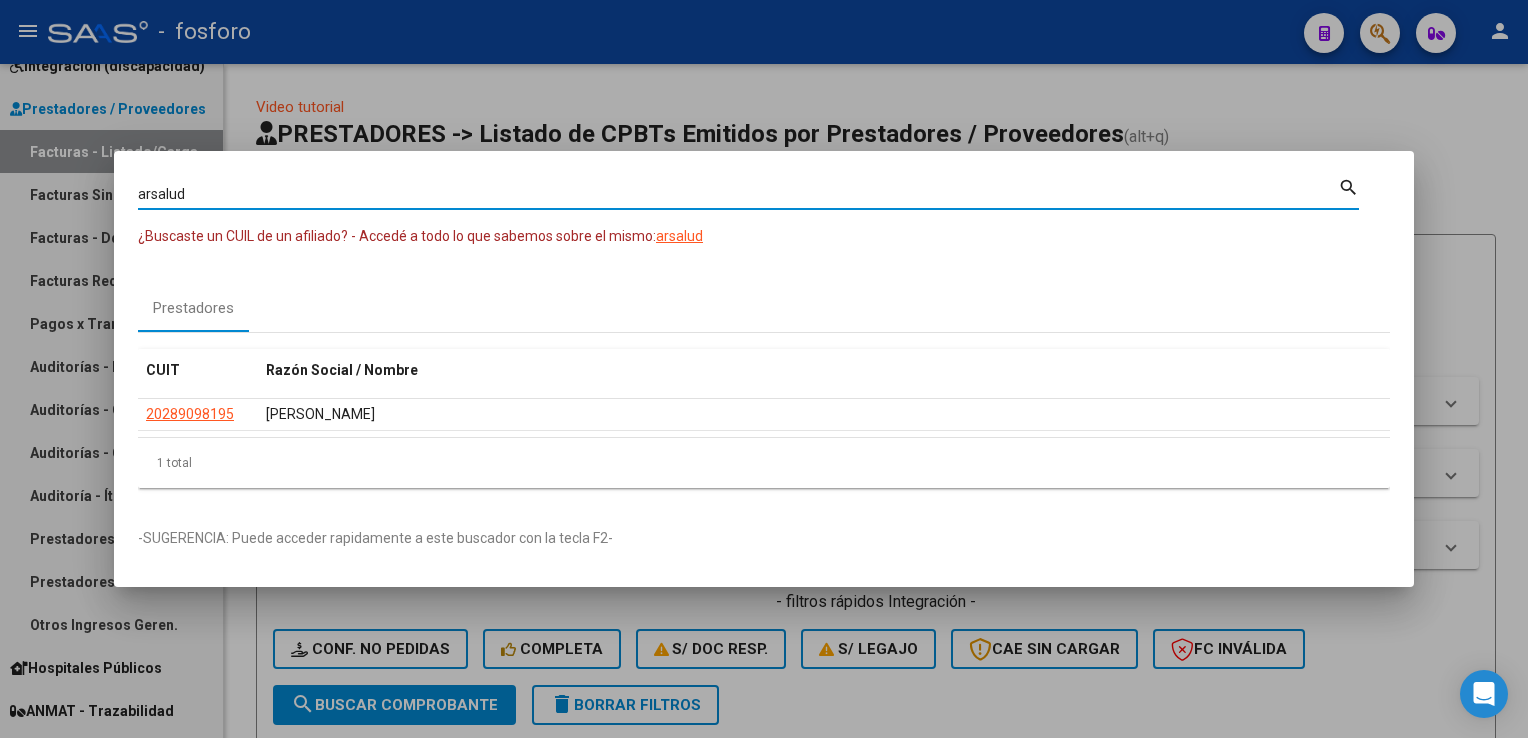 type on "arsalud" 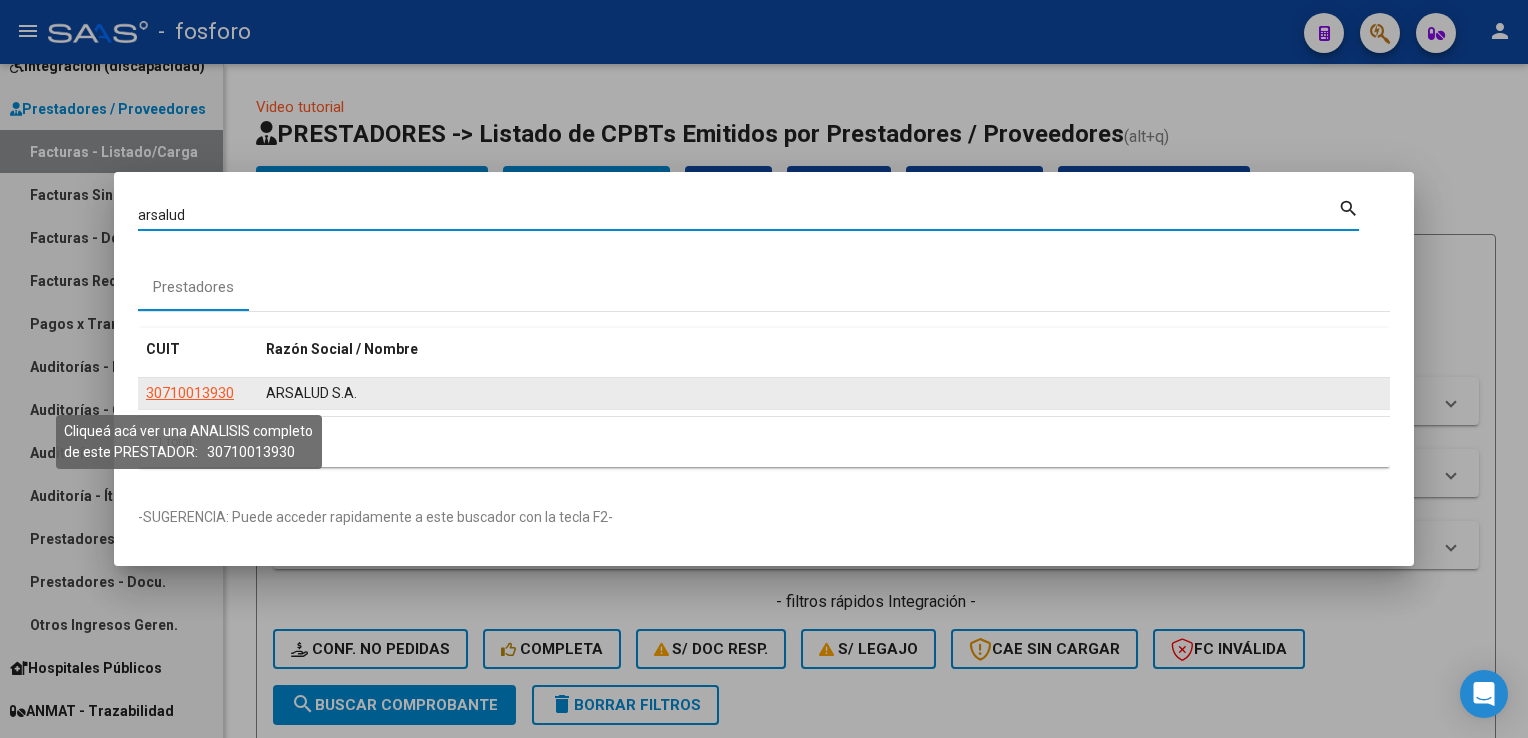 click on "30710013930" 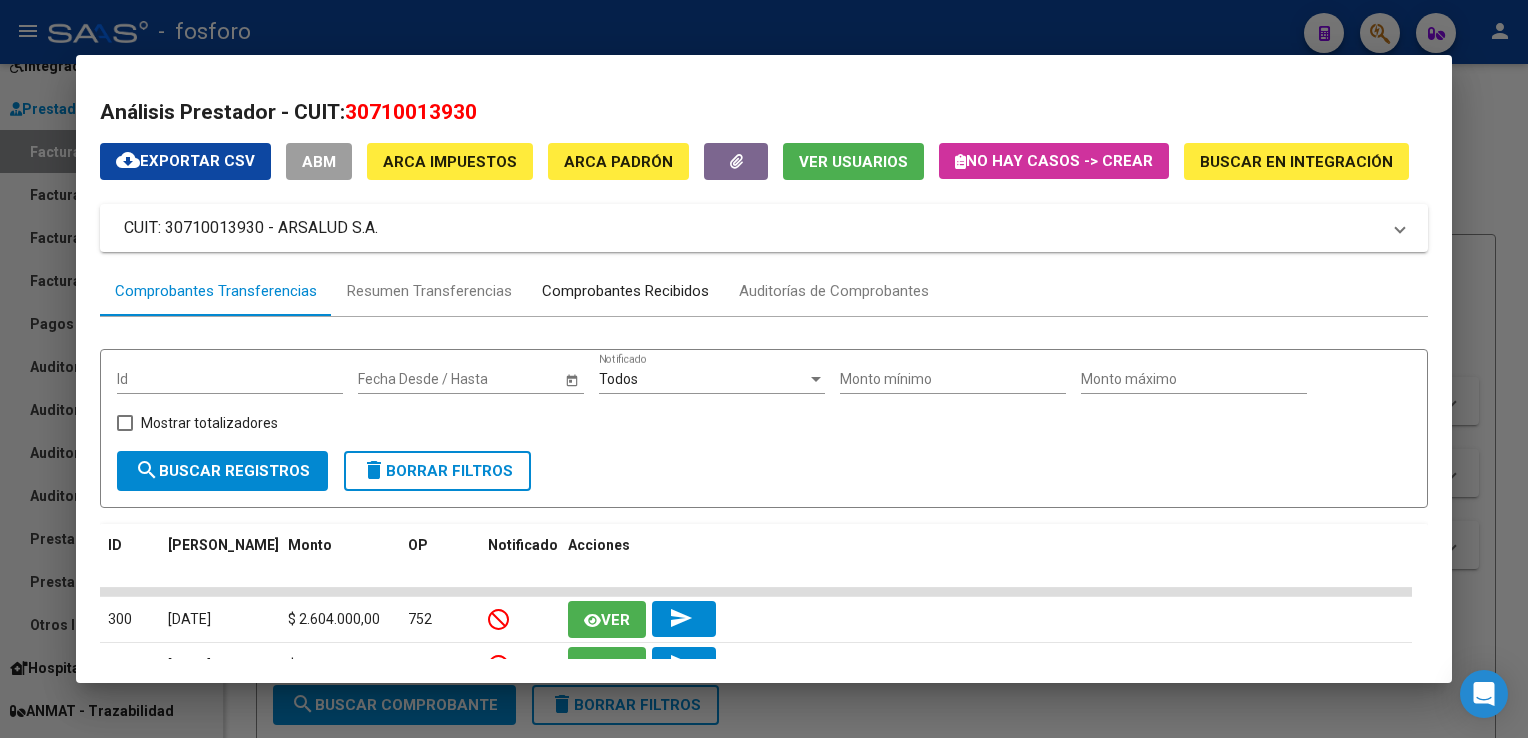 click on "Comprobantes Recibidos" at bounding box center (625, 292) 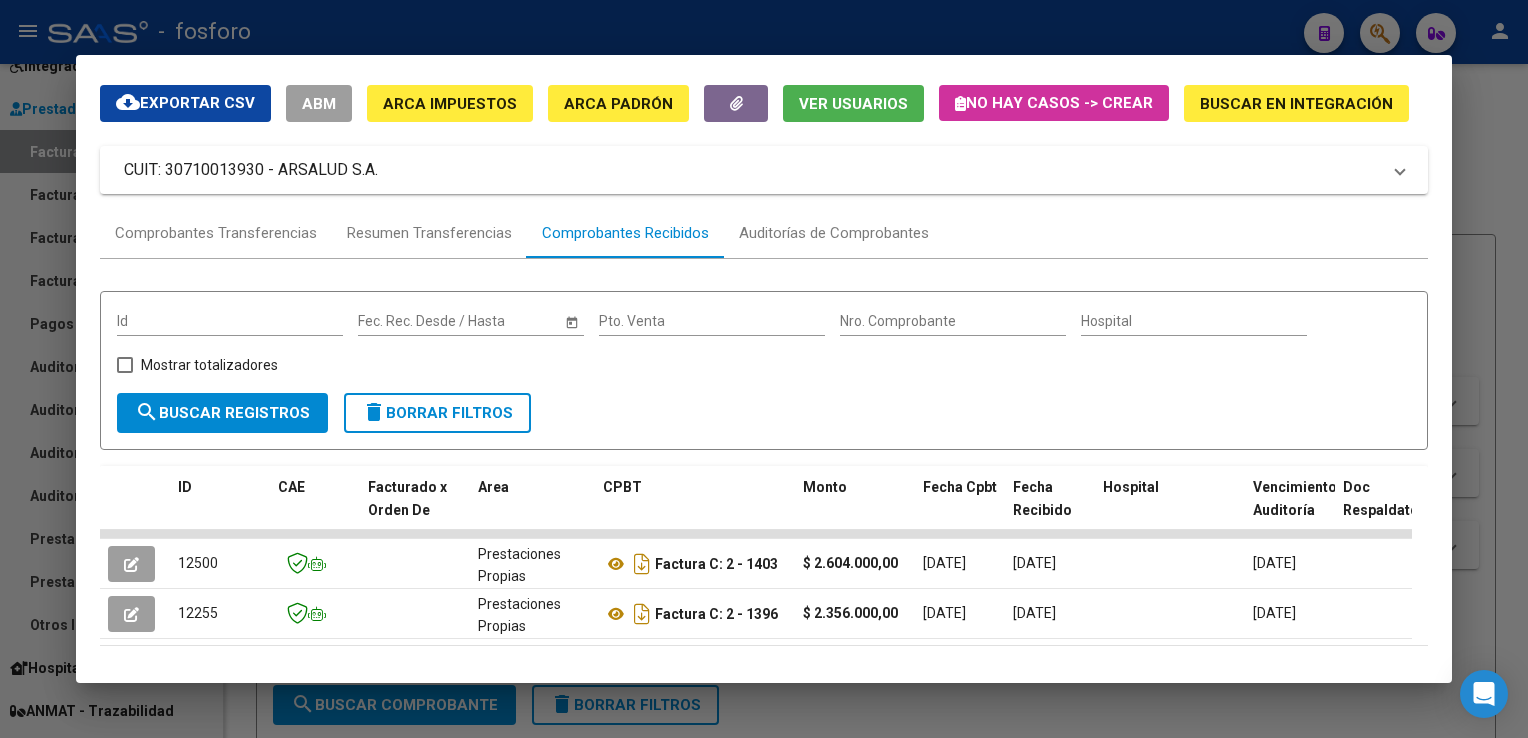 scroll, scrollTop: 0, scrollLeft: 0, axis: both 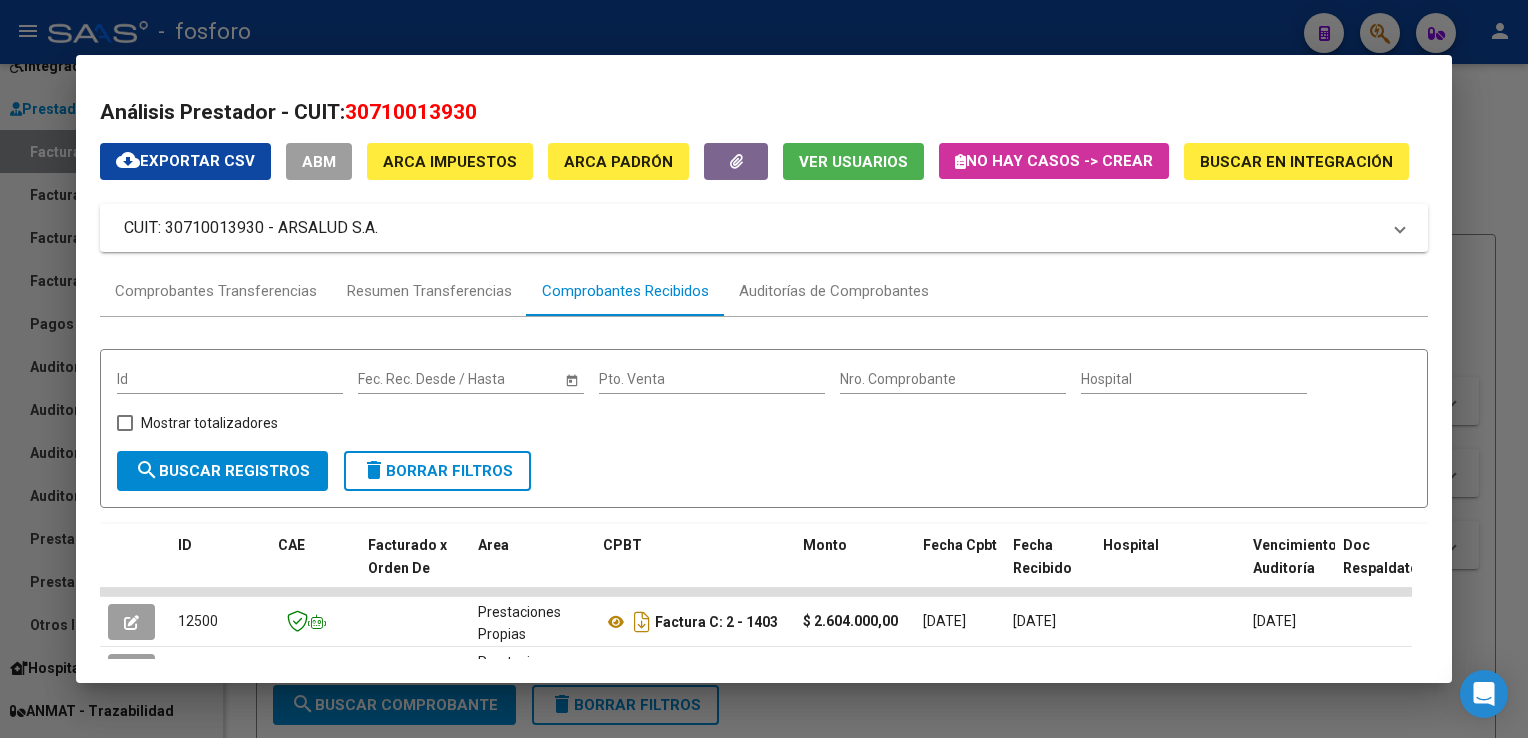 click at bounding box center [764, 369] 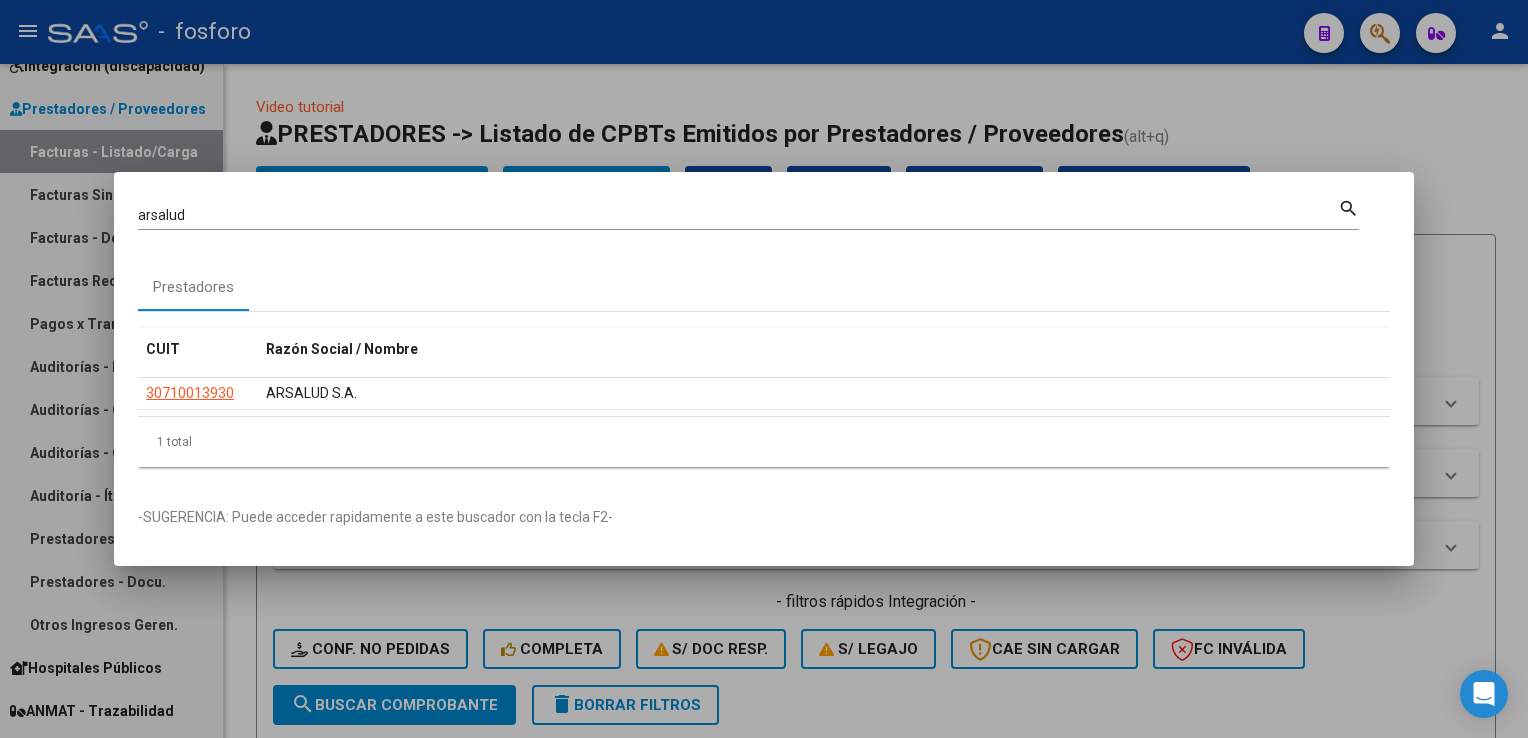 click at bounding box center (764, 369) 